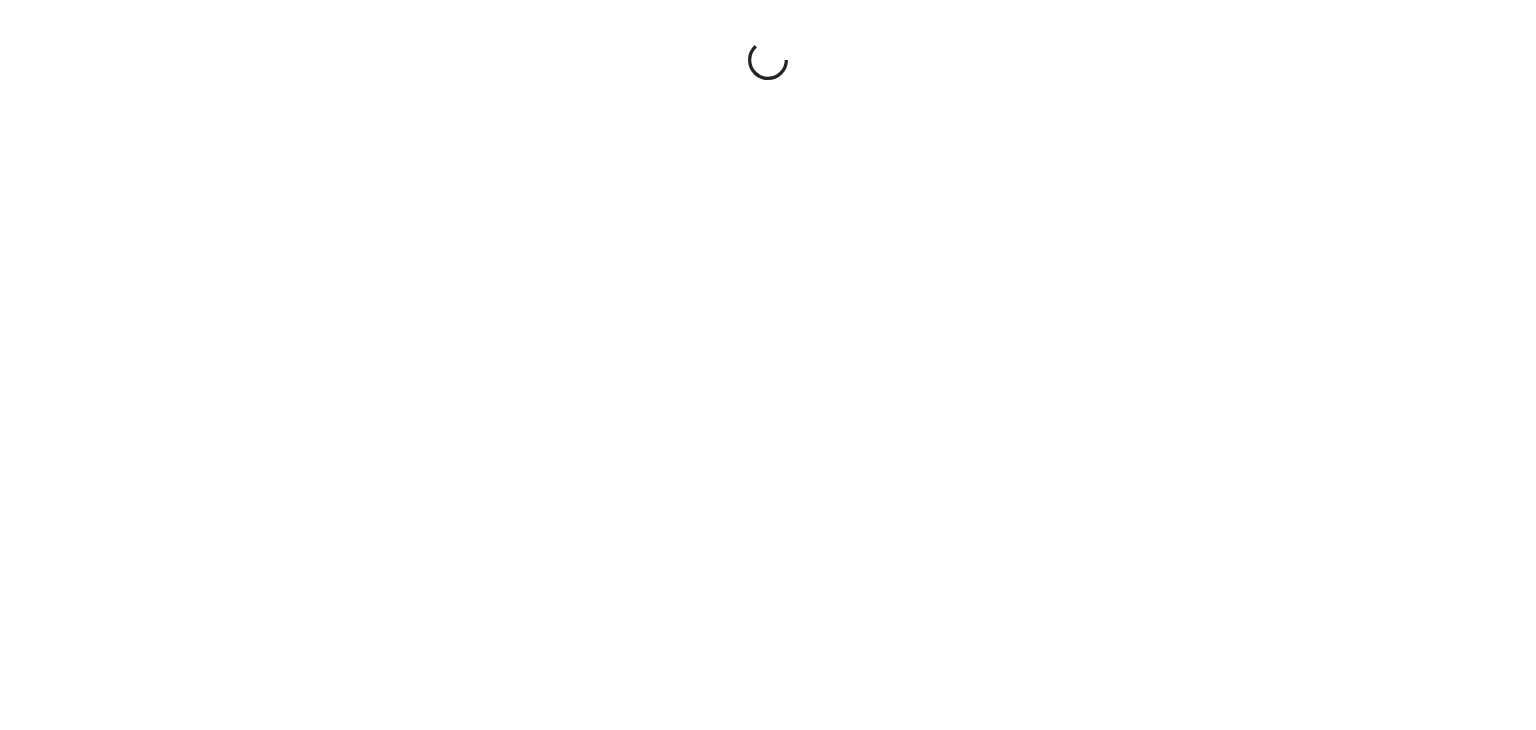 scroll, scrollTop: 0, scrollLeft: 0, axis: both 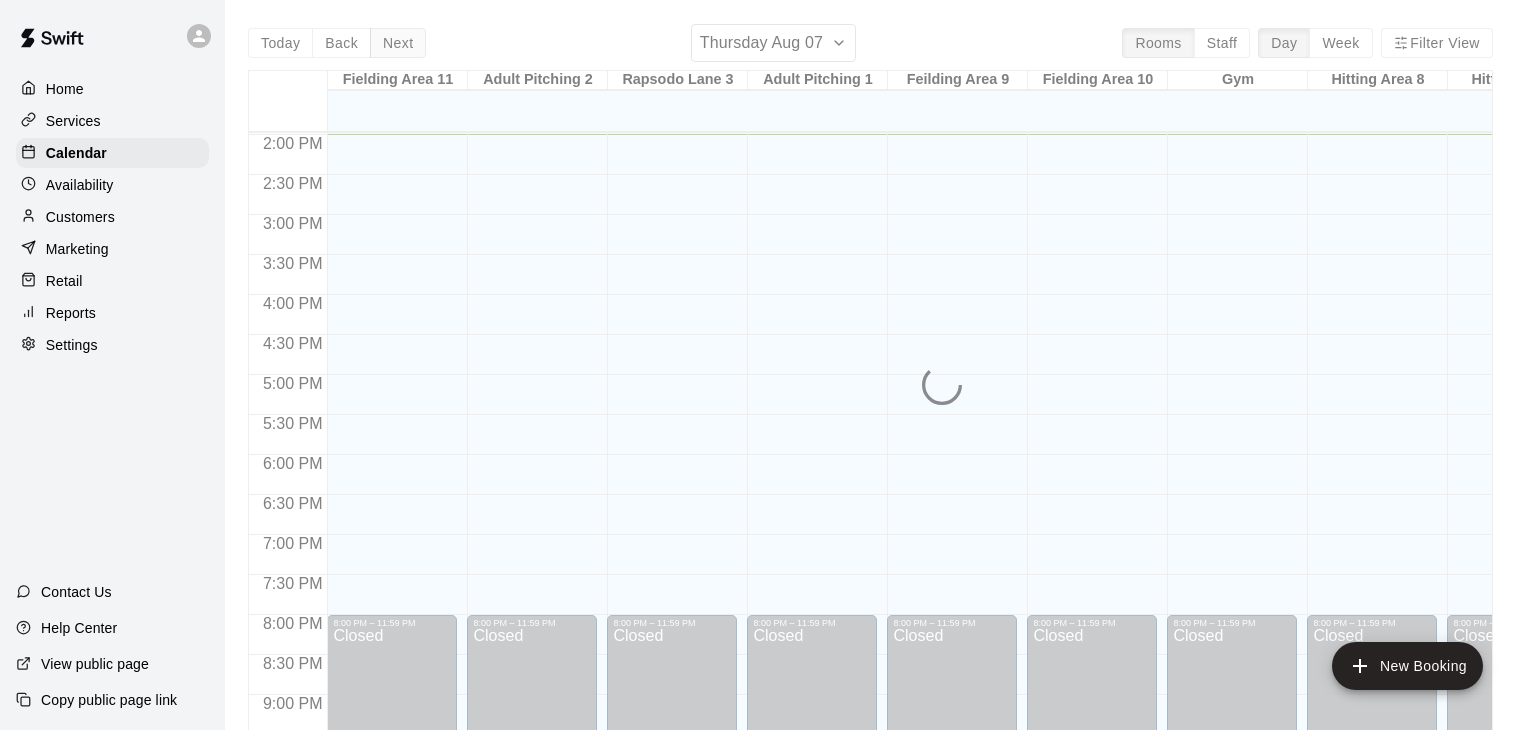 click on "Next" at bounding box center (398, 43) 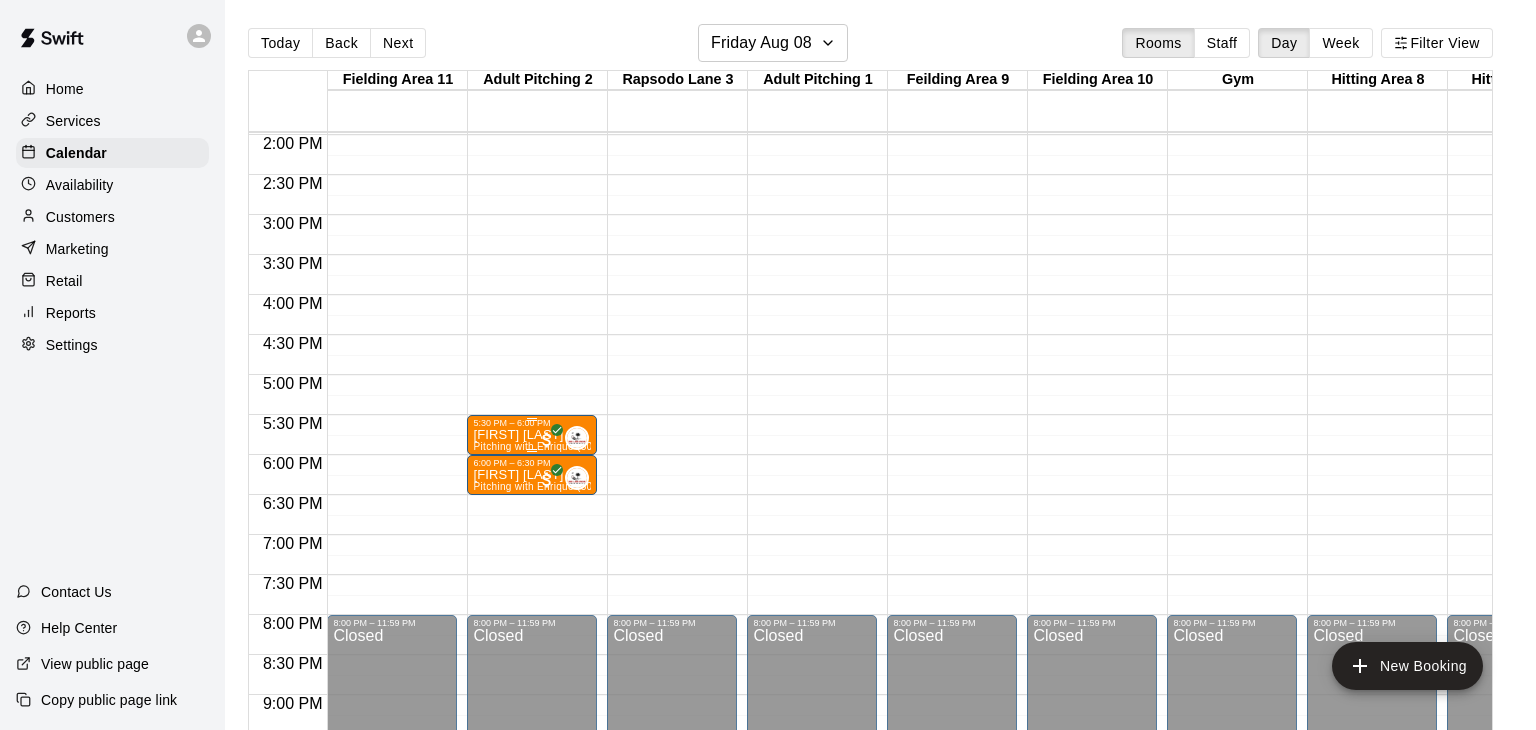 click on "Pitching with Enrique (30 min)" at bounding box center (544, 446) 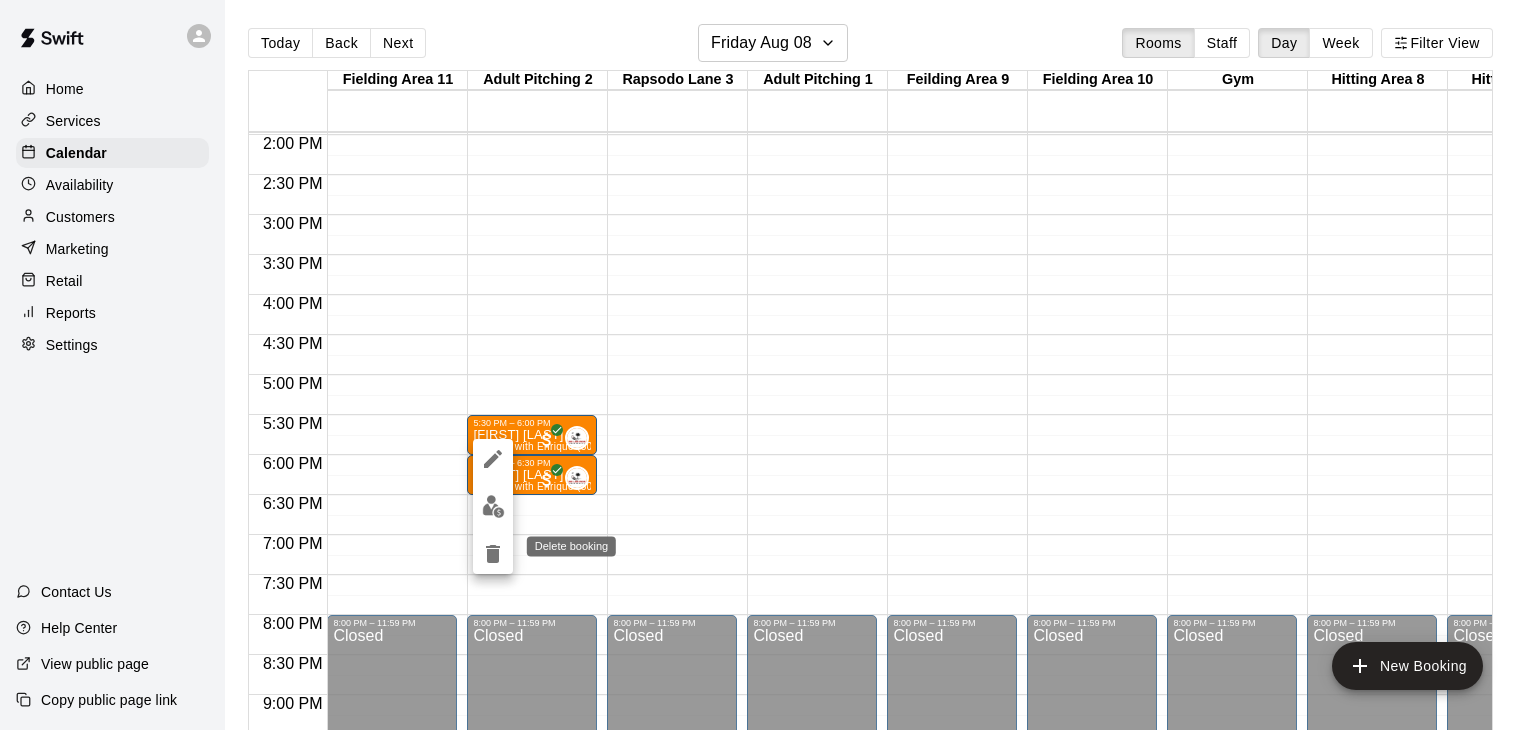 click 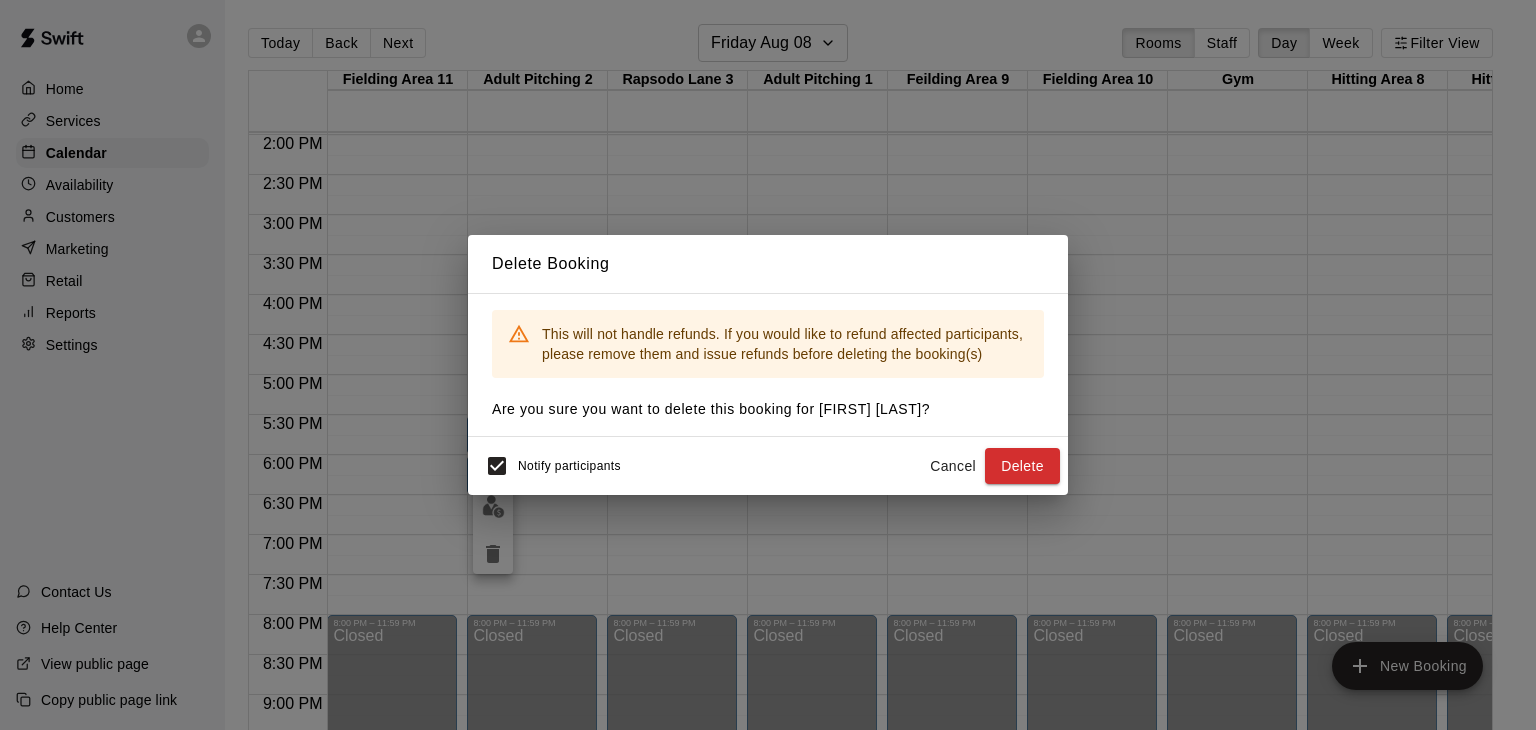 click on "Cancel" at bounding box center [953, 466] 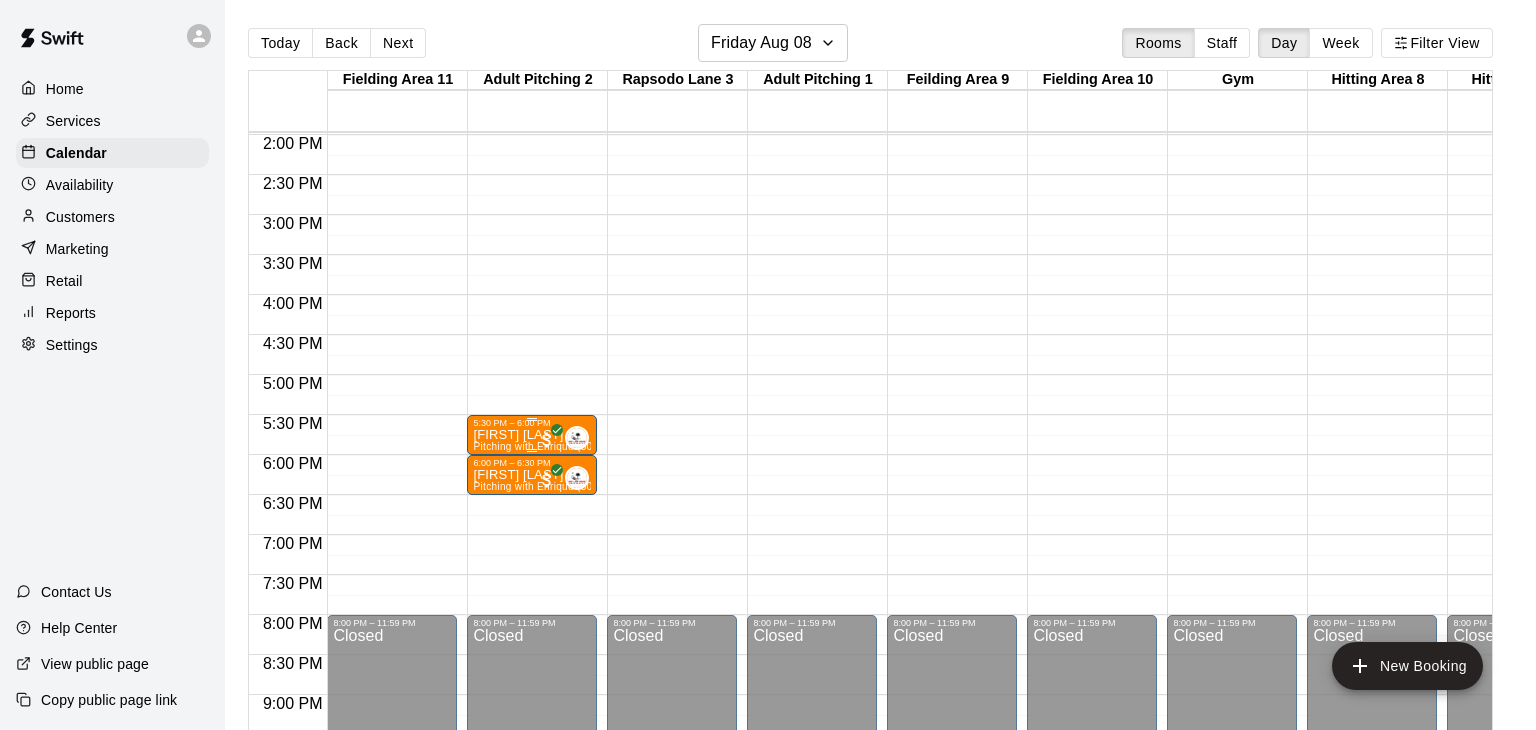 click on "[FIRST] [LAST]" at bounding box center (532, 435) 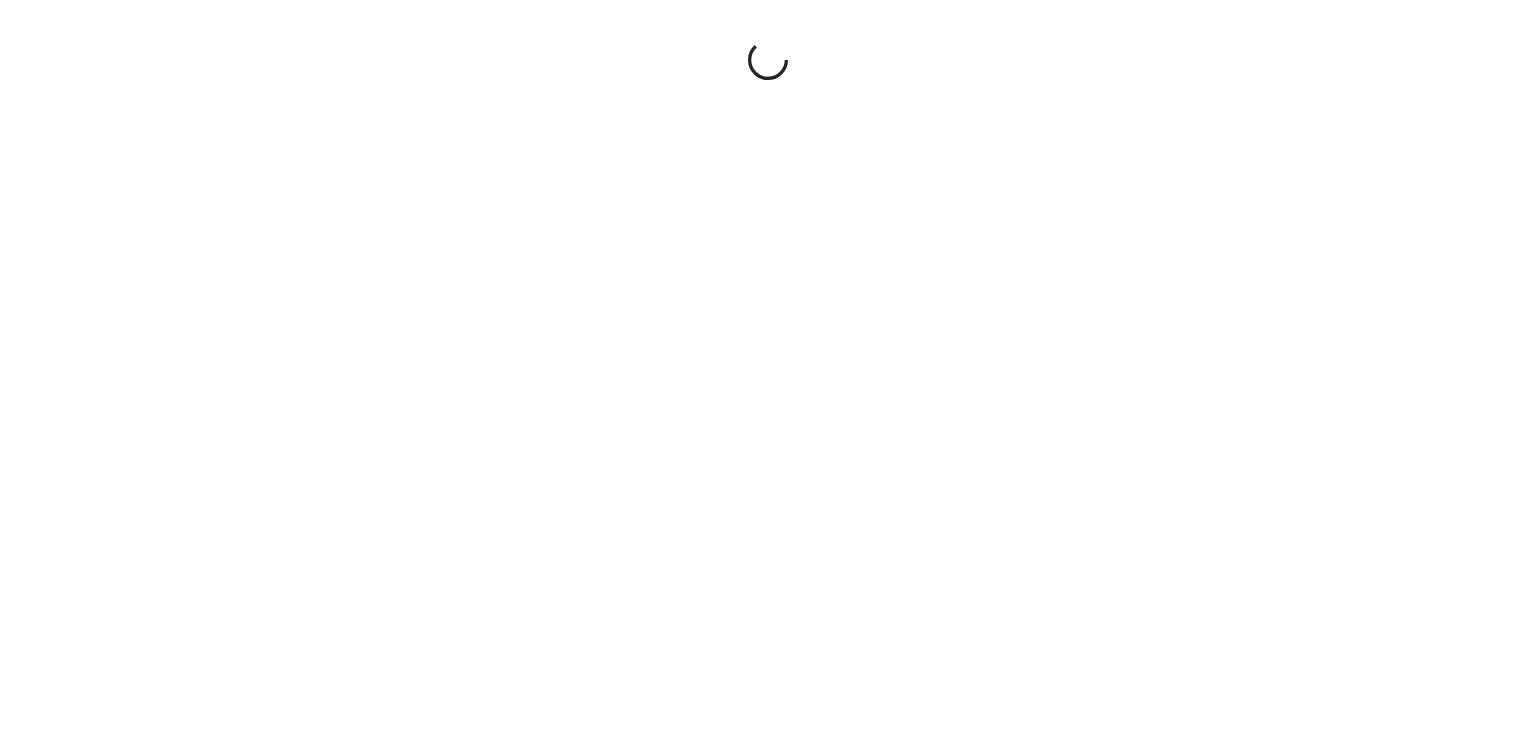 scroll, scrollTop: 0, scrollLeft: 0, axis: both 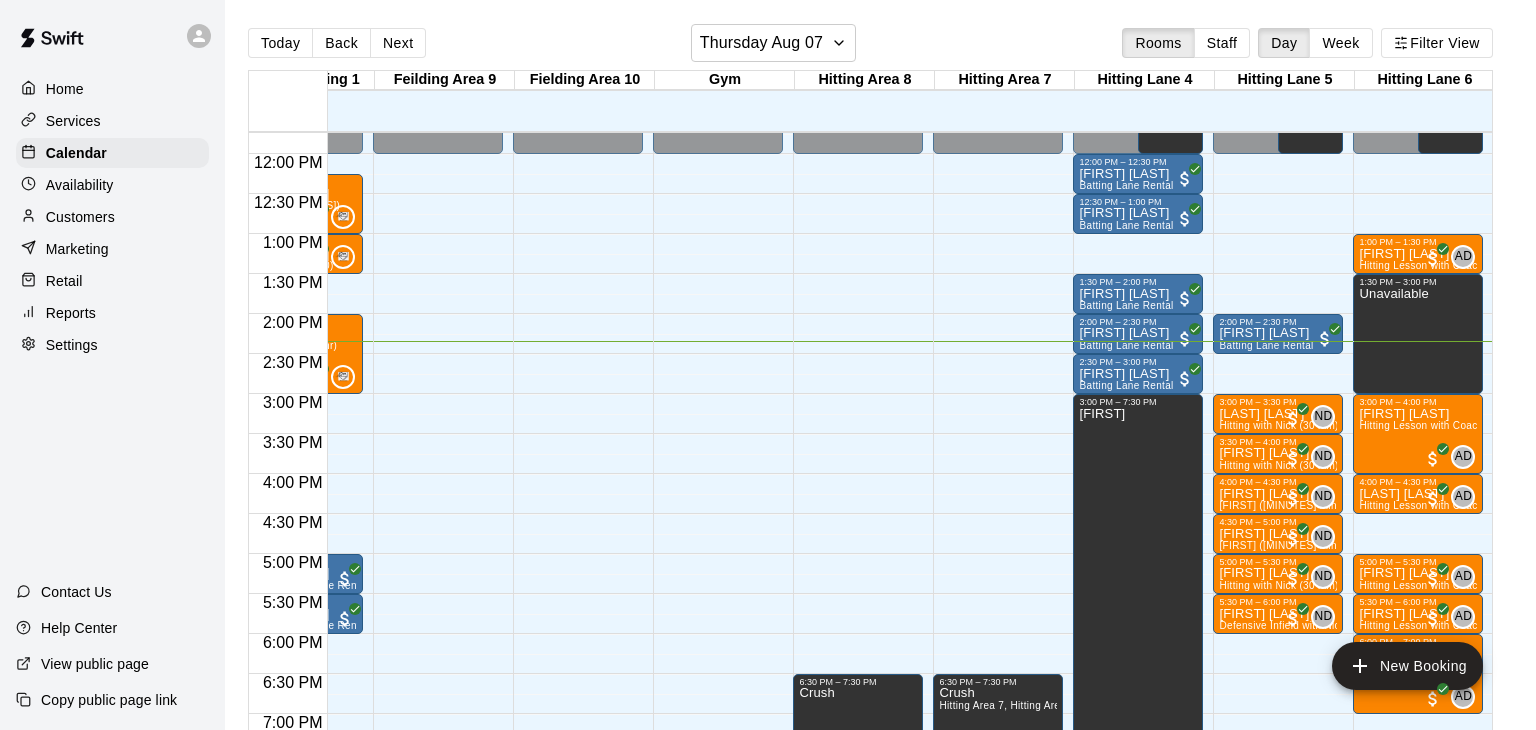 click on "12:00 AM – 12:00 PM Closed 2:00 PM – 2:30 PM James Wathen Batting Lane Rental   10:00 AM – 12:00 PM New York.  Hitting Lane 4, Hitting Lane 5, Hitting Lane 6 3:00 PM – 3:30 PM McKenzie  Daniels Hitting with Nick (30 min) ND 0 3:30 PM – 4:00 PM Noah Powers Hitting with Nick (30 min) ND 0 4:00 PM – 4:30 PM Joey Mandia Defensive Catching with Nick (30 min) ND 0 4:30 PM – 5:00 PM Joey Mandia Defensive Catching with Nick (30 min) ND 0 5:00 PM – 5:30 PM Bentley Brock Hitting with Nick (30 min) ND 0 5:30 PM – 6:00 PM Bentley Brock Defensive Infield with Nick (30 minutes) ND 0 8:00 PM – 11:59 PM Closed" at bounding box center [1278, 154] 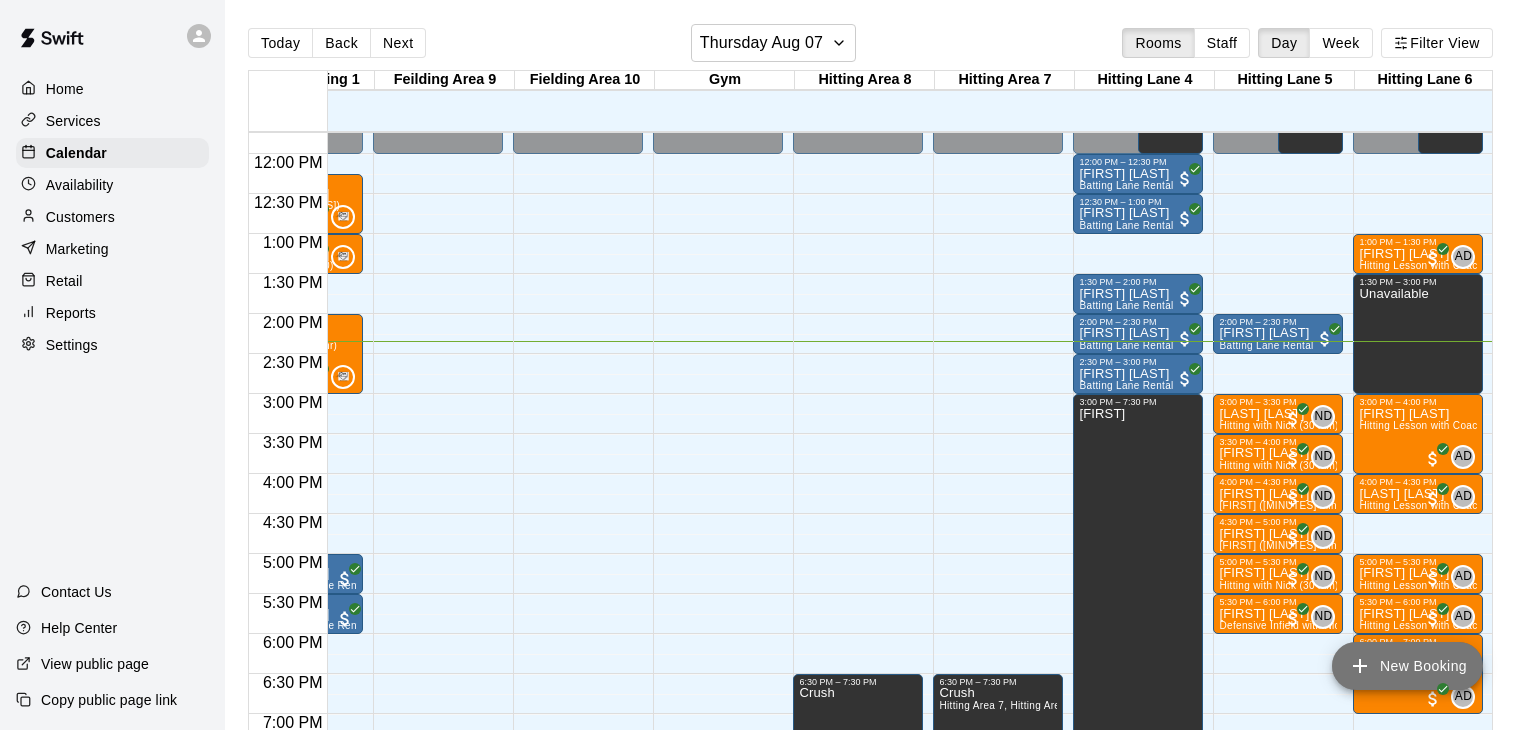 click on "New Booking" at bounding box center [1407, 666] 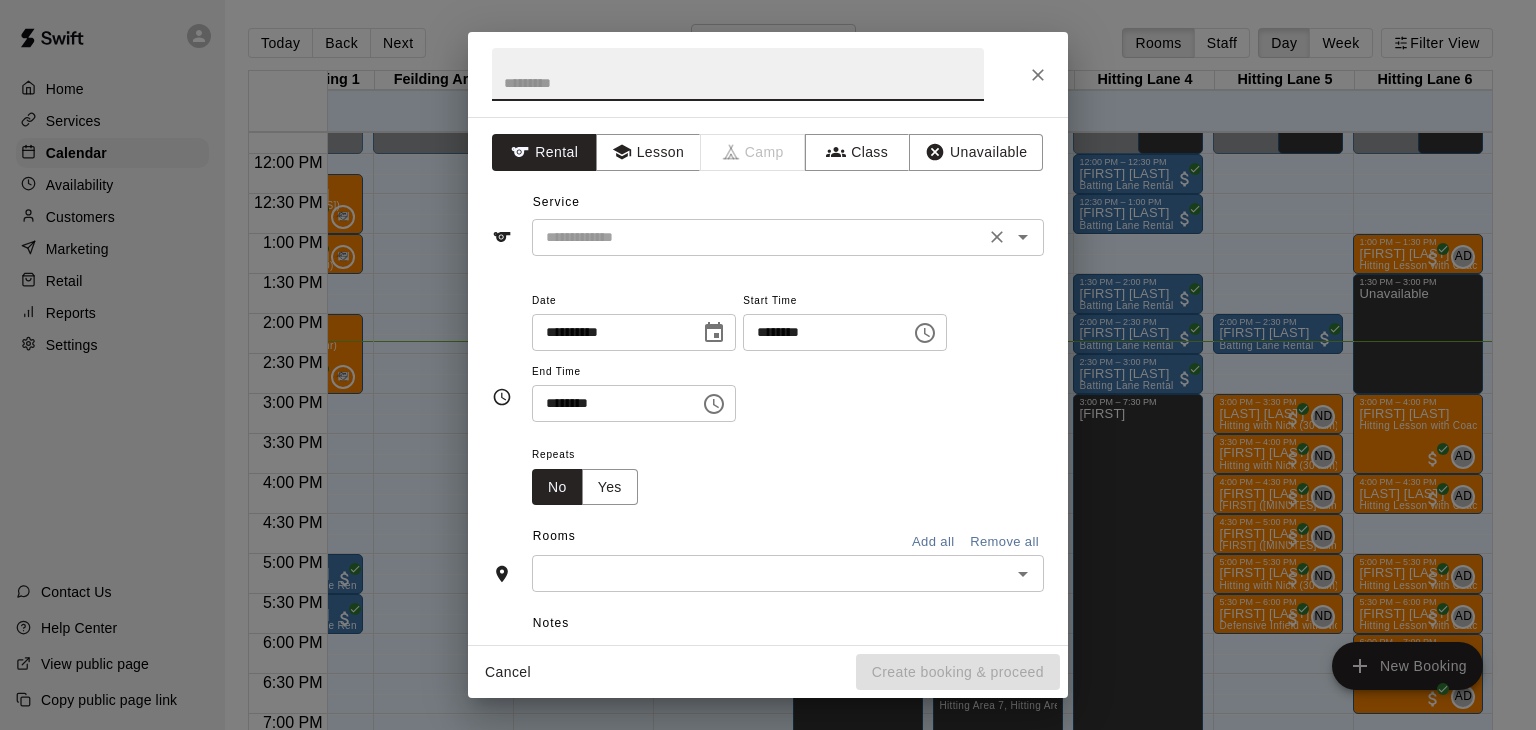 click at bounding box center (758, 237) 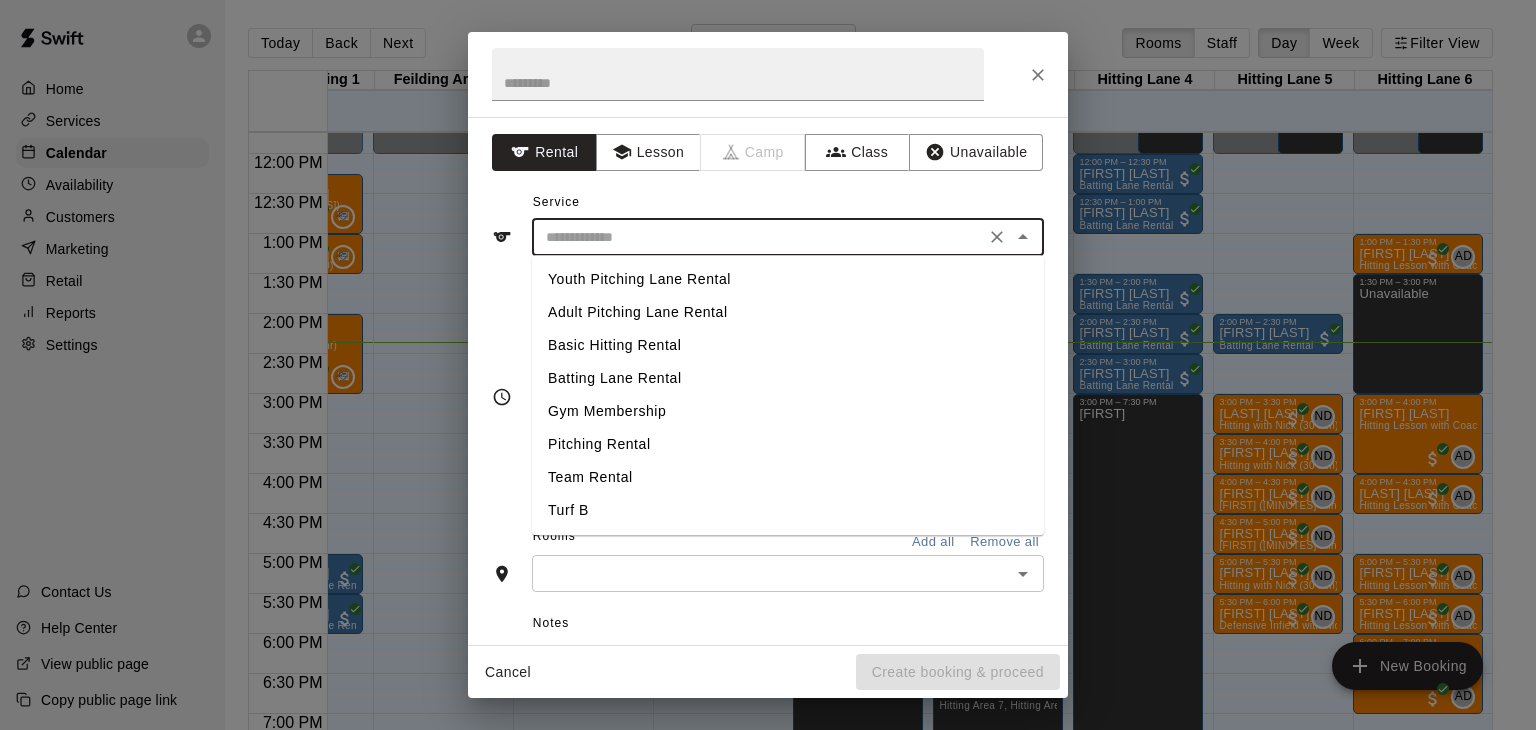 click on "Batting Lane Rental" at bounding box center [788, 378] 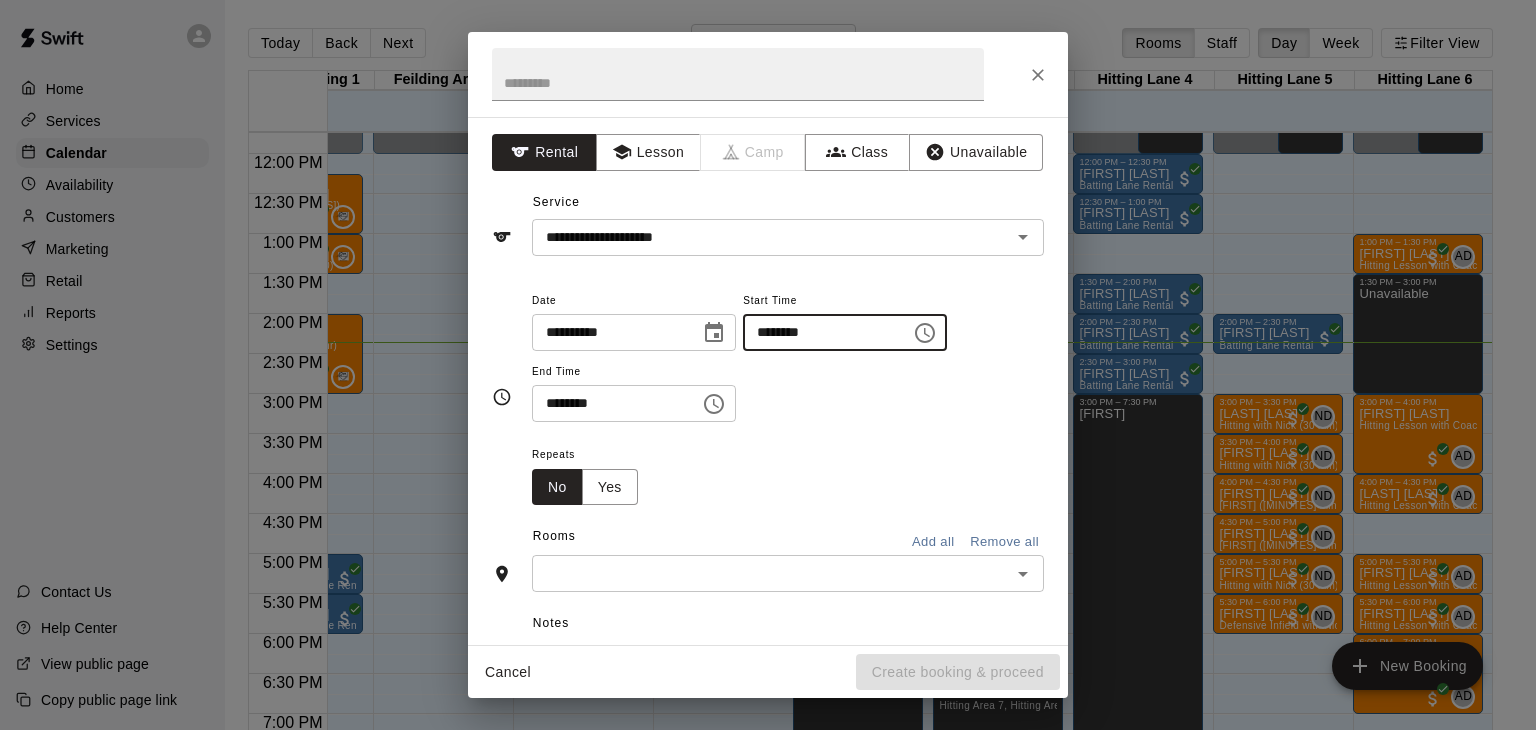 type on "********" 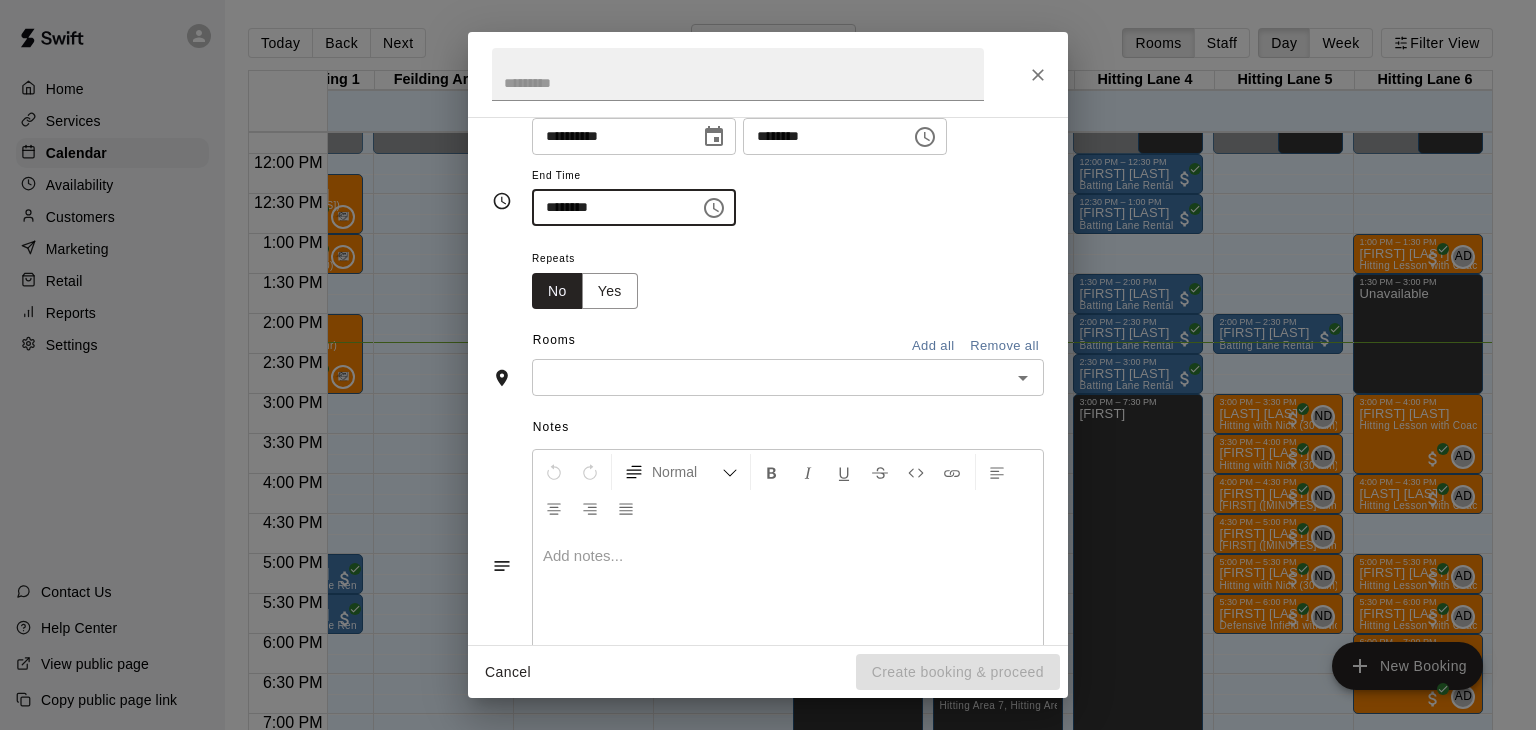 scroll, scrollTop: 220, scrollLeft: 0, axis: vertical 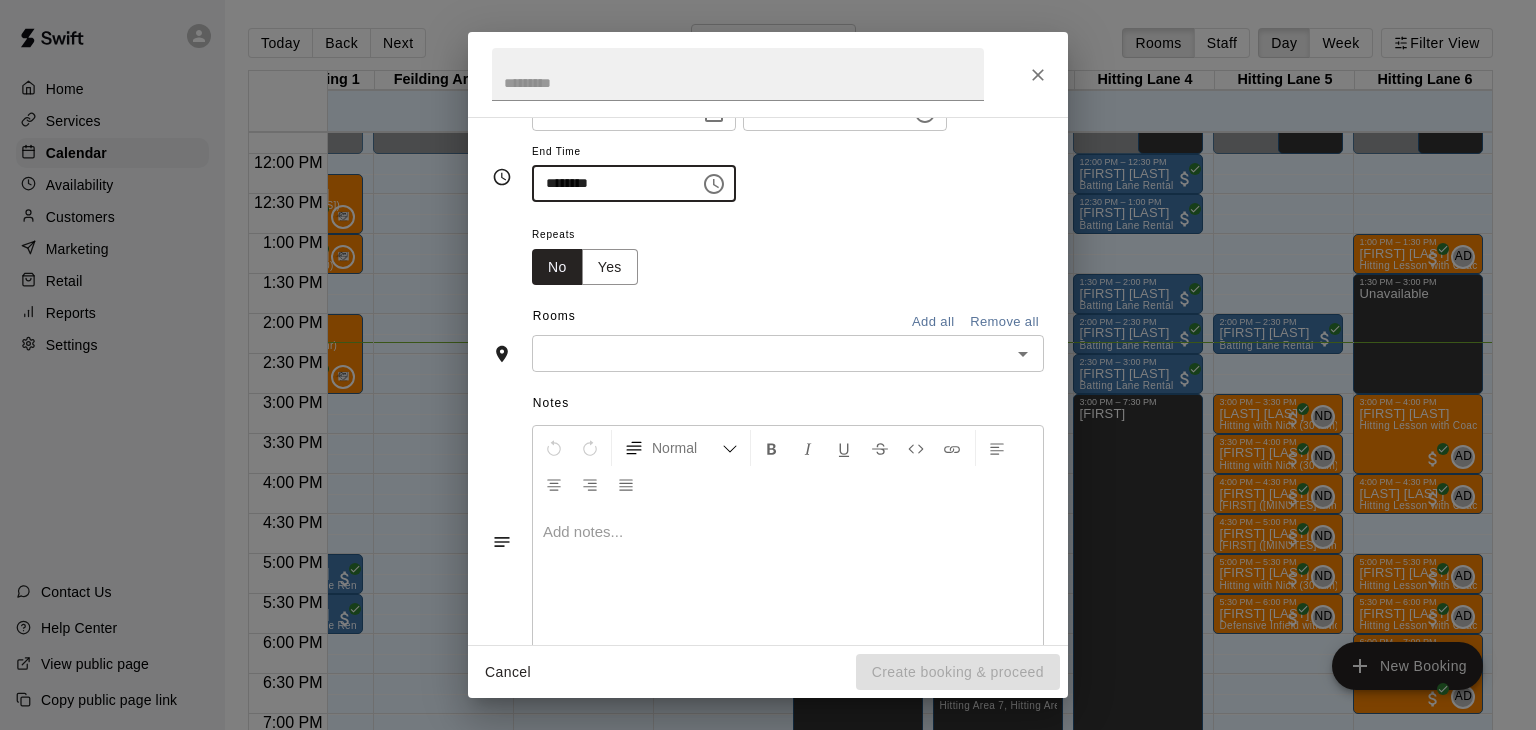 type on "********" 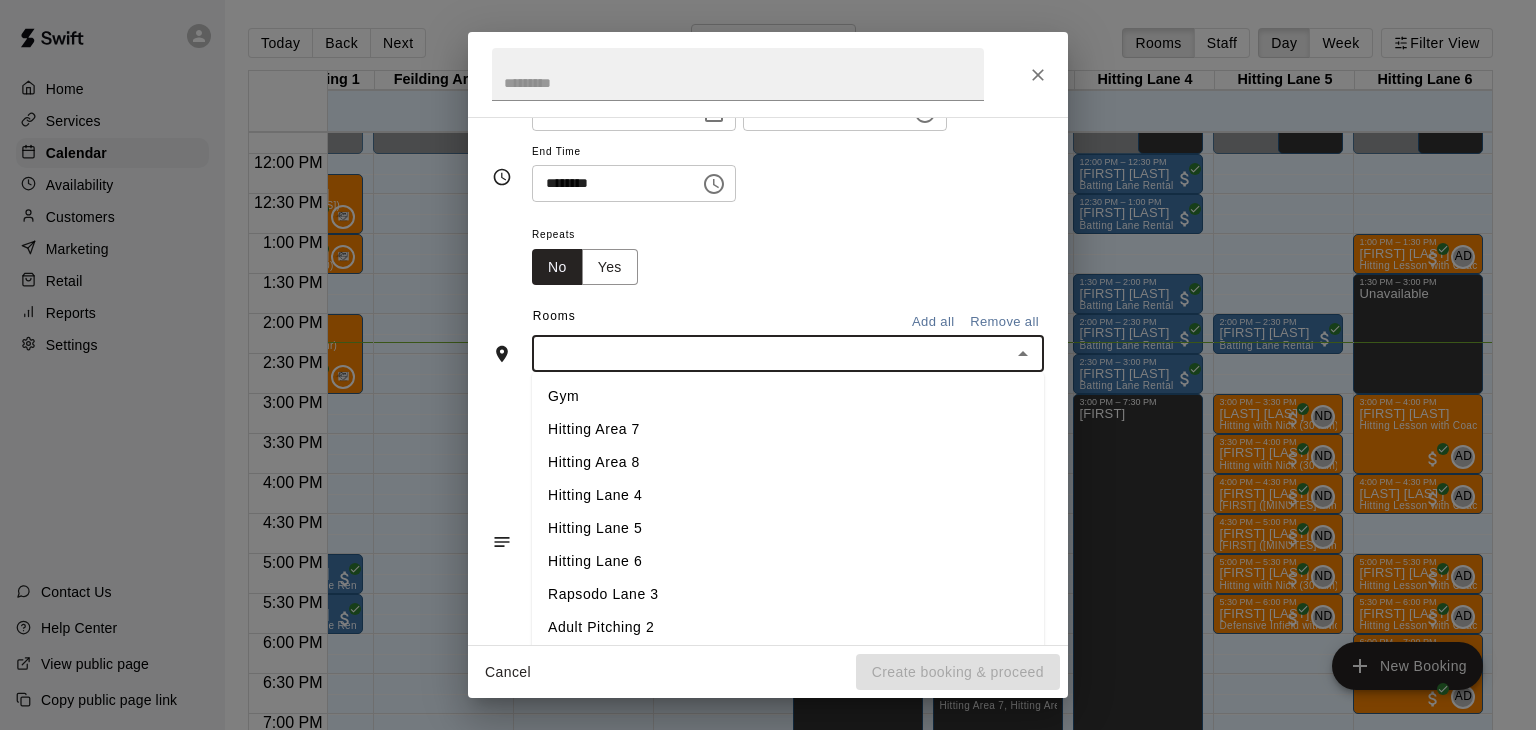 click at bounding box center (771, 353) 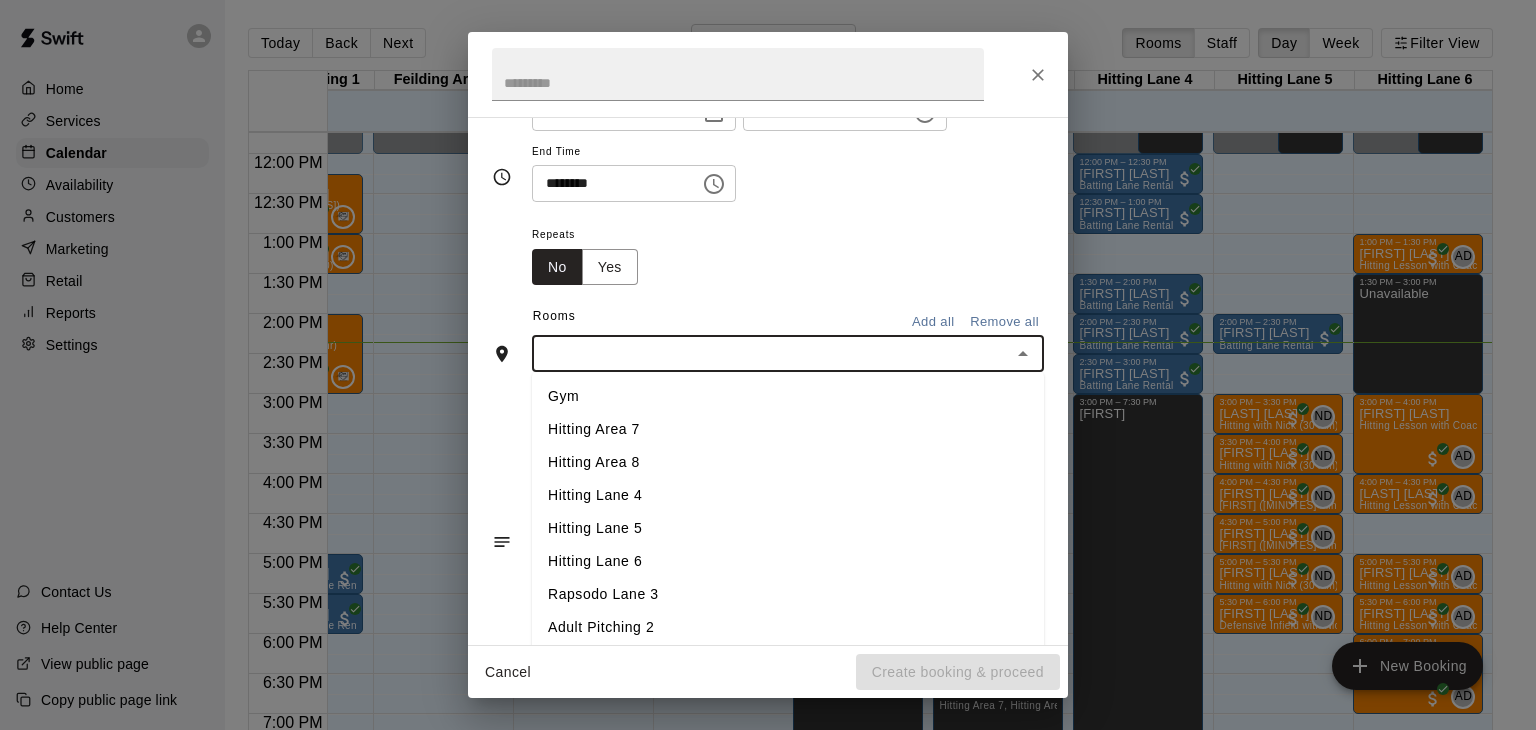 click on "Hitting Lane 5" at bounding box center [788, 529] 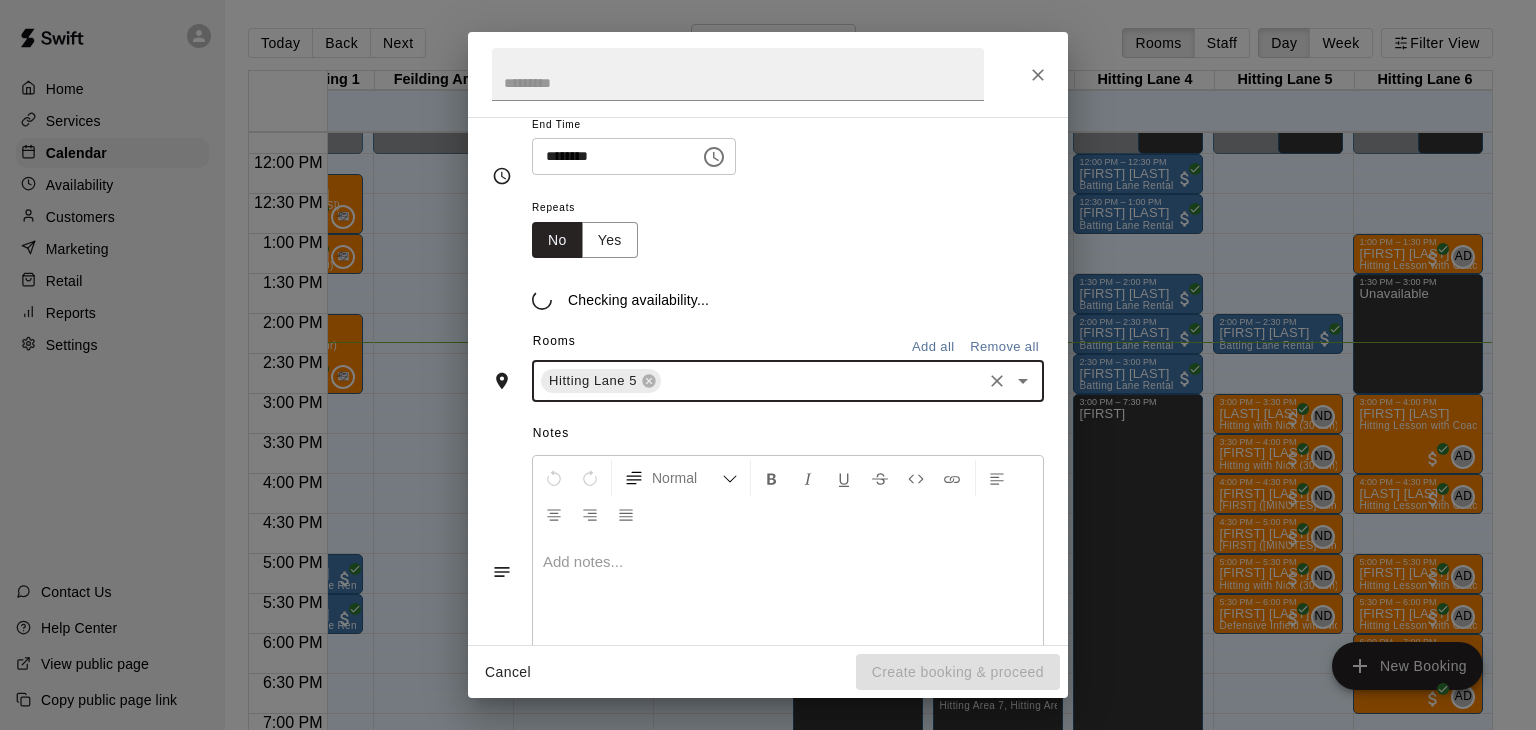 scroll, scrollTop: 259, scrollLeft: 0, axis: vertical 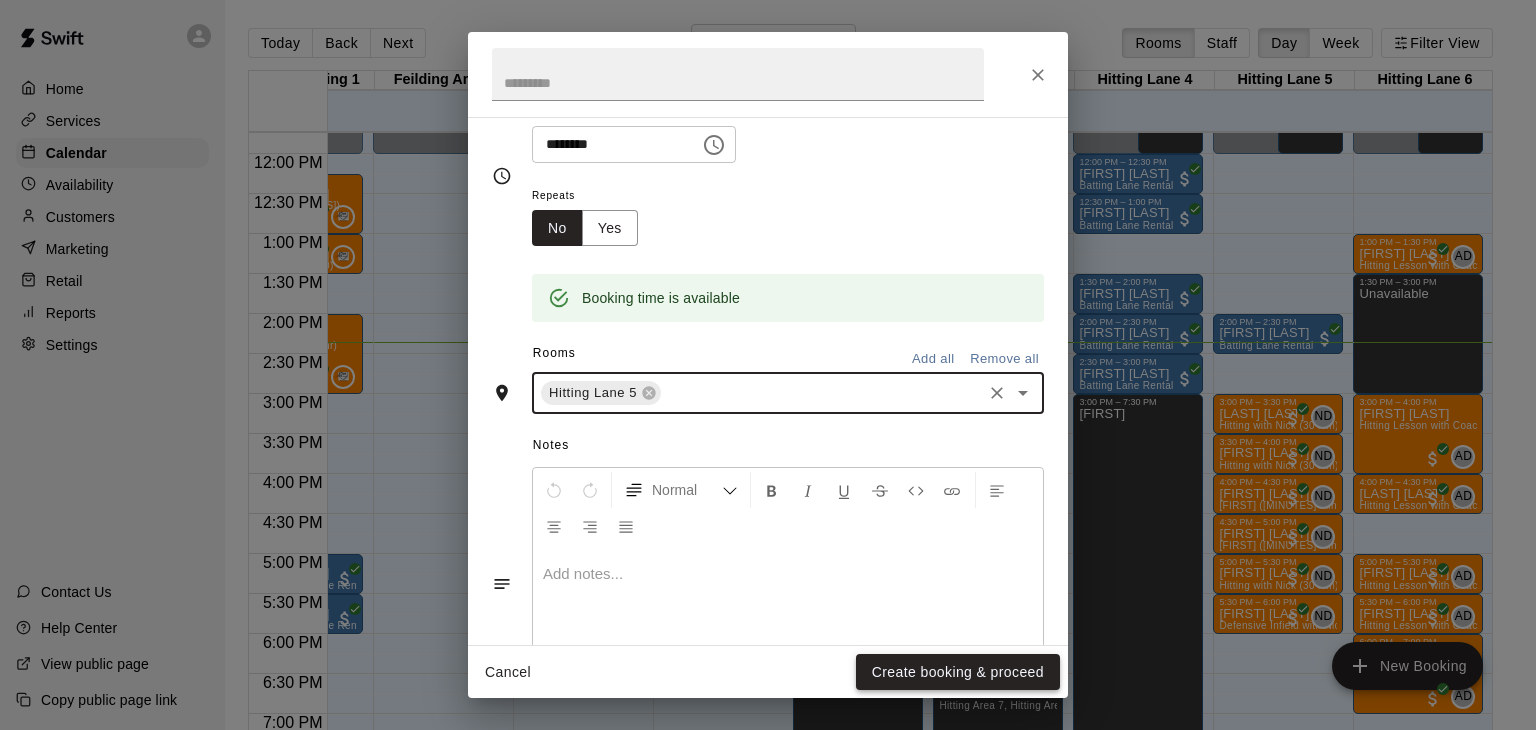 click on "Create booking & proceed" at bounding box center [958, 672] 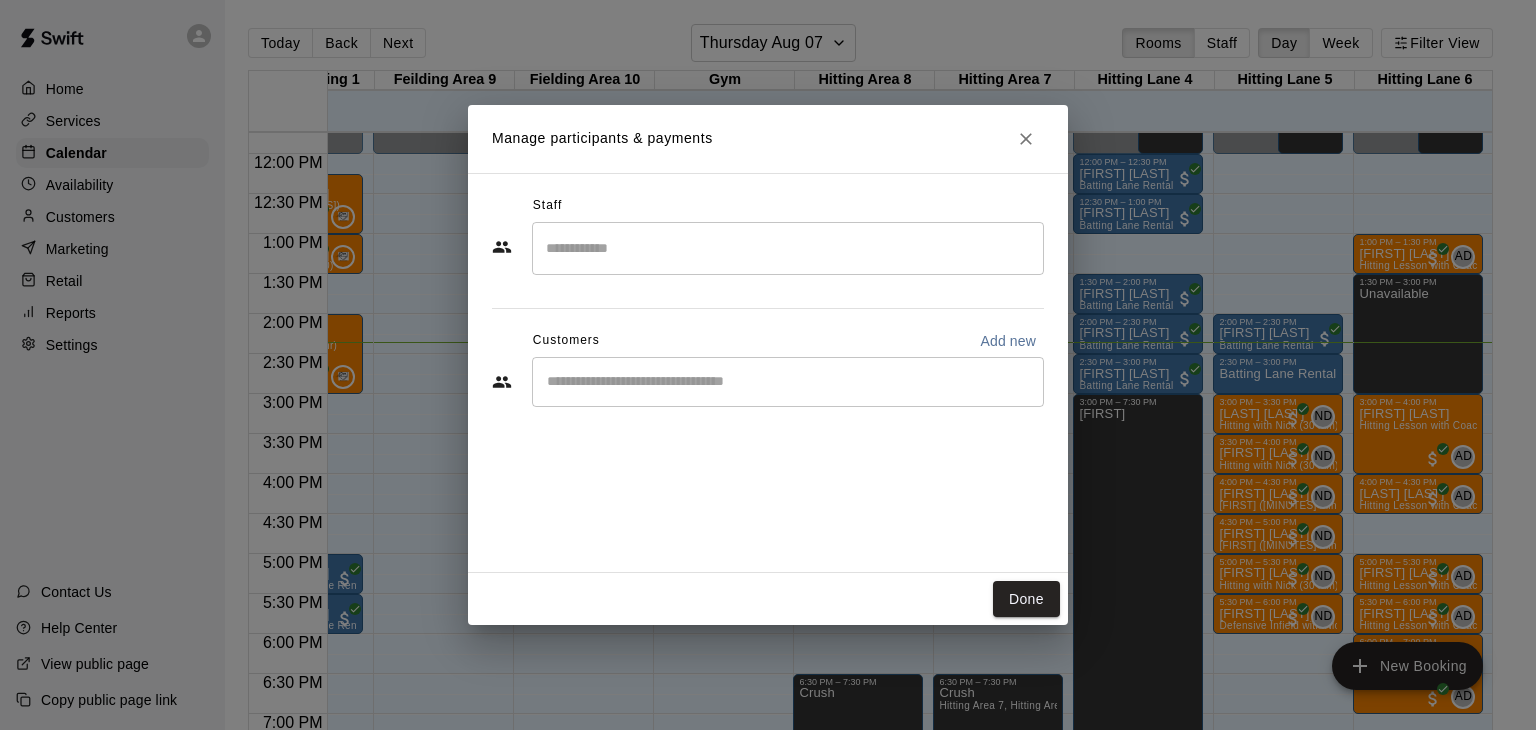 click on "​" at bounding box center (788, 382) 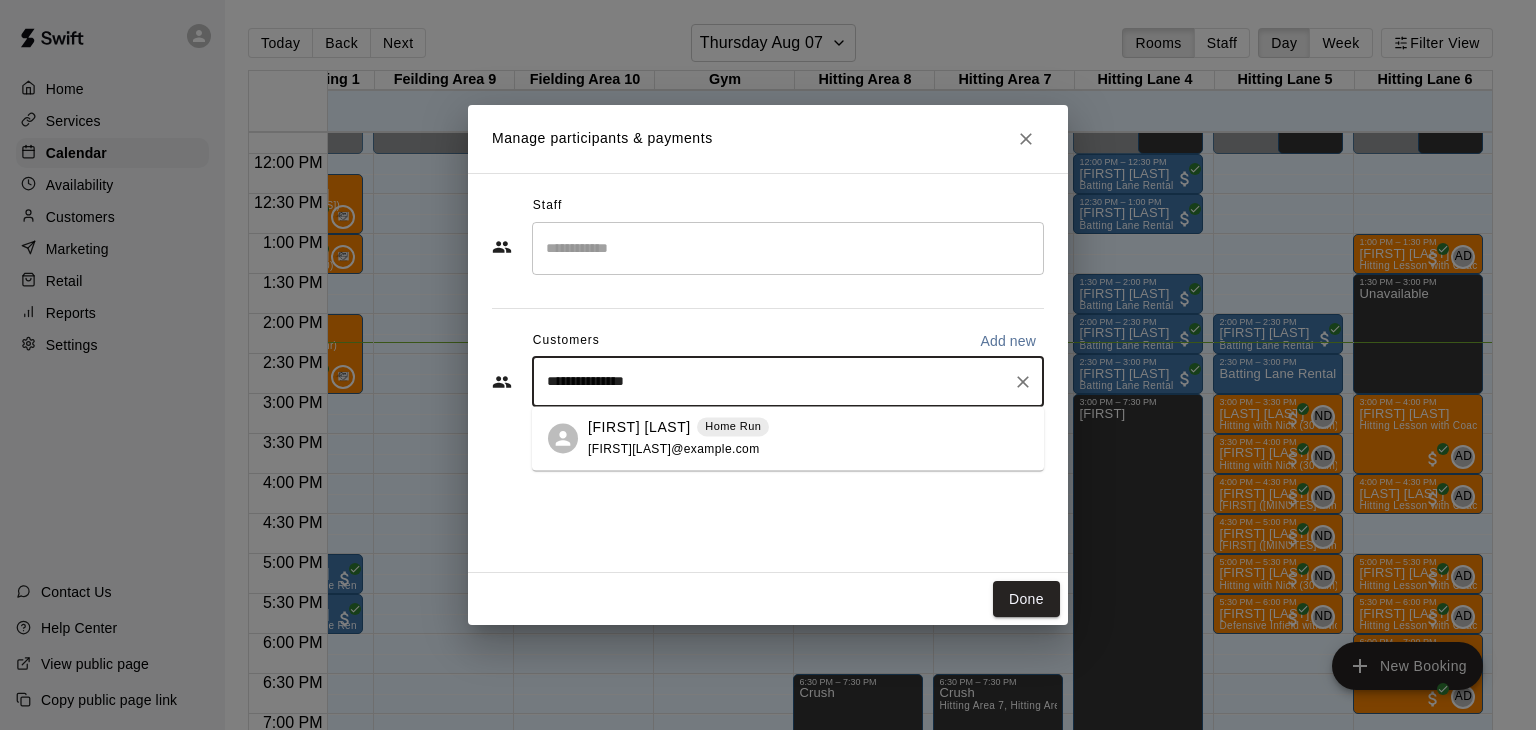type on "**********" 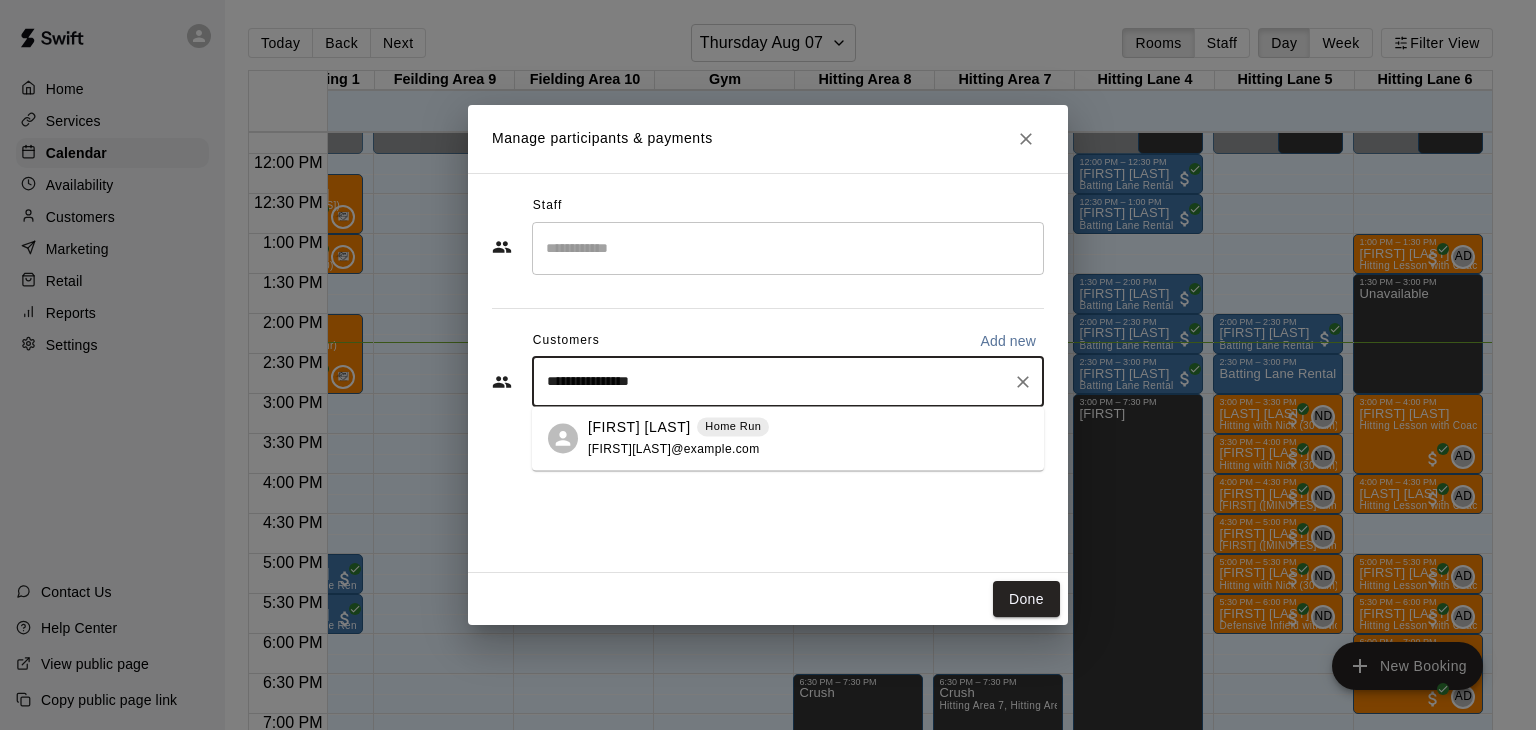 click on "testermanfamilyemail@gmail.com" at bounding box center [674, 449] 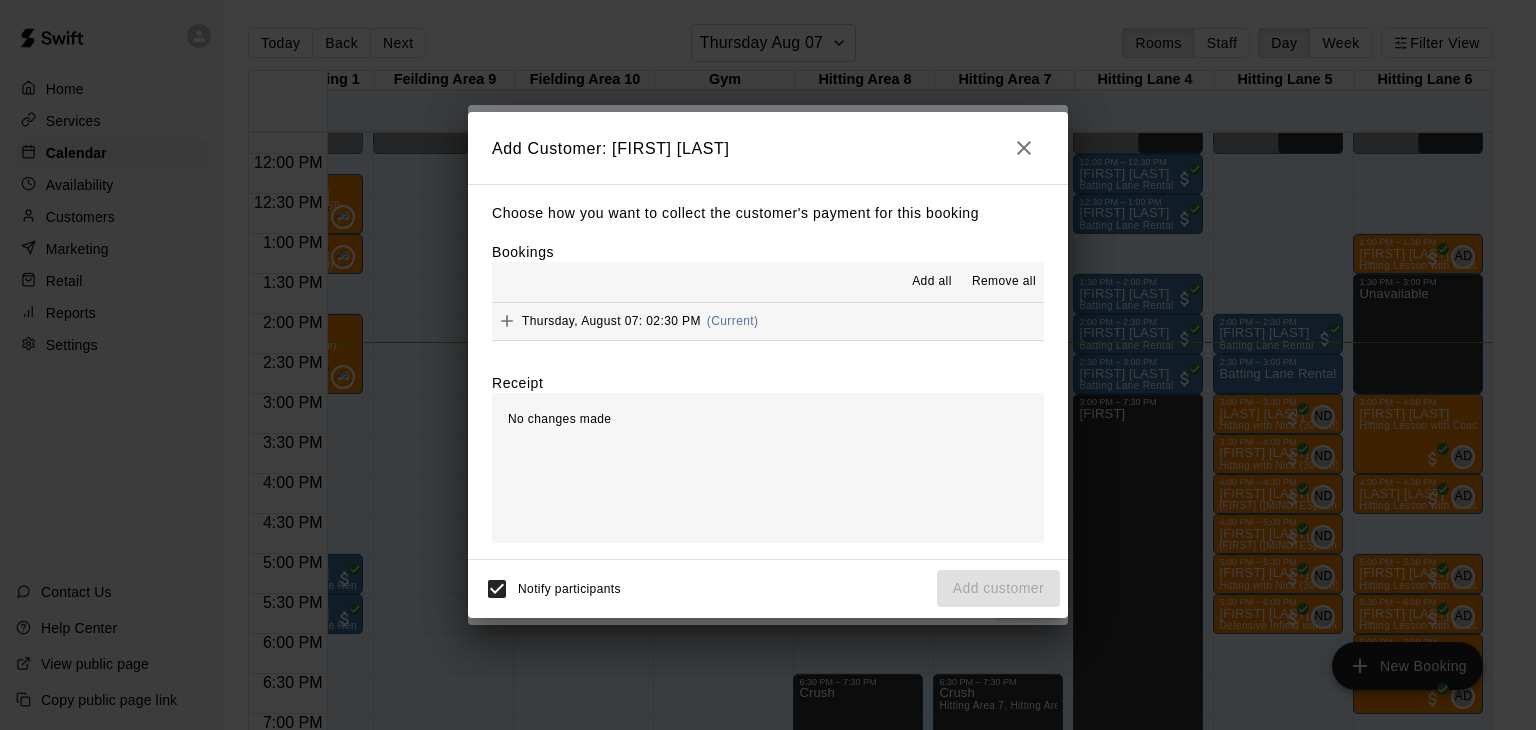 click on "Add all" at bounding box center [932, 282] 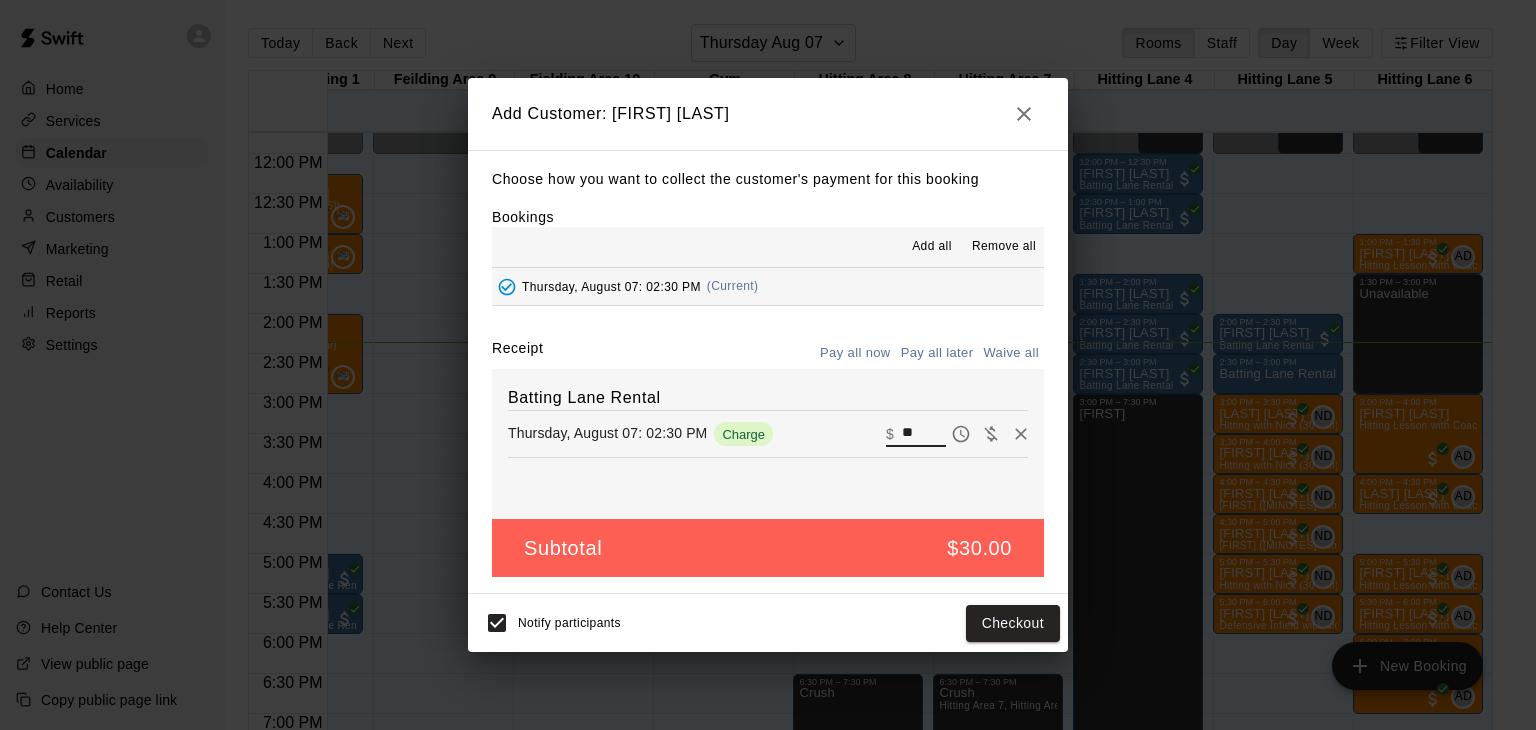 click on "**" at bounding box center (924, 434) 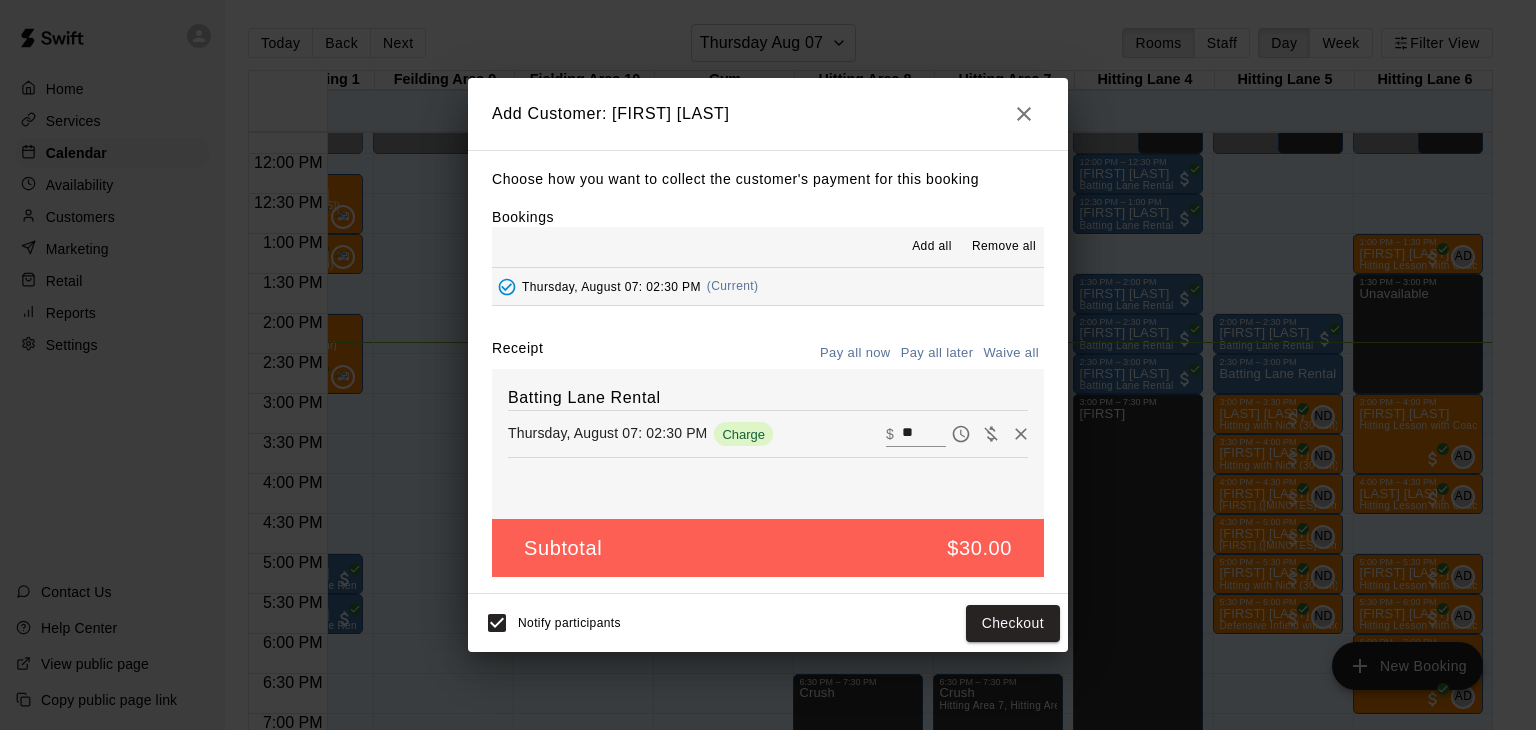 drag, startPoint x: 900, startPoint y: 430, endPoint x: 928, endPoint y: 432, distance: 28.071337 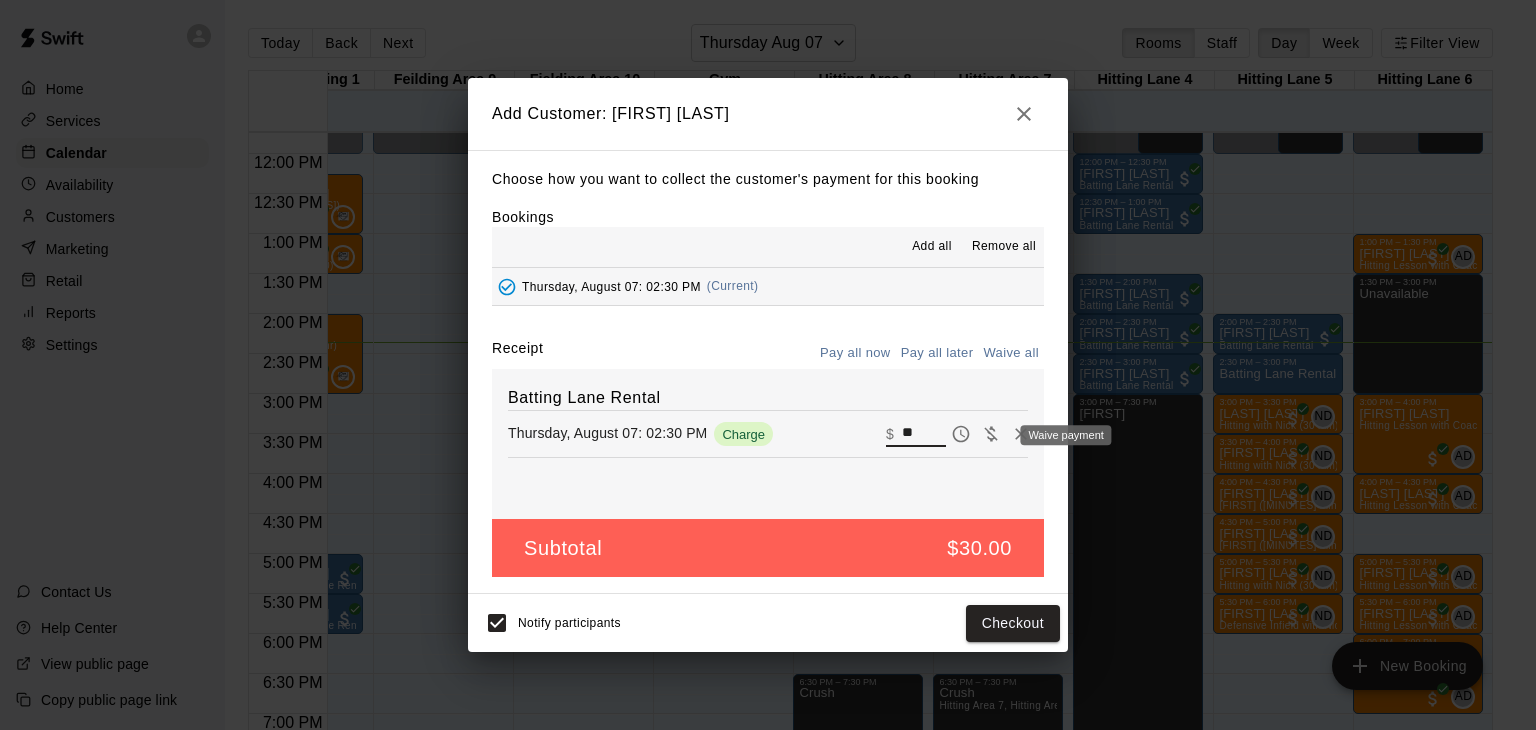 click 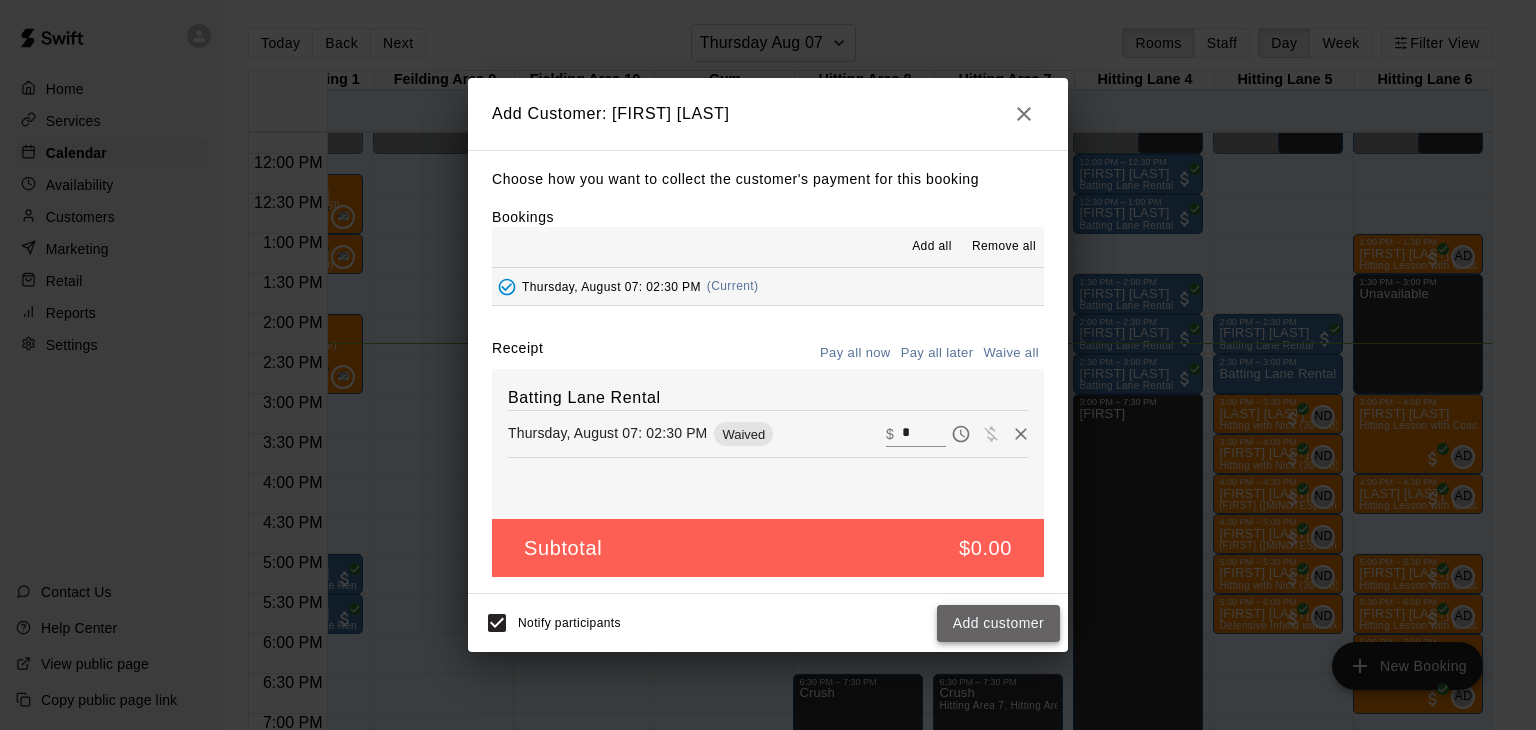 click on "Add customer" at bounding box center (998, 623) 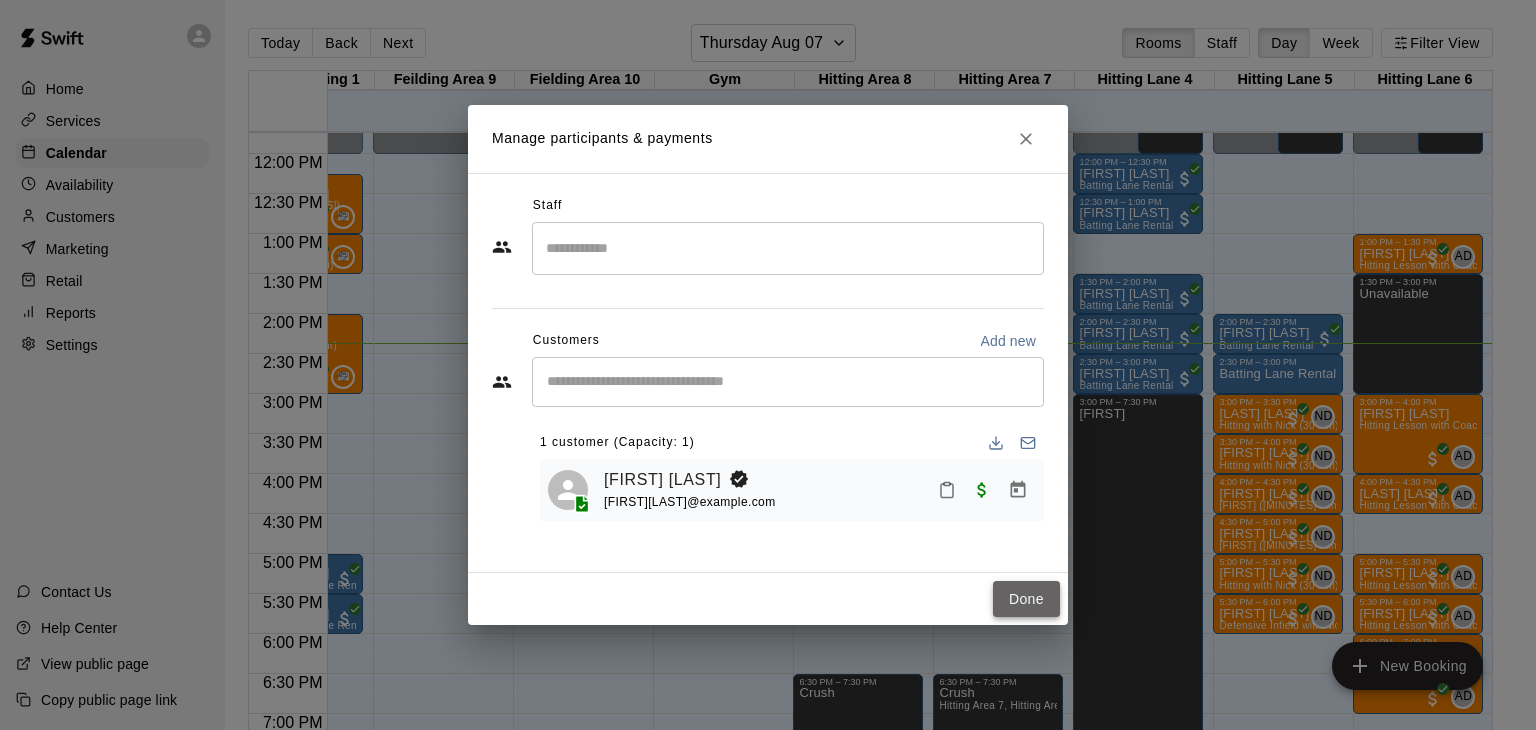 click on "Done" at bounding box center [1026, 599] 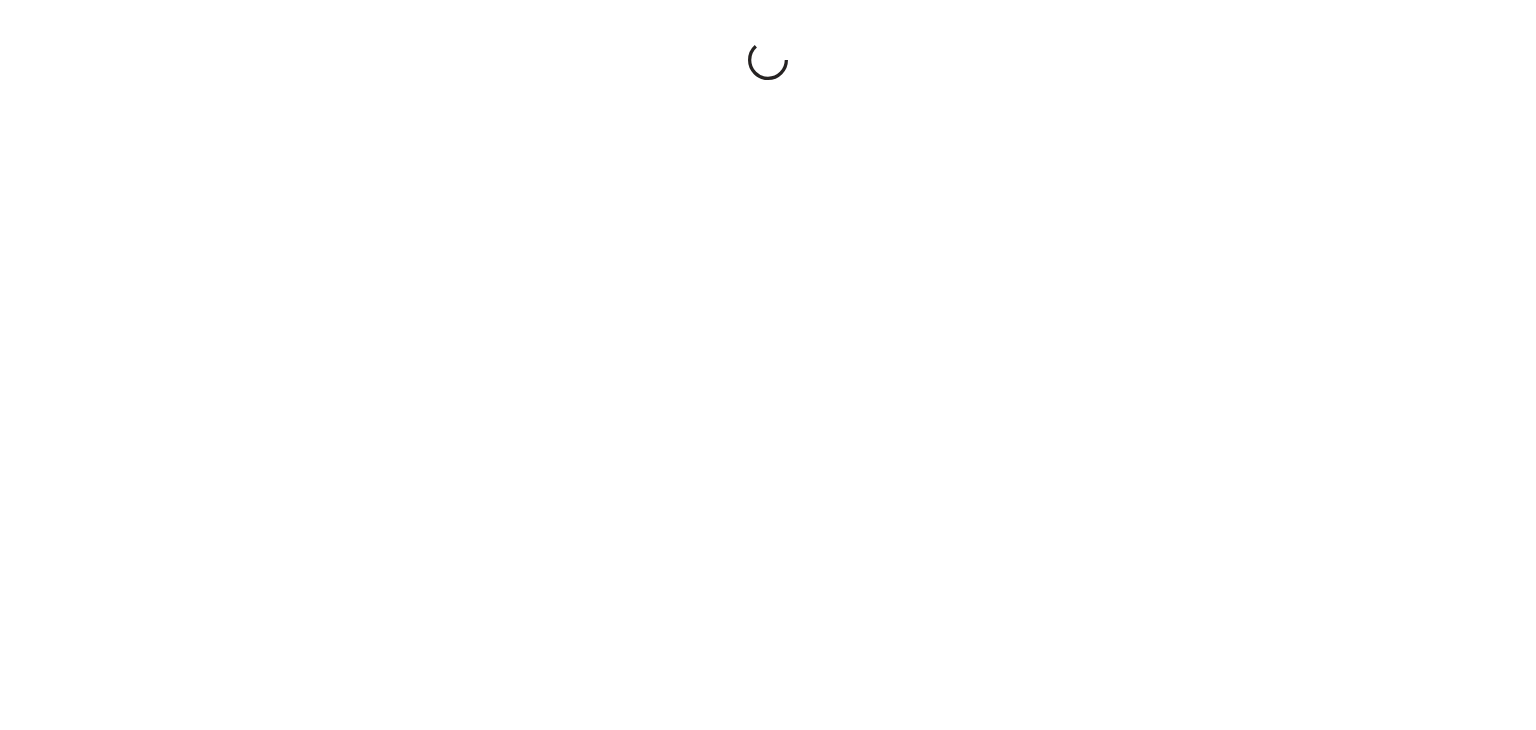 scroll, scrollTop: 0, scrollLeft: 0, axis: both 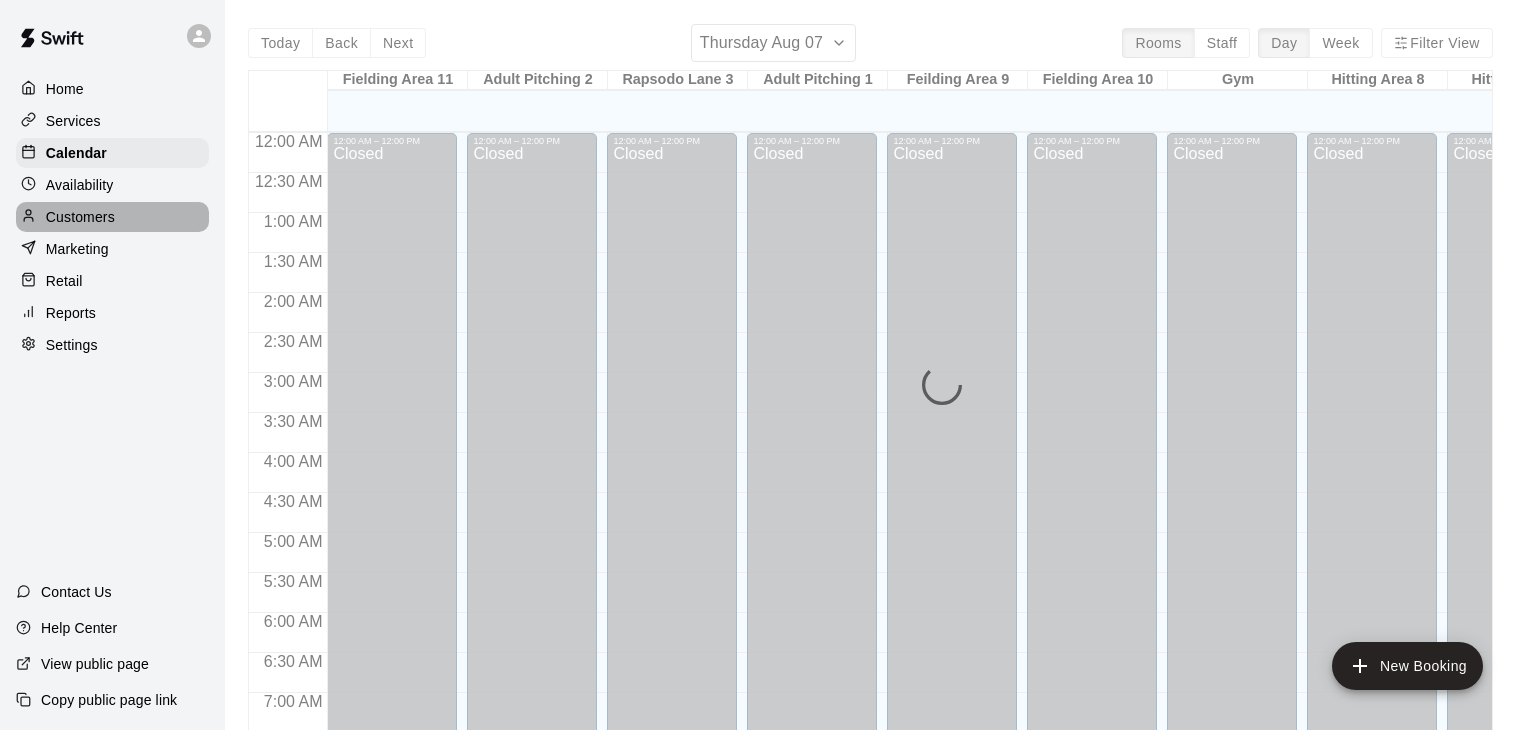 click on "Customers" at bounding box center [80, 217] 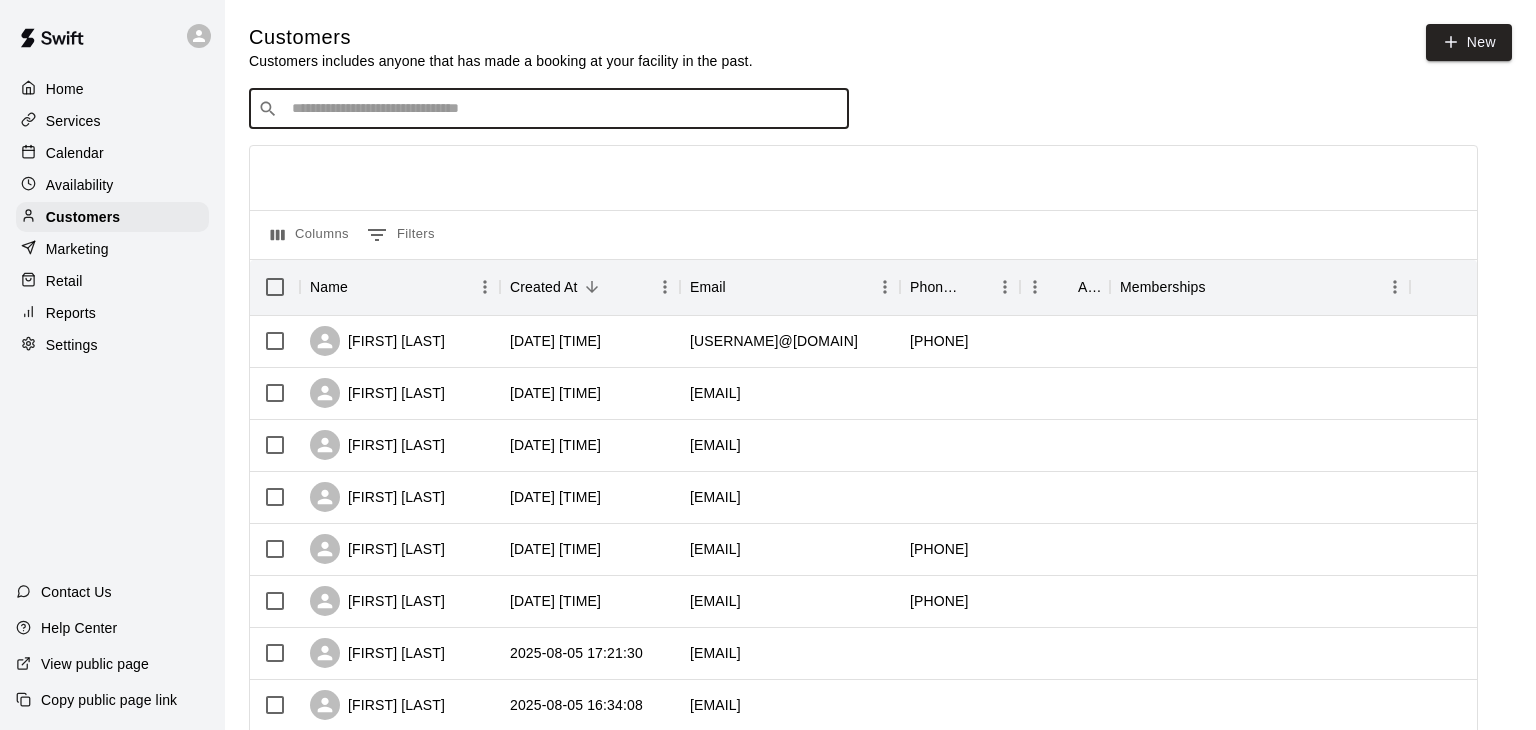click at bounding box center (563, 109) 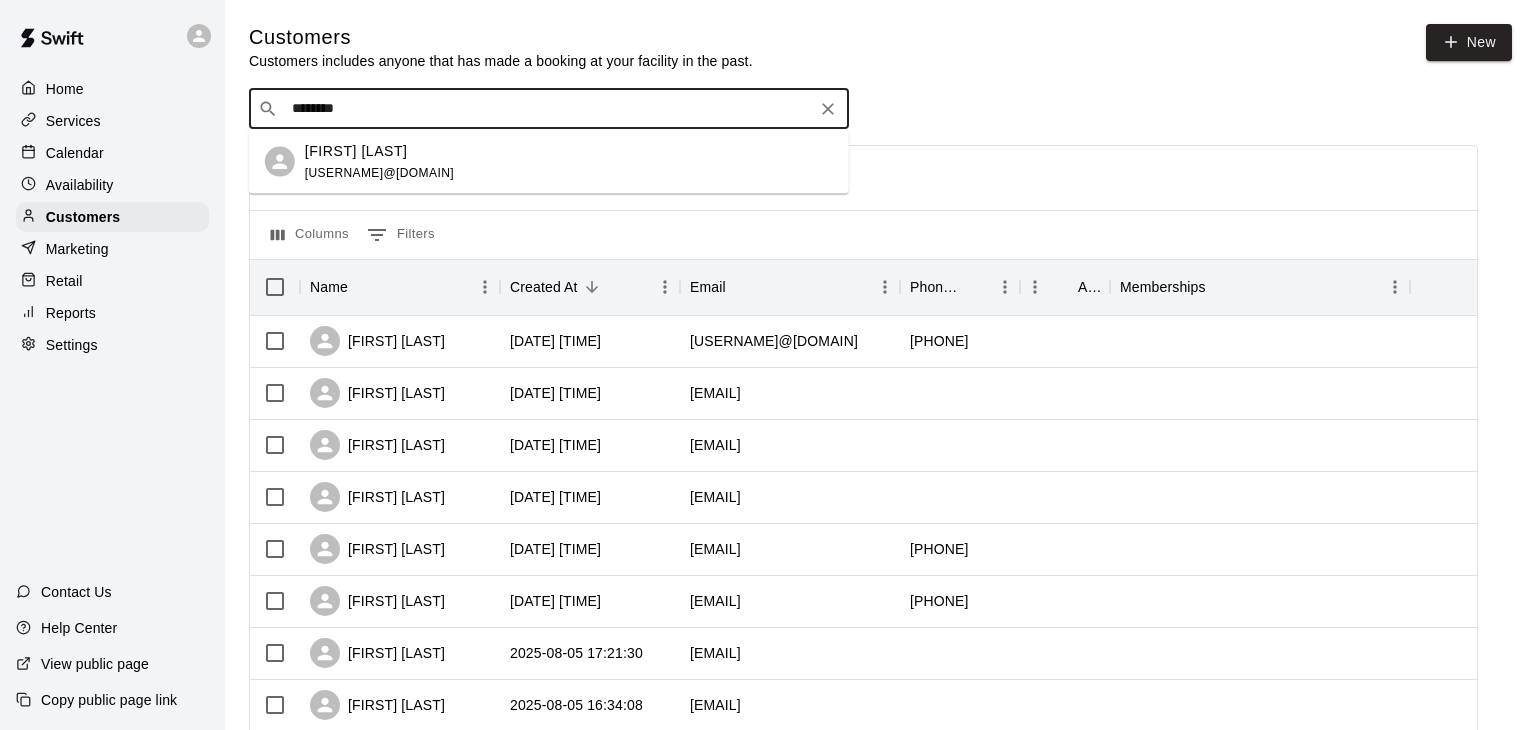 type on "*********" 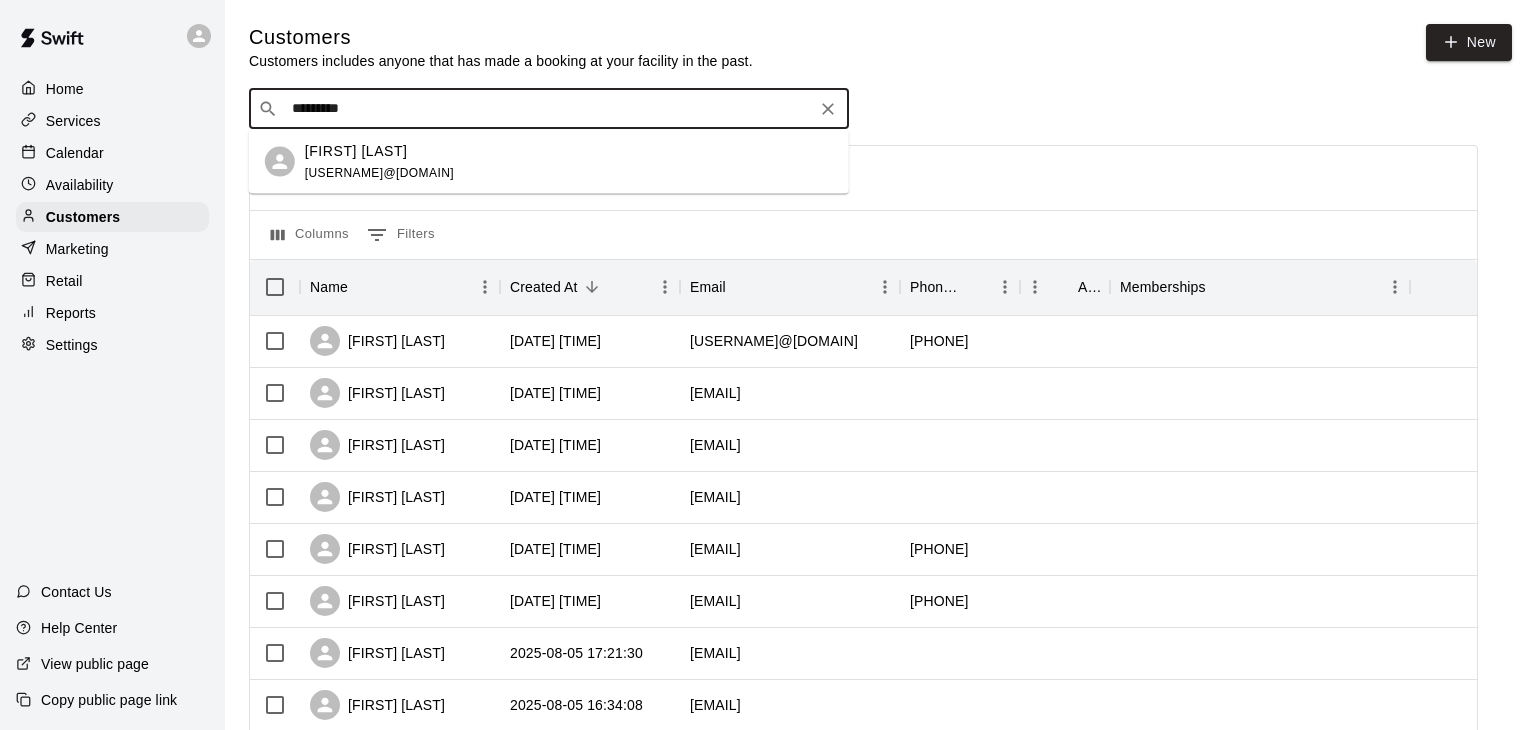 click on "[USERNAME]@[DOMAIN]" at bounding box center (379, 172) 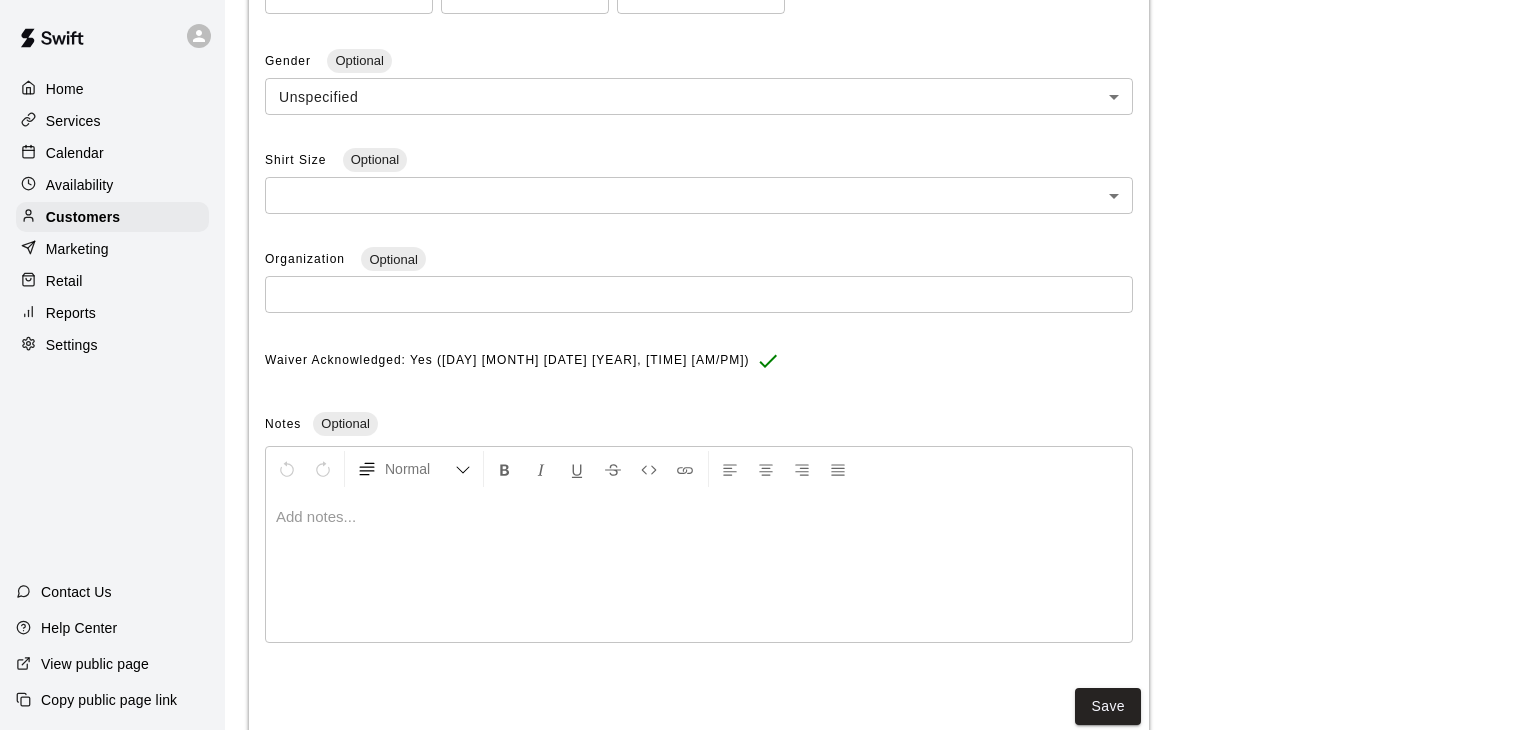 scroll, scrollTop: 0, scrollLeft: 0, axis: both 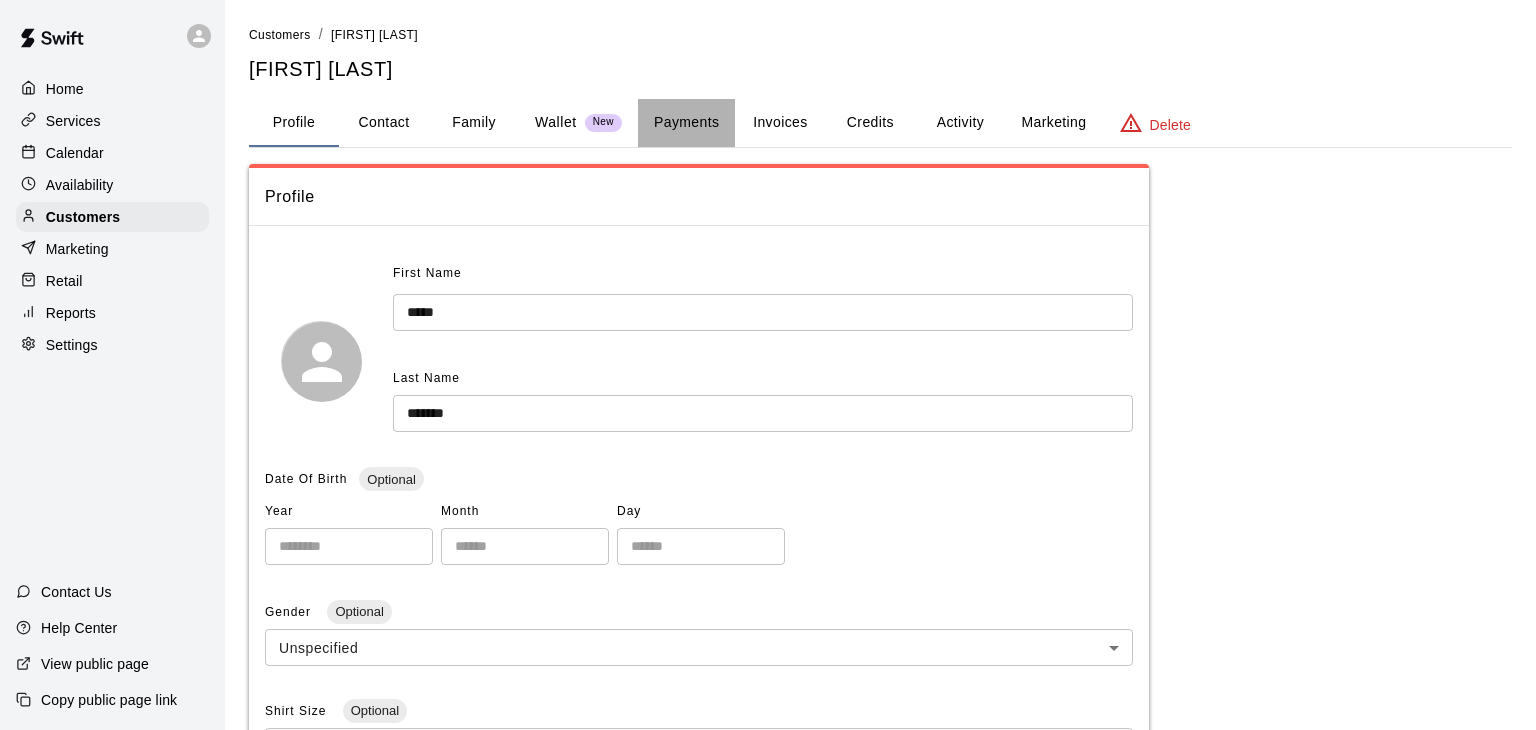 click on "Payments" at bounding box center [686, 123] 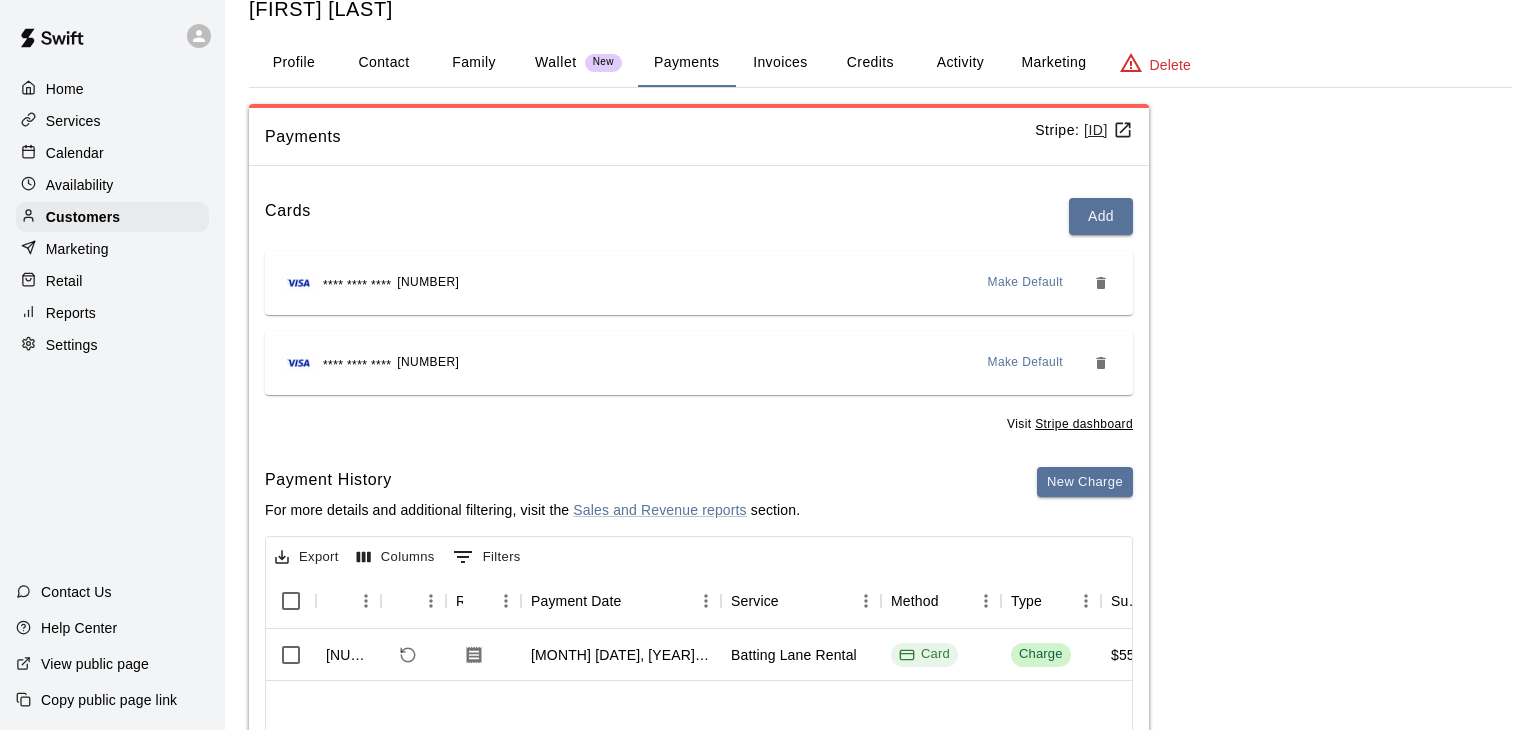 scroll, scrollTop: 0, scrollLeft: 0, axis: both 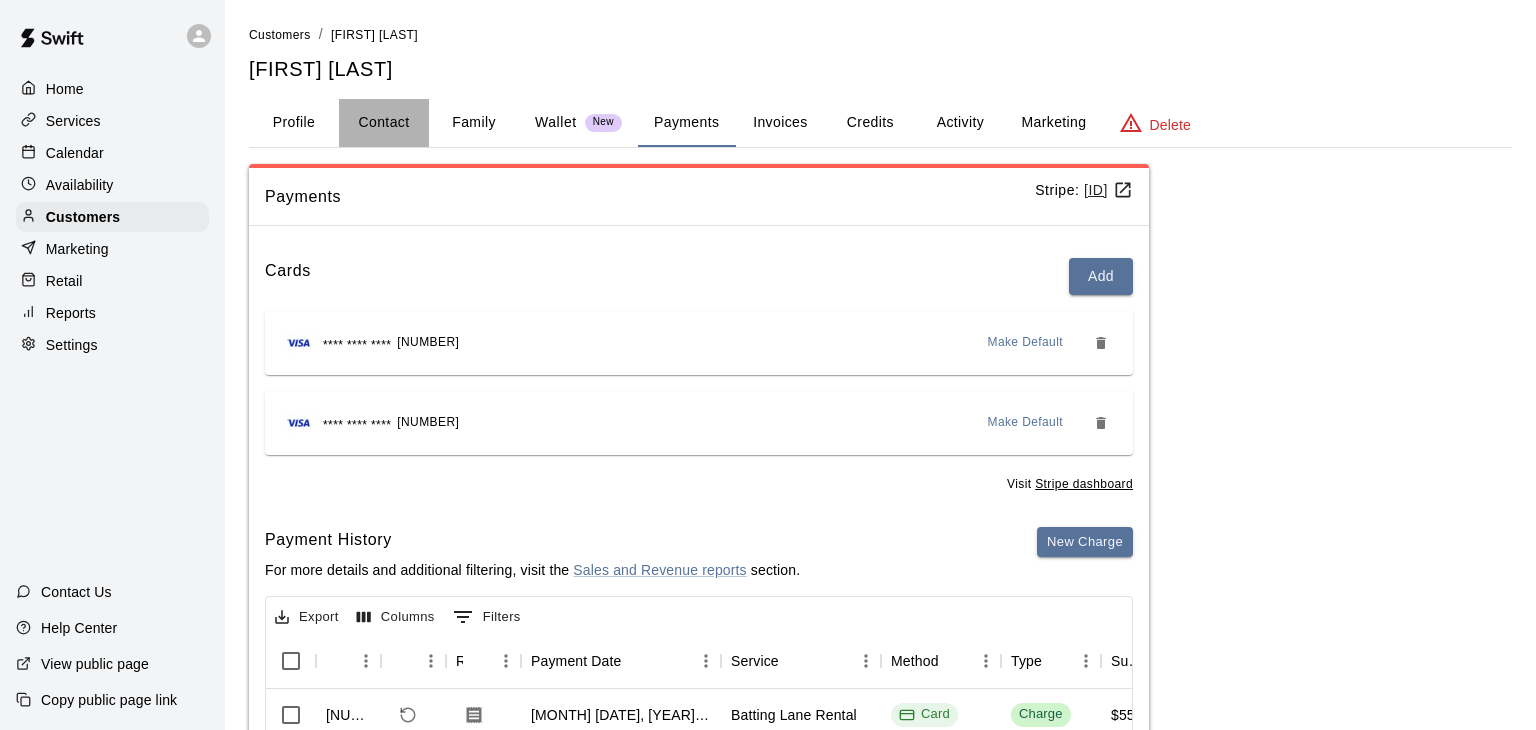 click on "Contact" at bounding box center [384, 123] 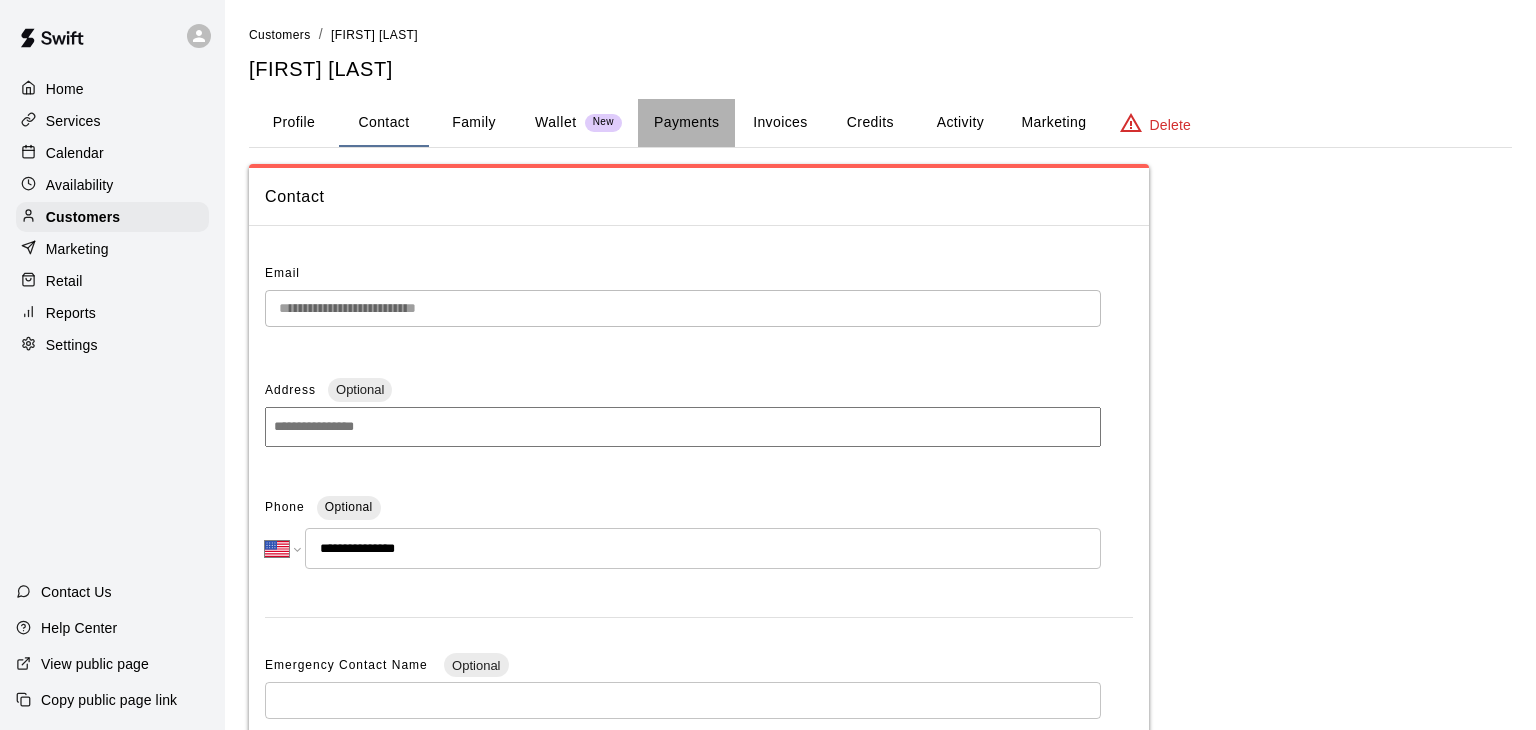 click on "Payments" at bounding box center [686, 123] 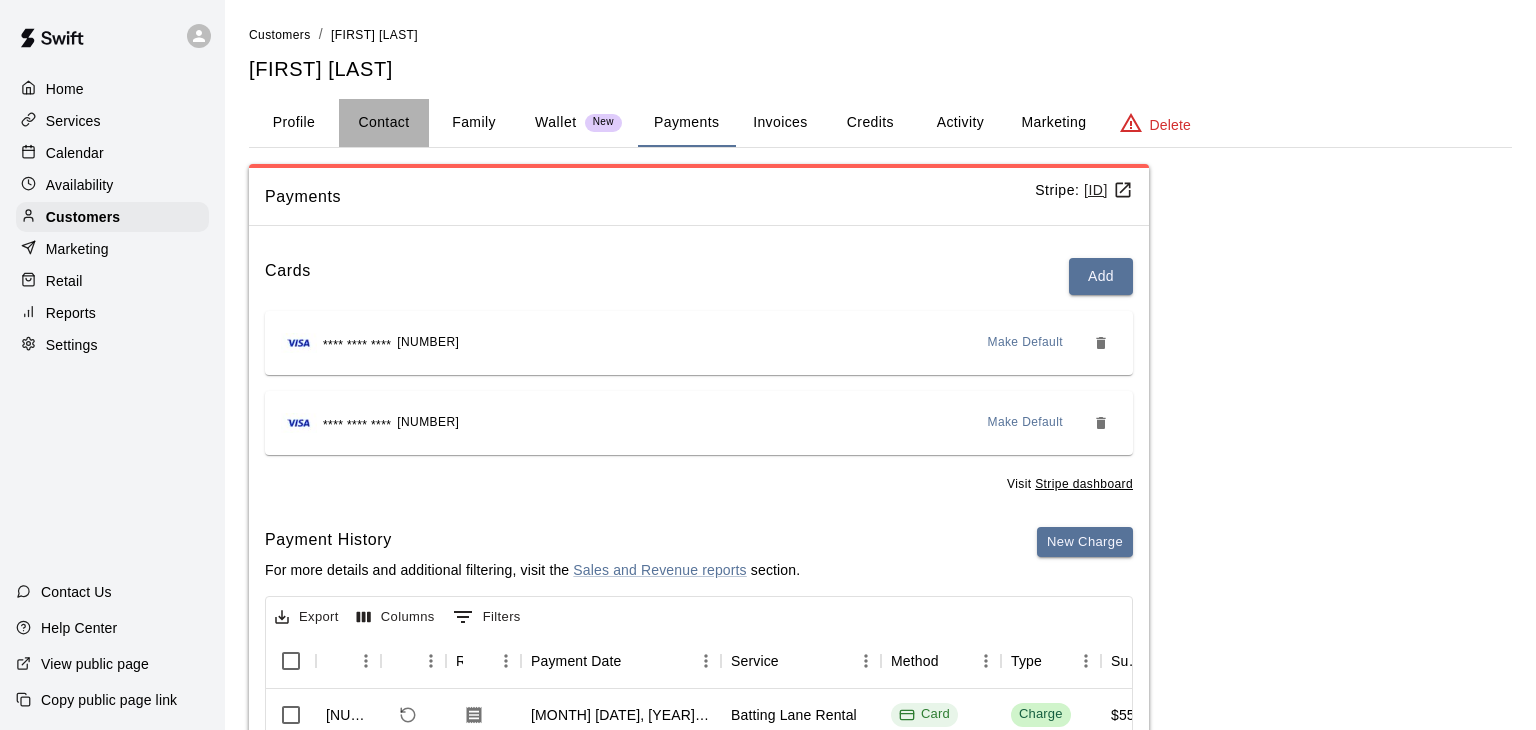 click on "Contact" at bounding box center (384, 123) 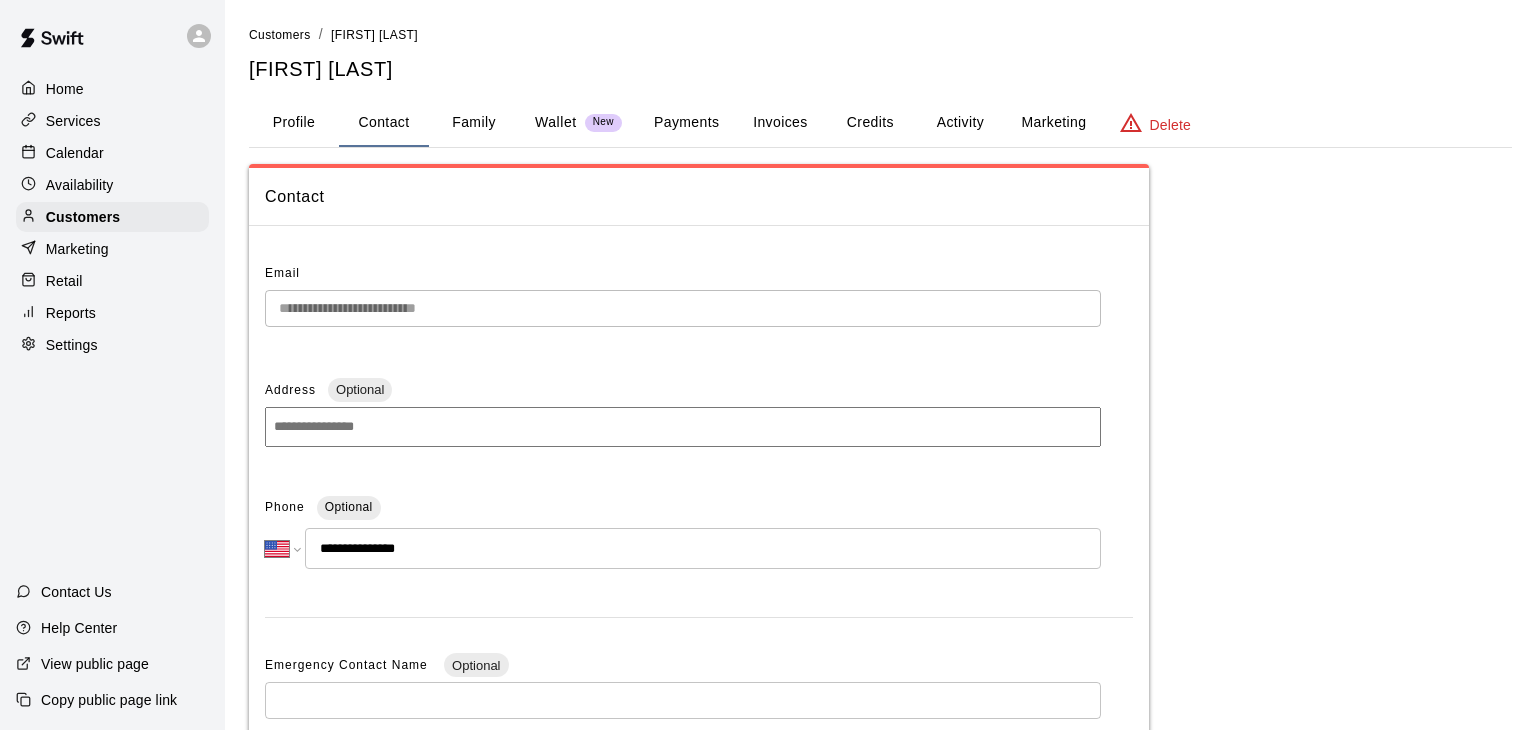 click on "Availability" at bounding box center (80, 185) 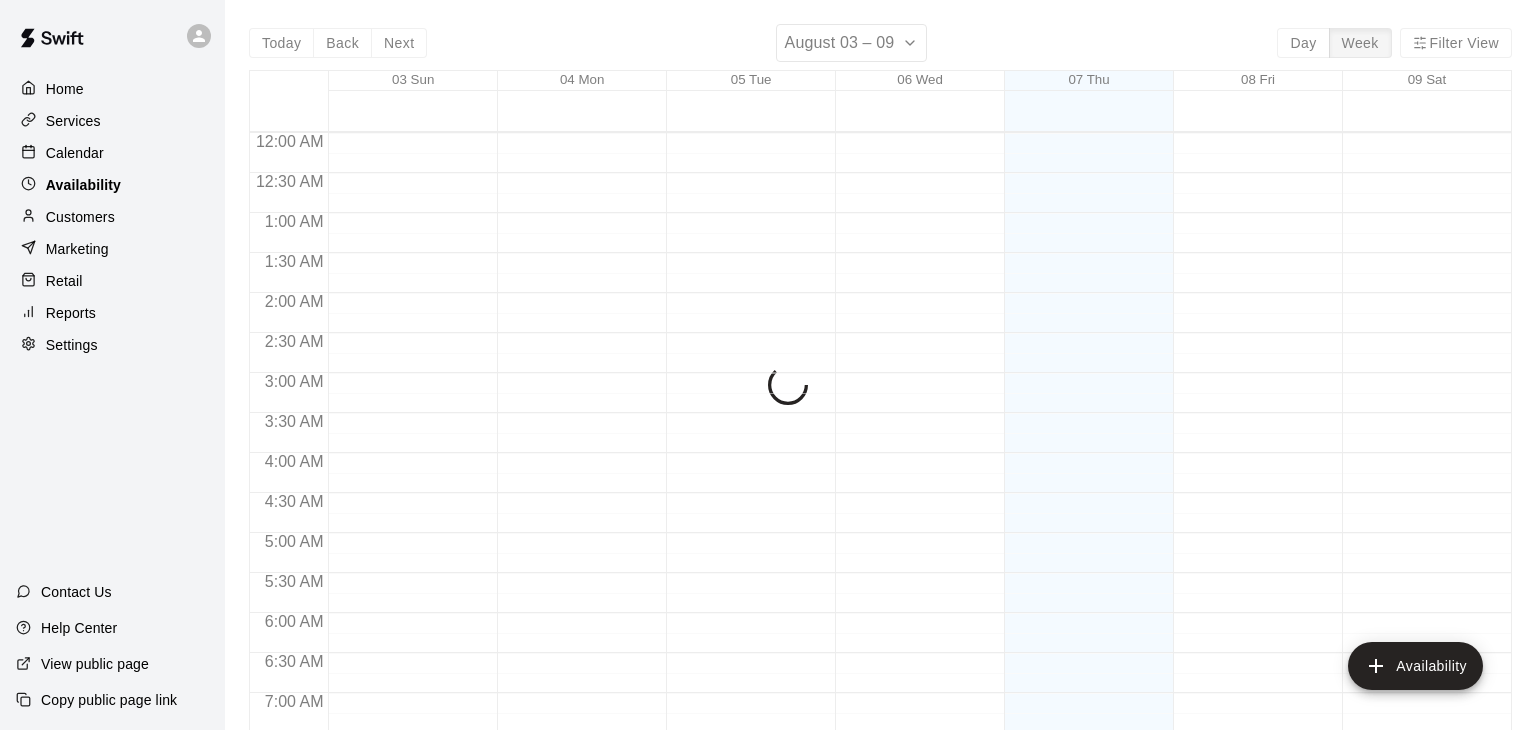 scroll, scrollTop: 1167, scrollLeft: 0, axis: vertical 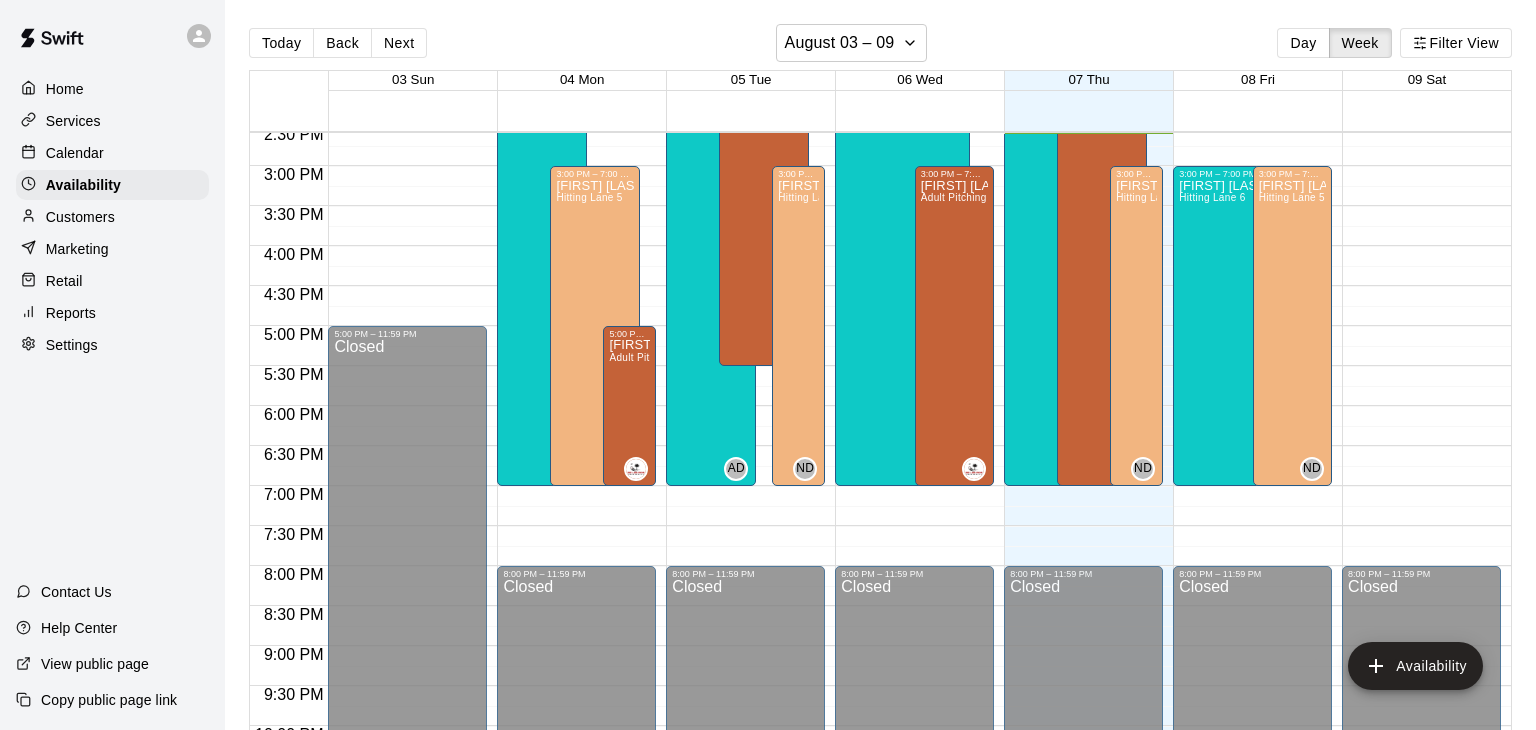 click on "Customers" at bounding box center [80, 217] 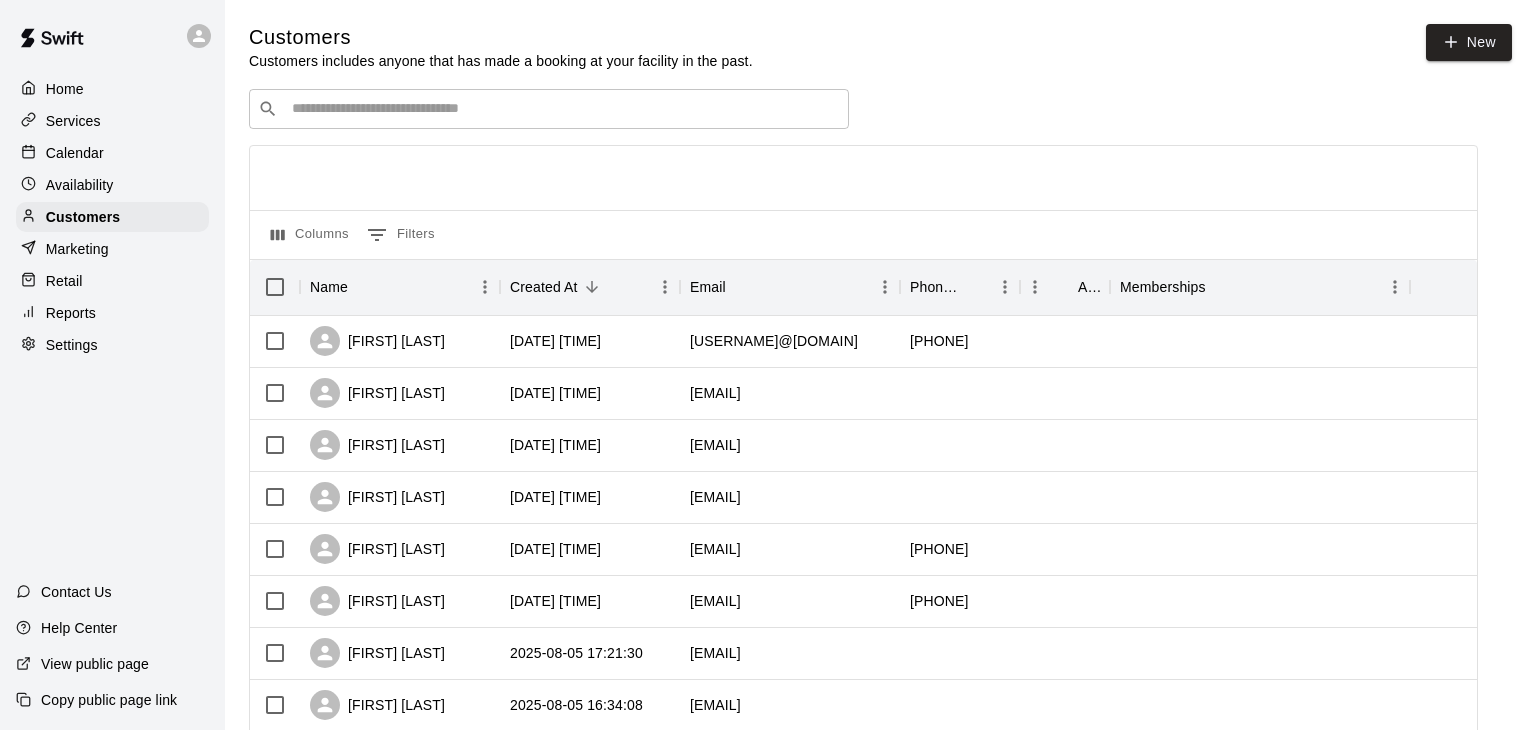 click on "Calendar" at bounding box center (75, 153) 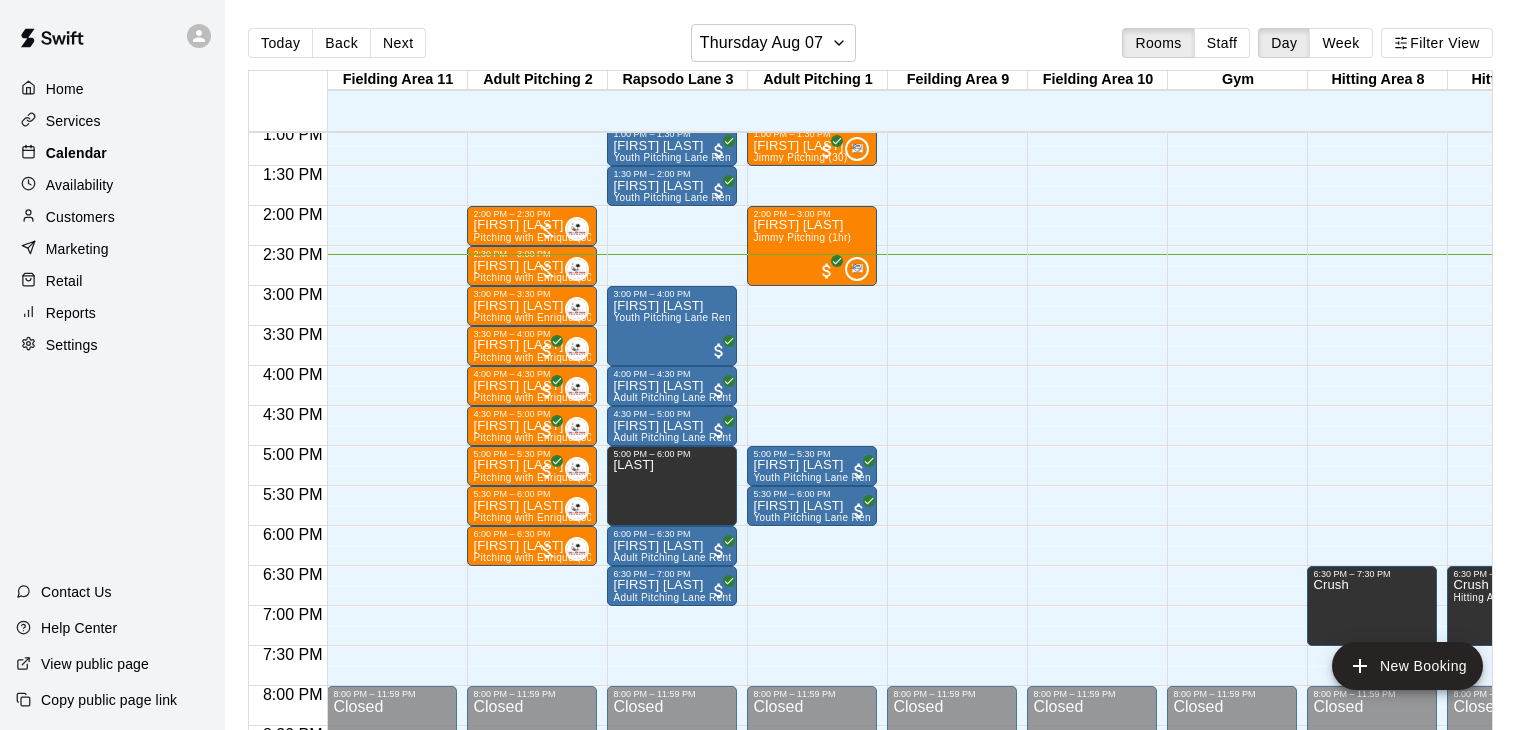 scroll, scrollTop: 1007, scrollLeft: 122, axis: both 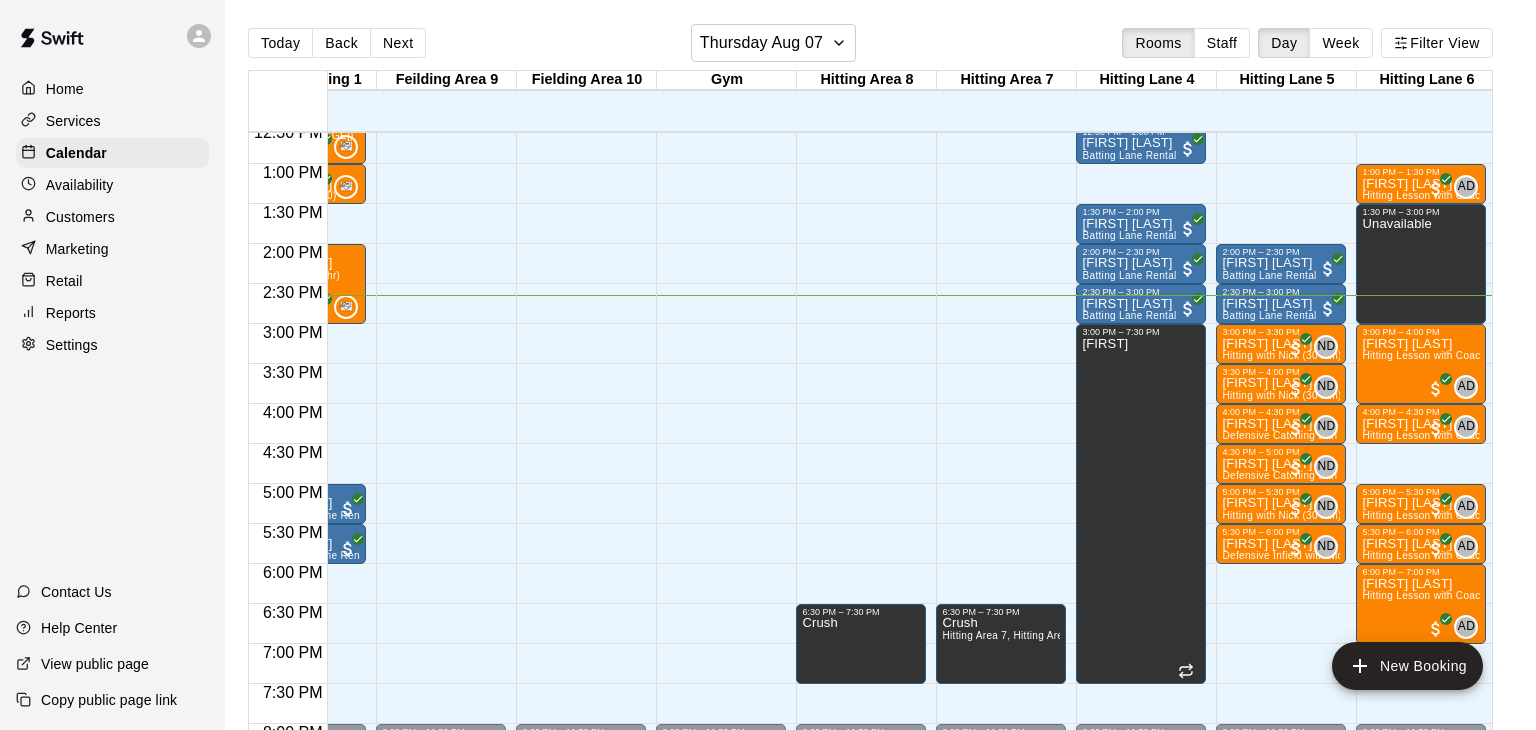 click on "Customers" at bounding box center (80, 217) 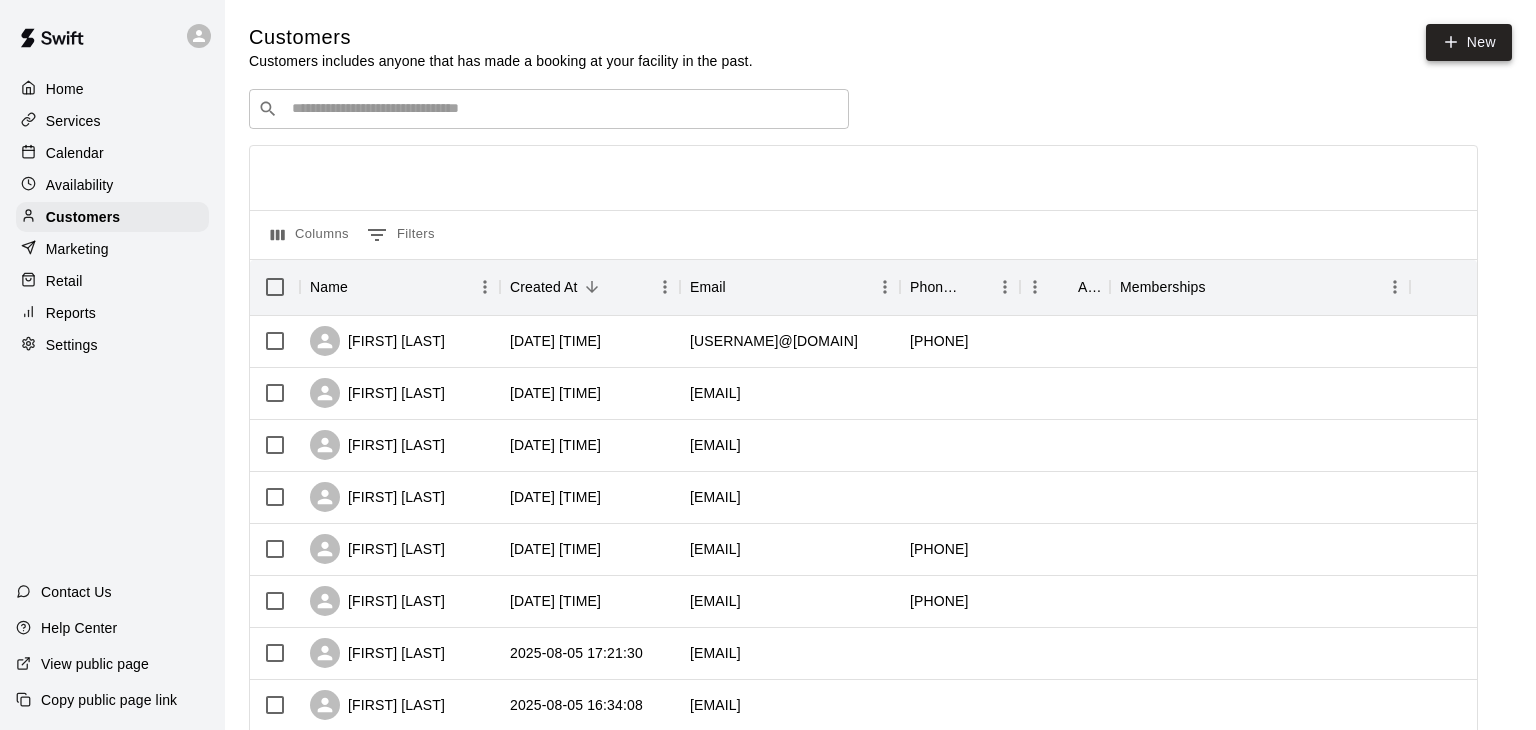 click on "New" at bounding box center [1469, 42] 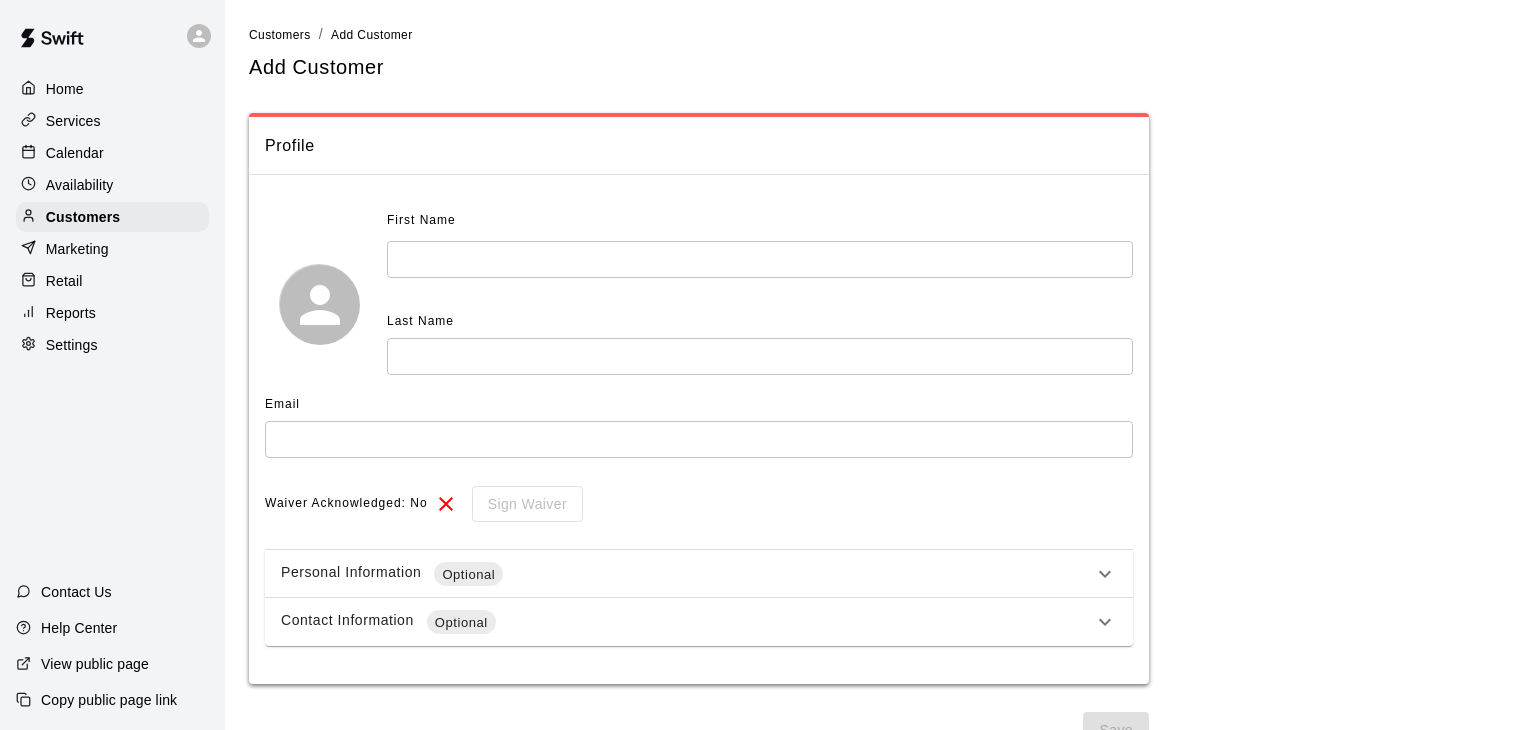 click at bounding box center (760, 259) 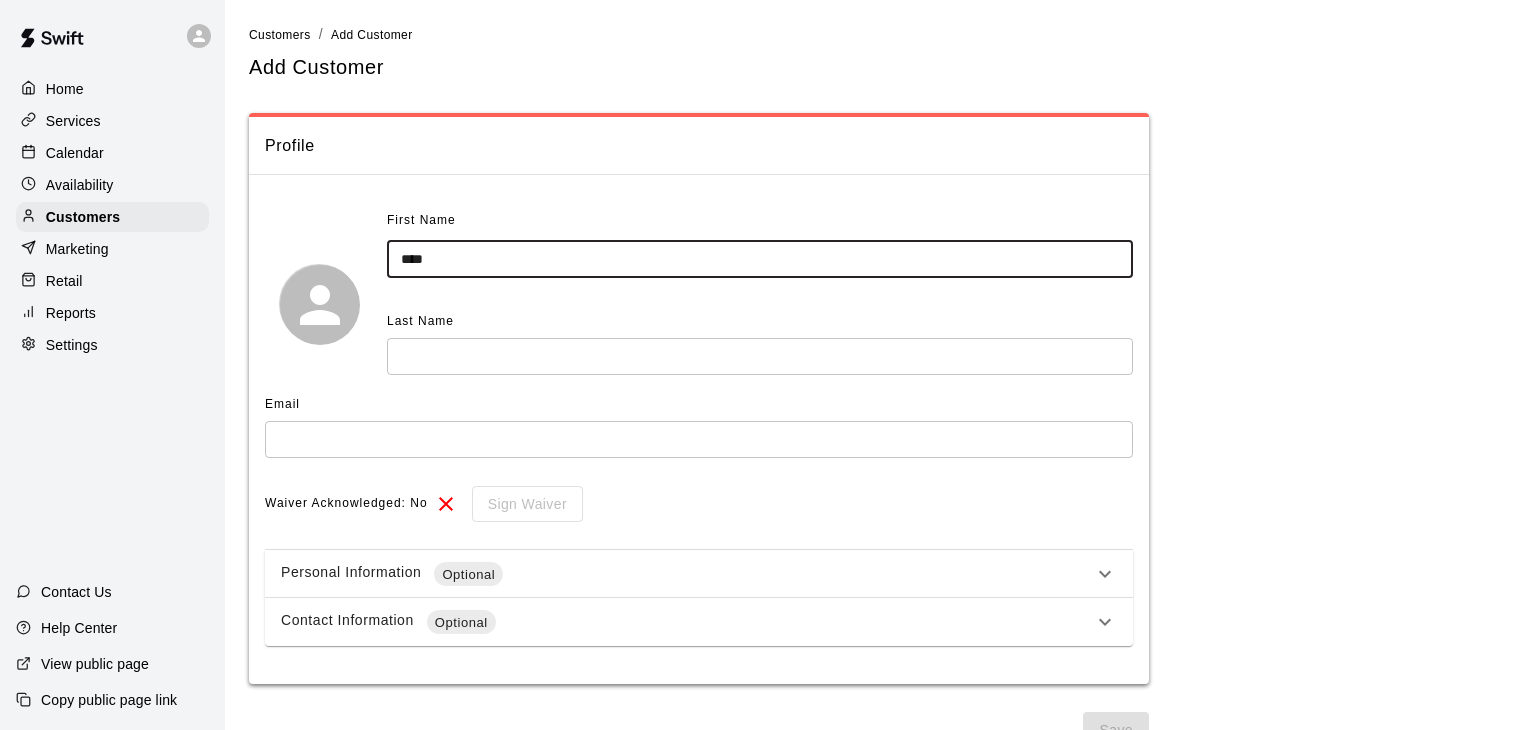 type on "****" 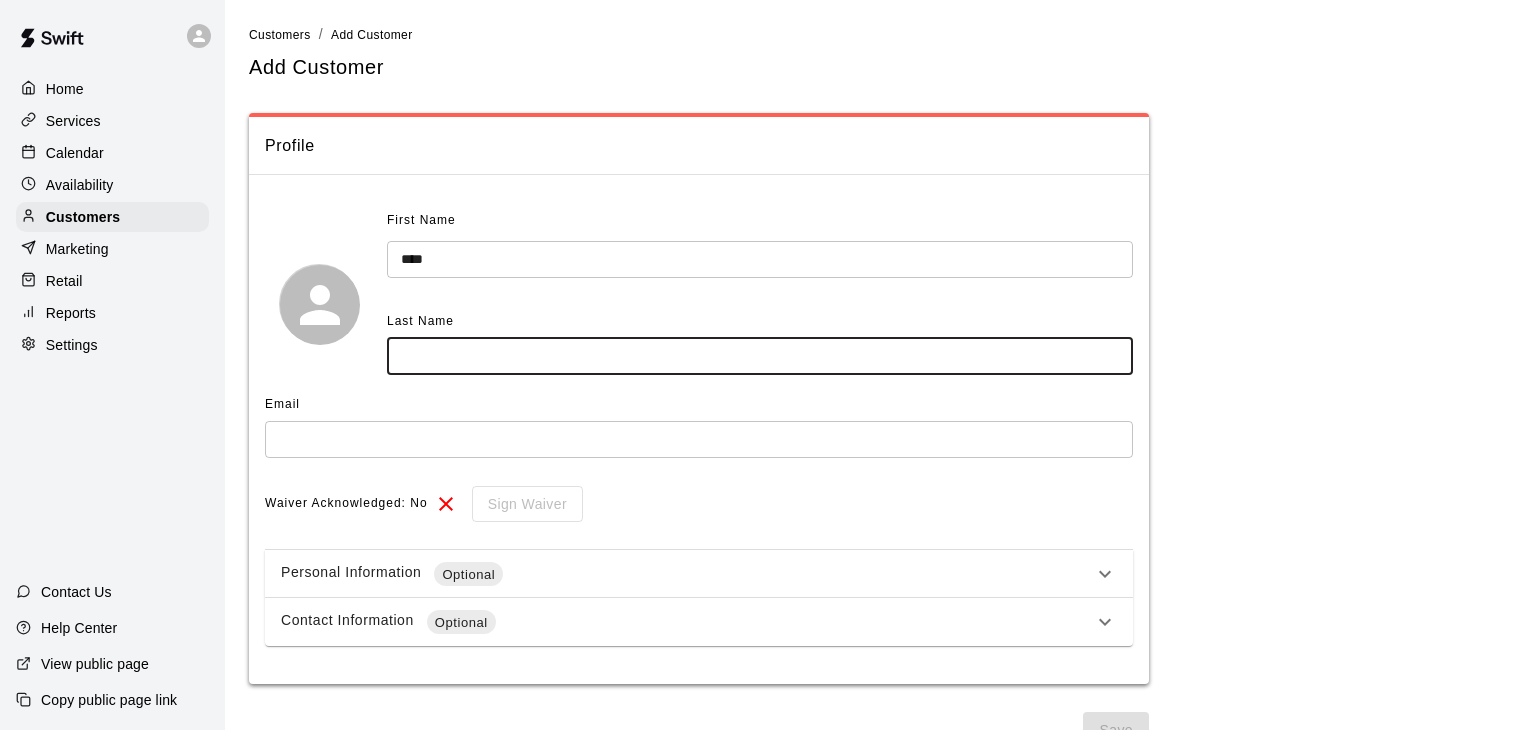 type on "*" 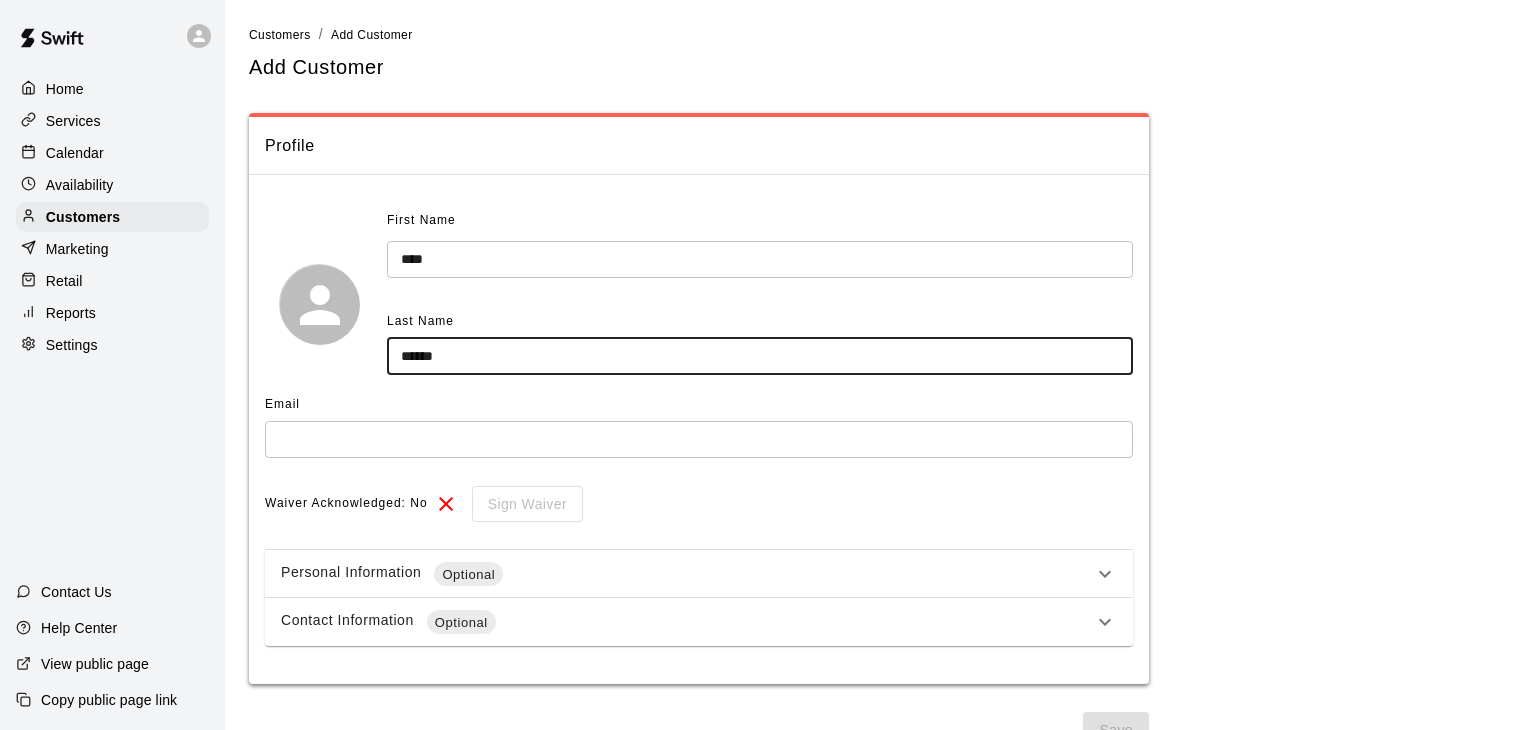 type on "******" 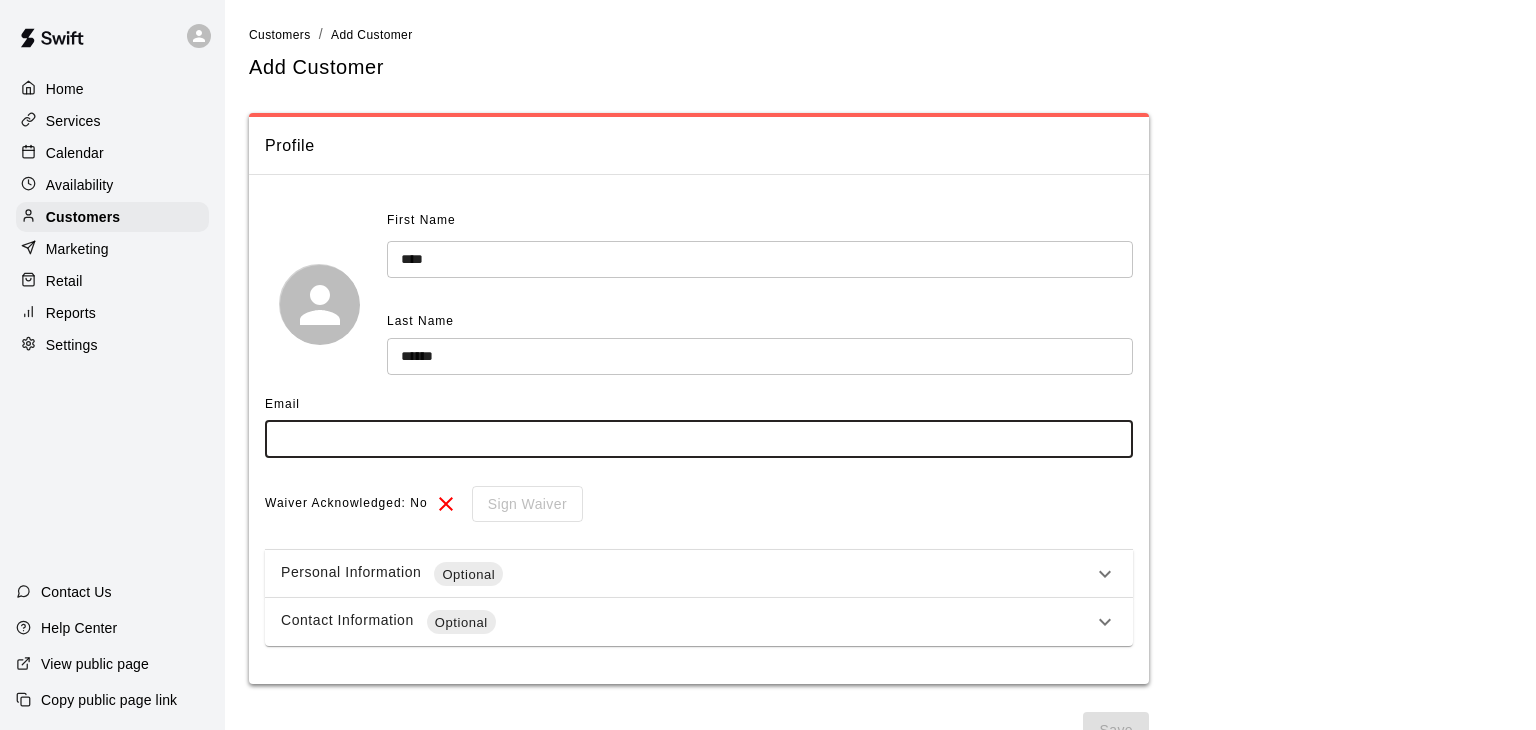 click at bounding box center (699, 439) 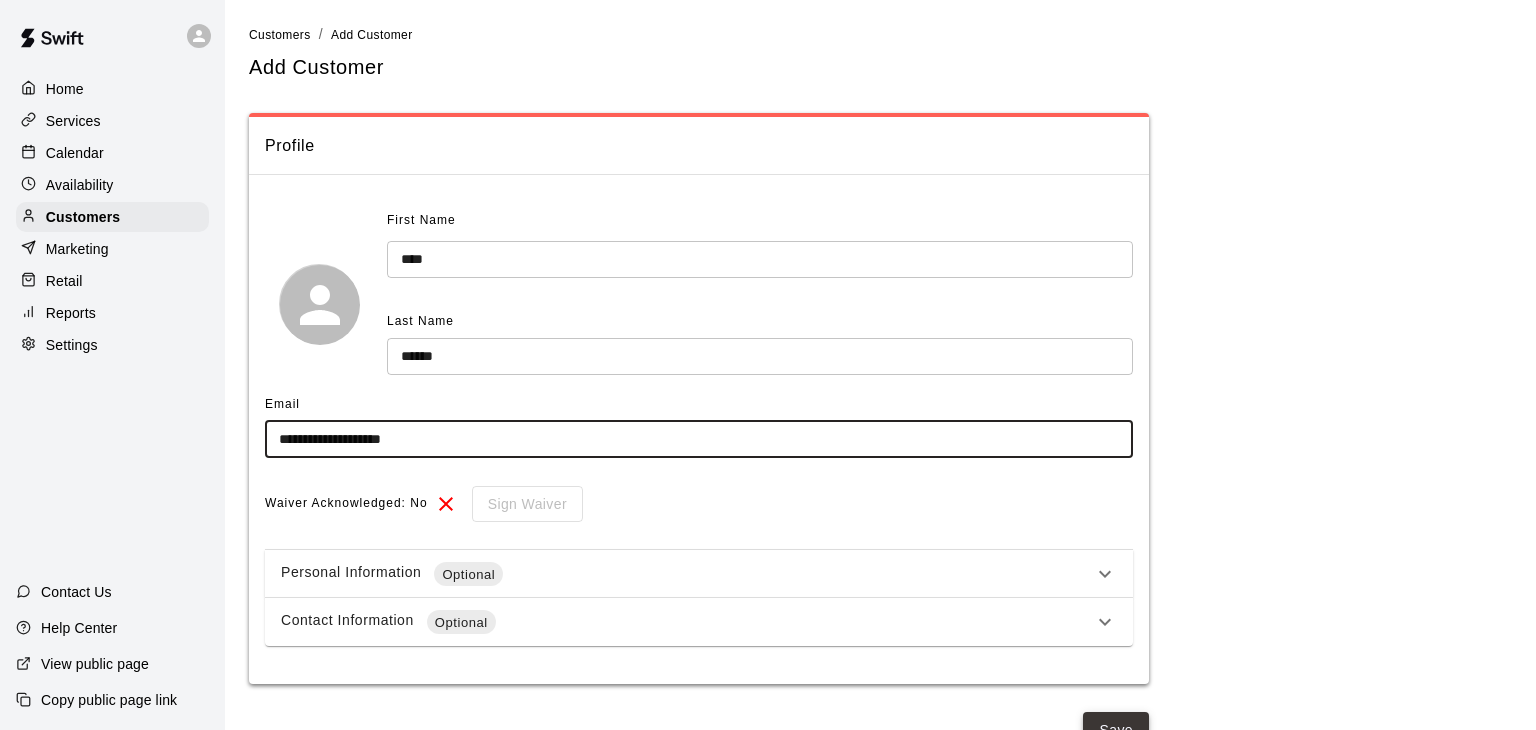 type on "**********" 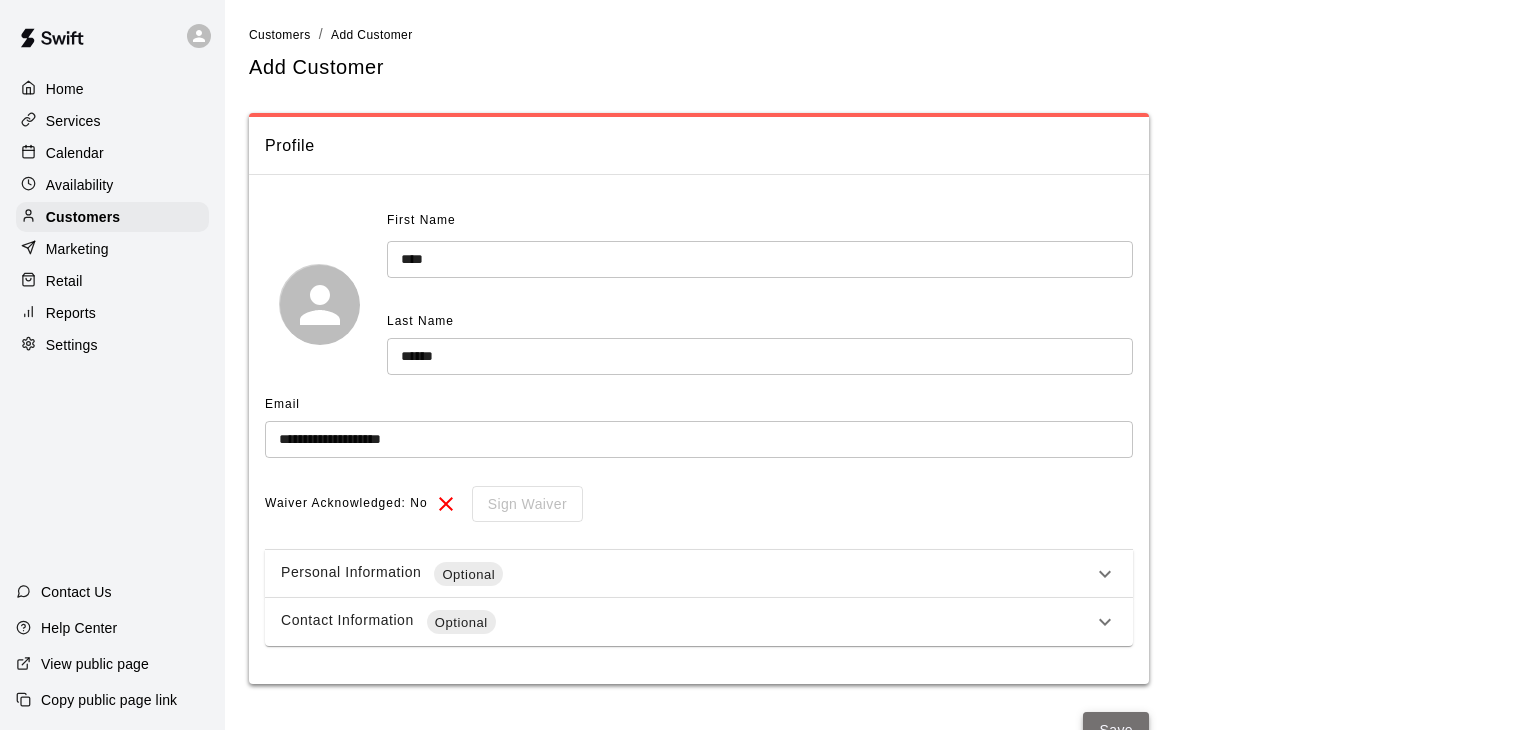 click on "Save" at bounding box center (1116, 730) 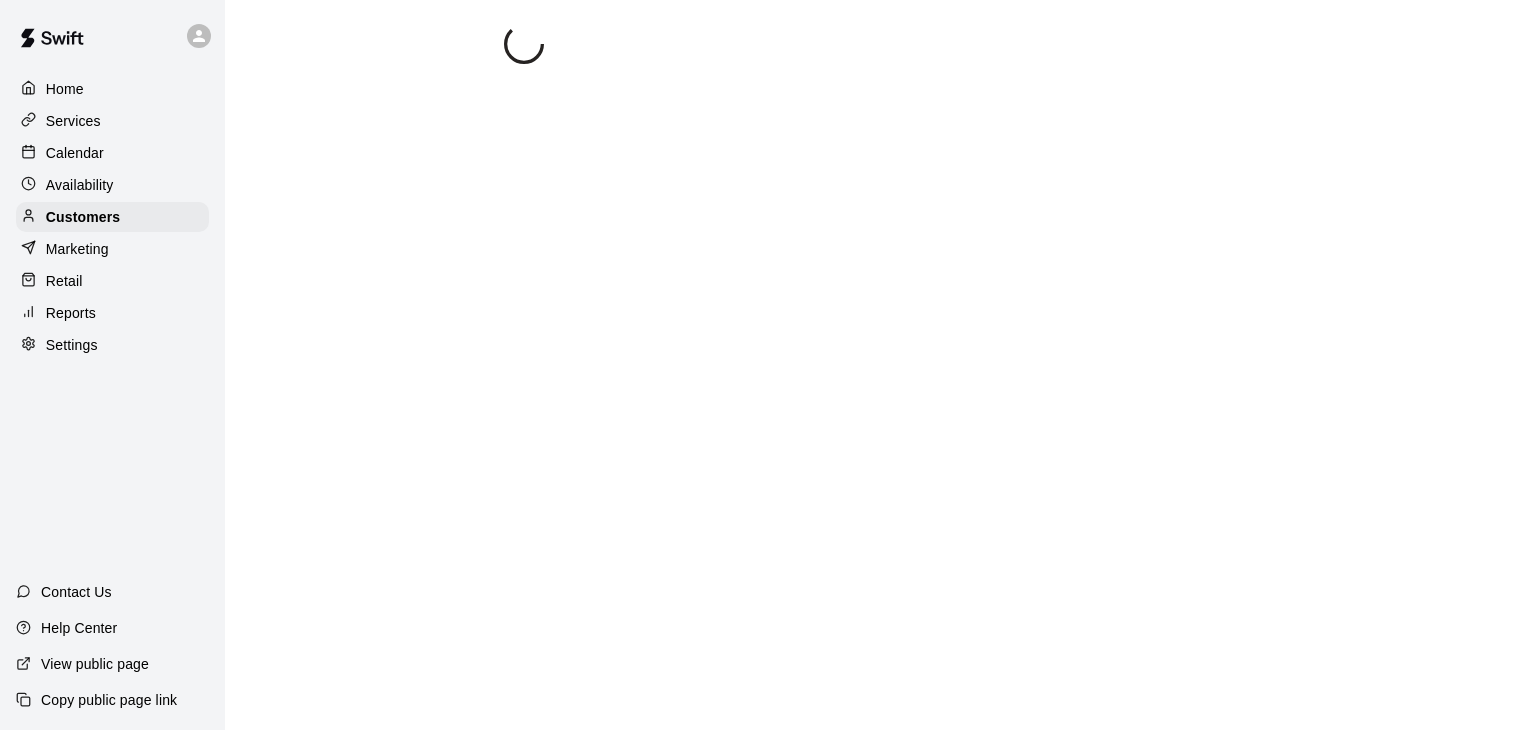 select on "**" 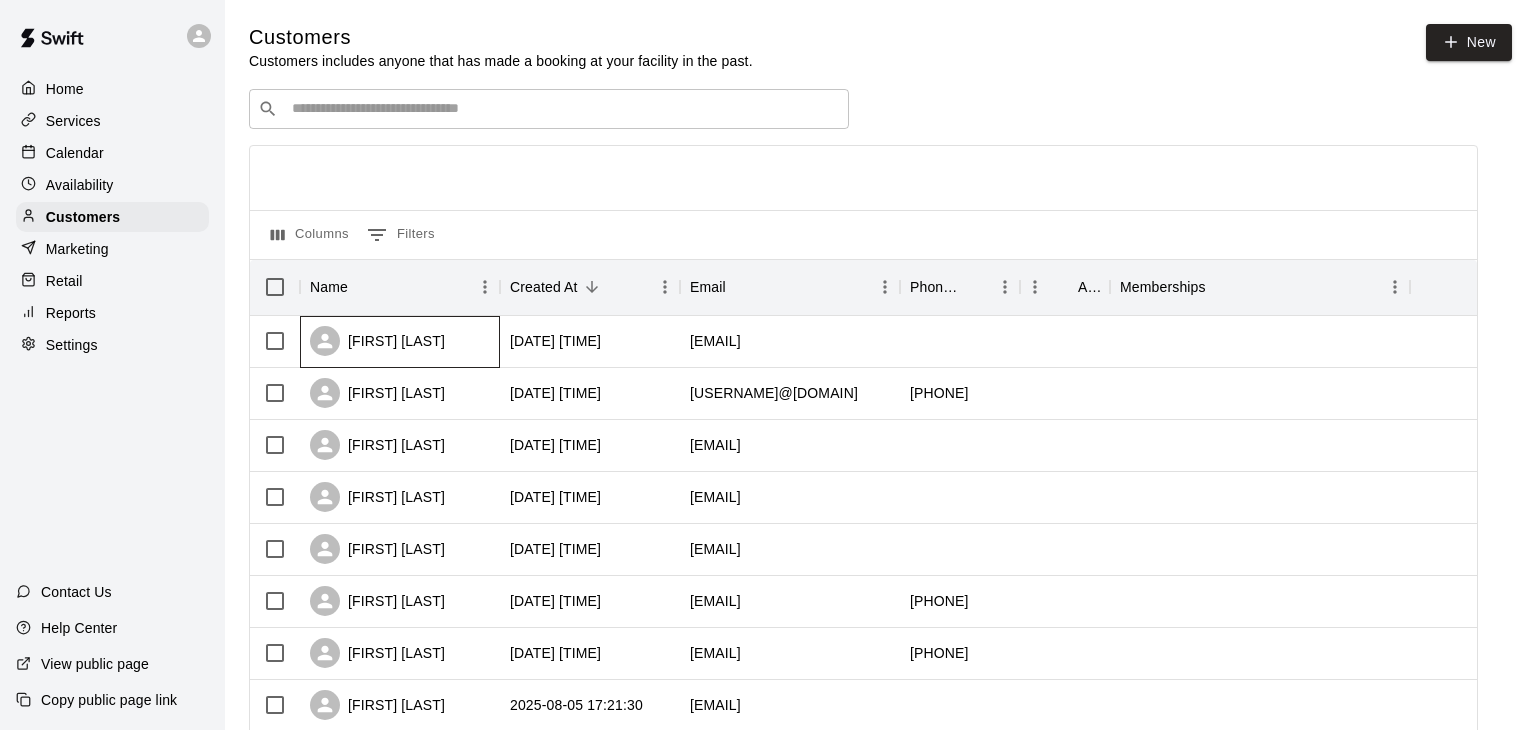 click on "[FIRST] [LAST]" at bounding box center [377, 341] 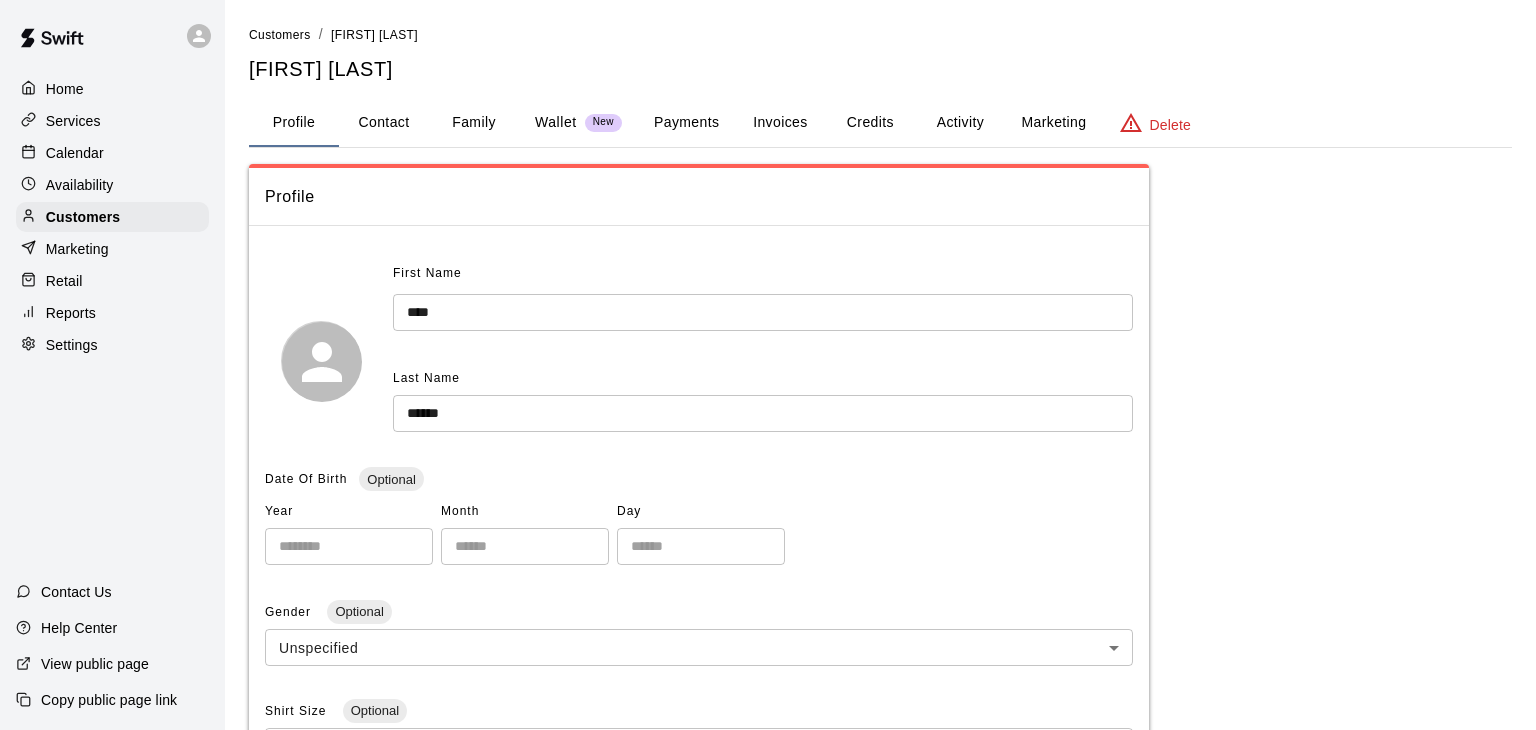 click on "Payments" at bounding box center (686, 123) 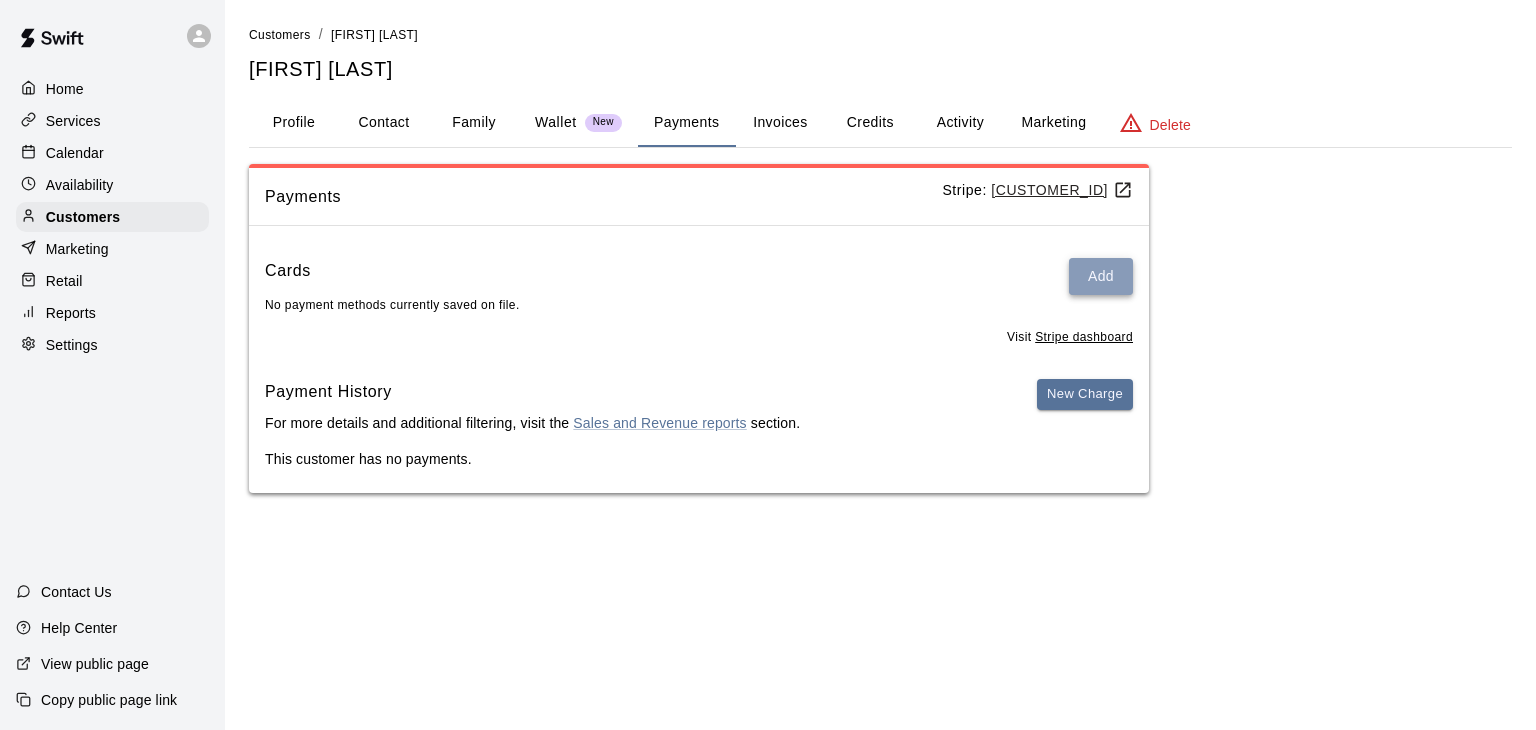 click on "Add" at bounding box center [1101, 276] 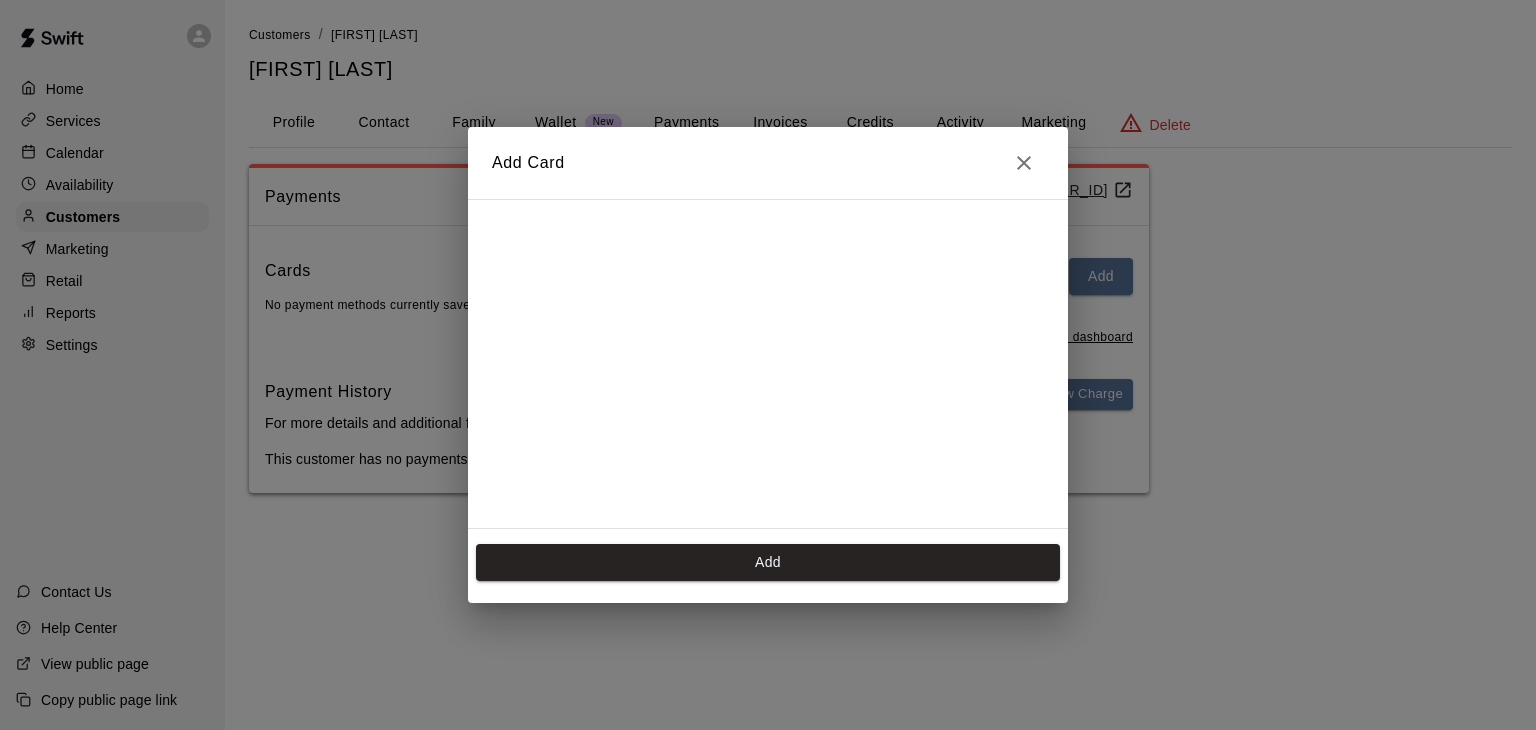 scroll, scrollTop: 273, scrollLeft: 0, axis: vertical 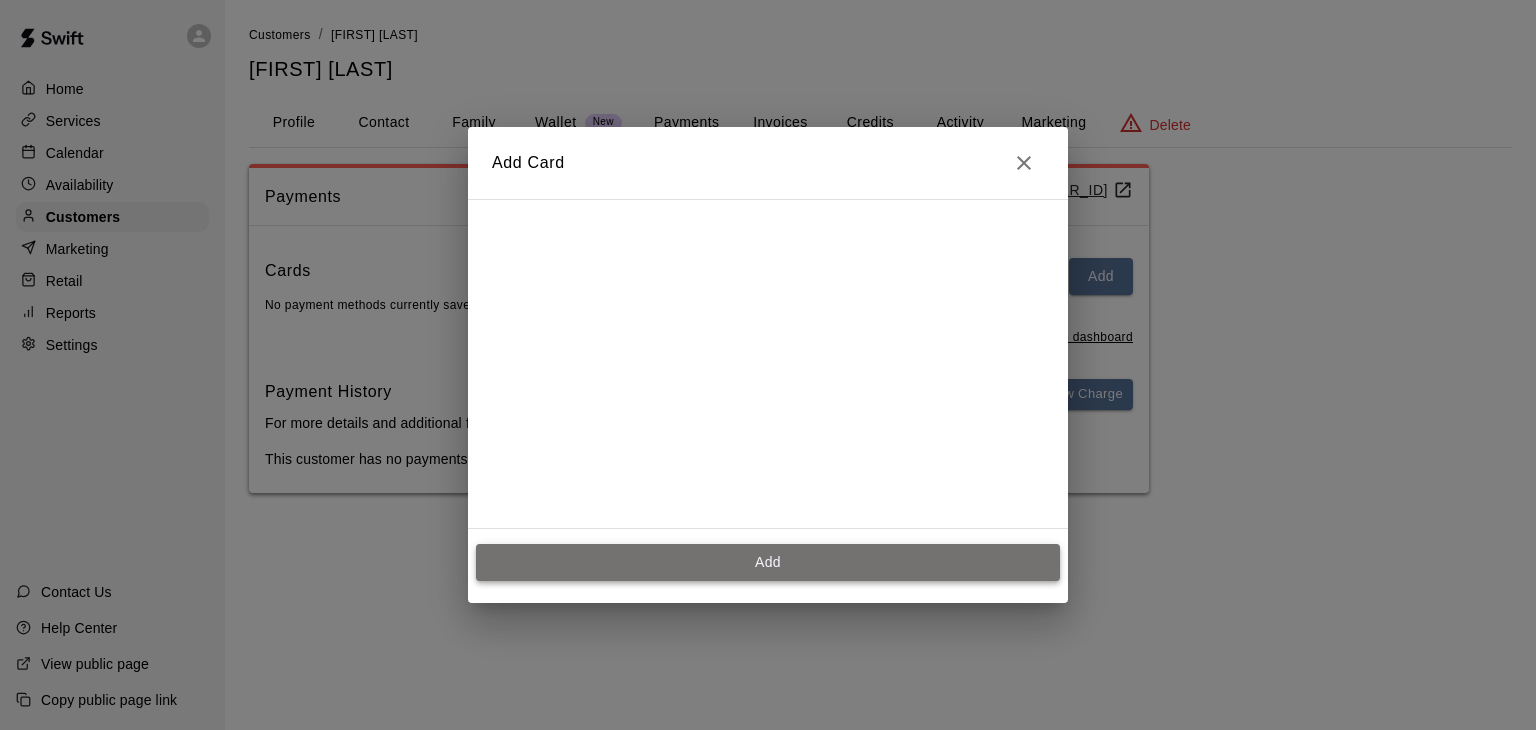 click on "Add" at bounding box center (768, 562) 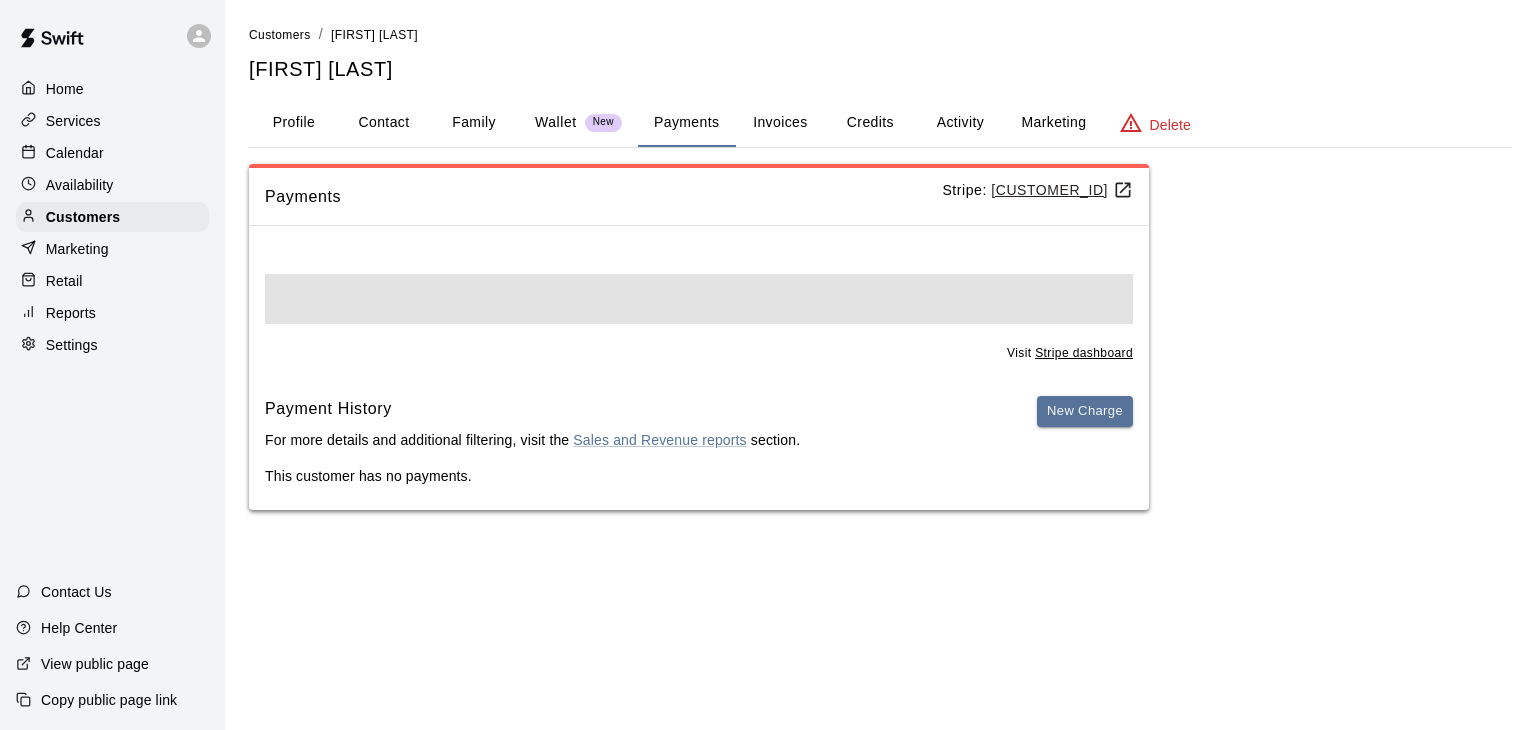 scroll, scrollTop: 0, scrollLeft: 0, axis: both 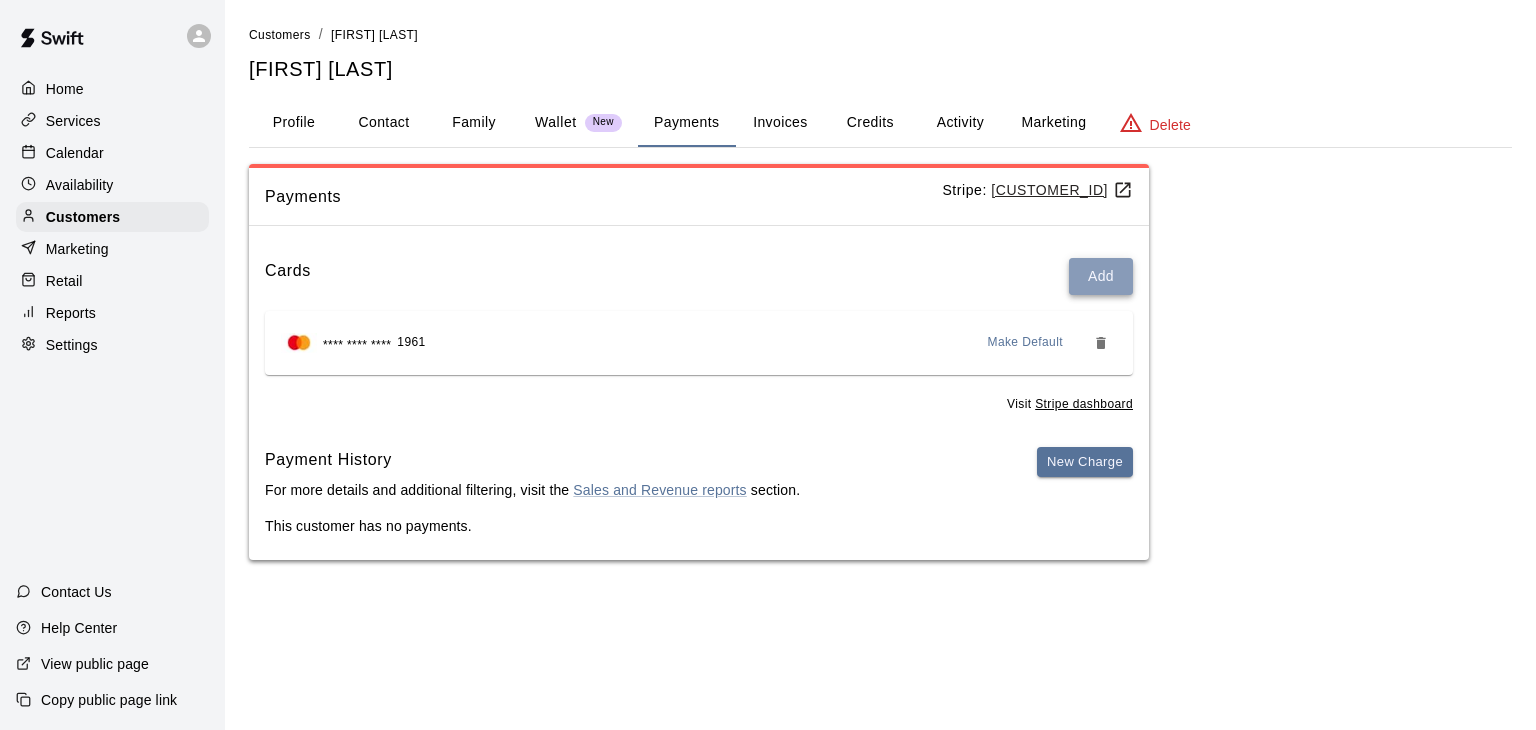 click on "Add" at bounding box center (1101, 276) 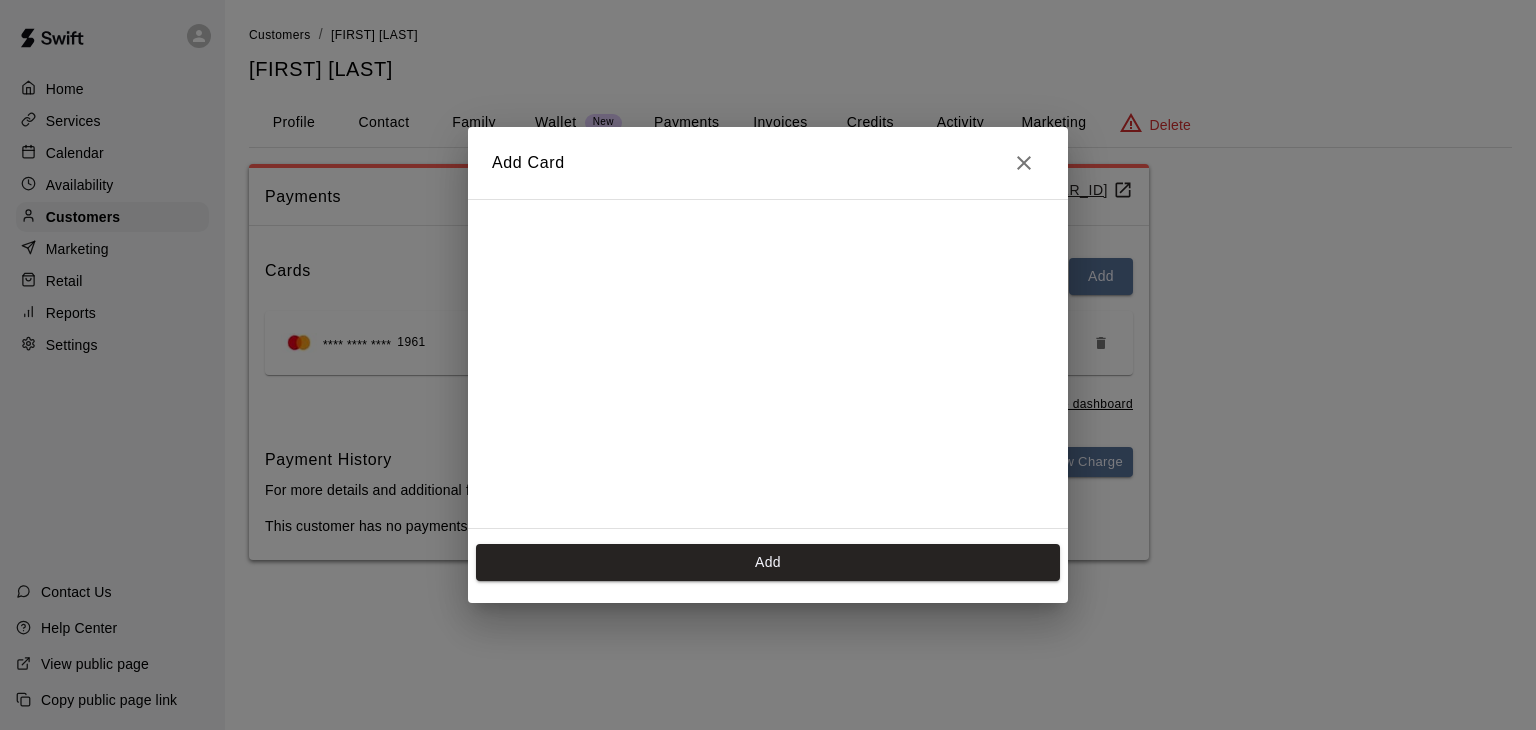 scroll, scrollTop: 28, scrollLeft: 0, axis: vertical 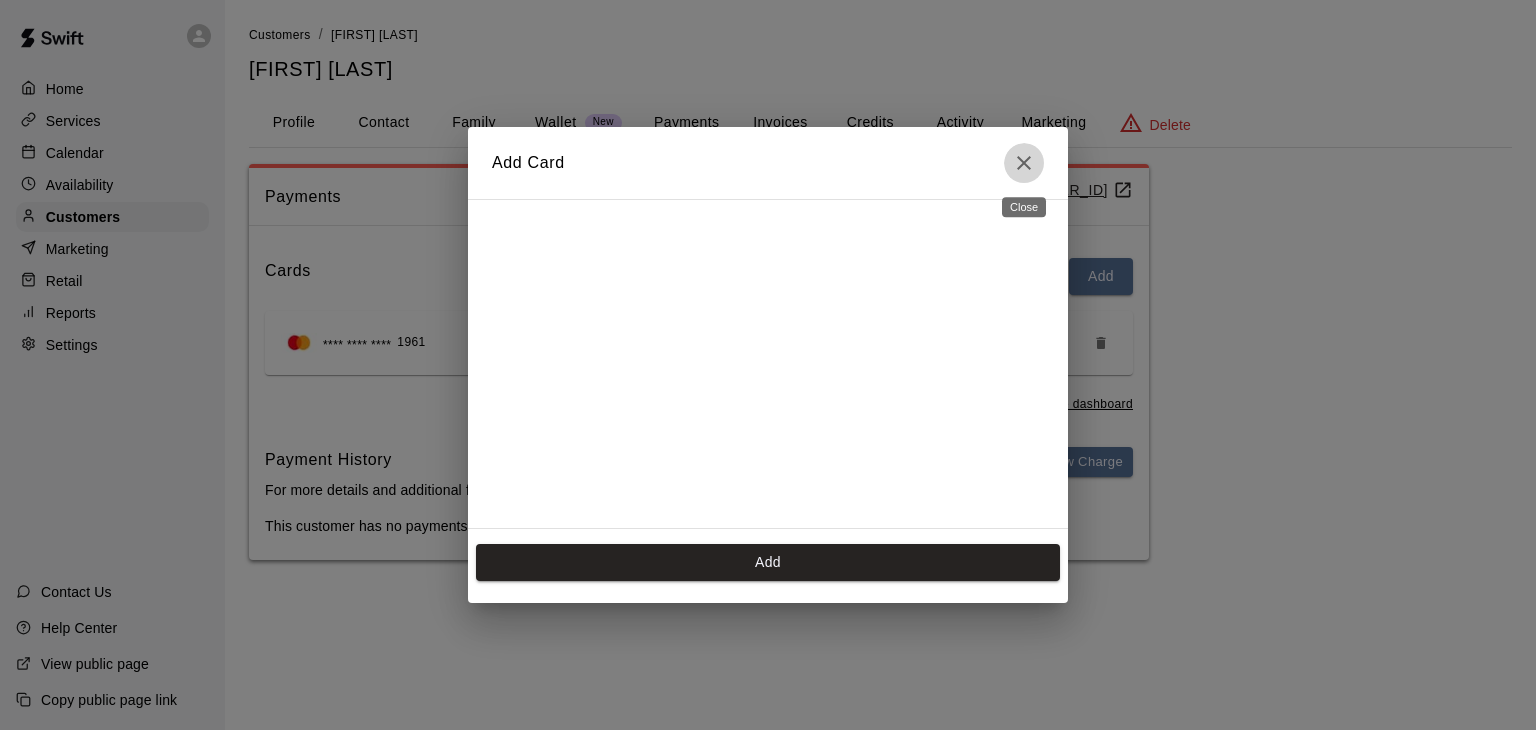 click 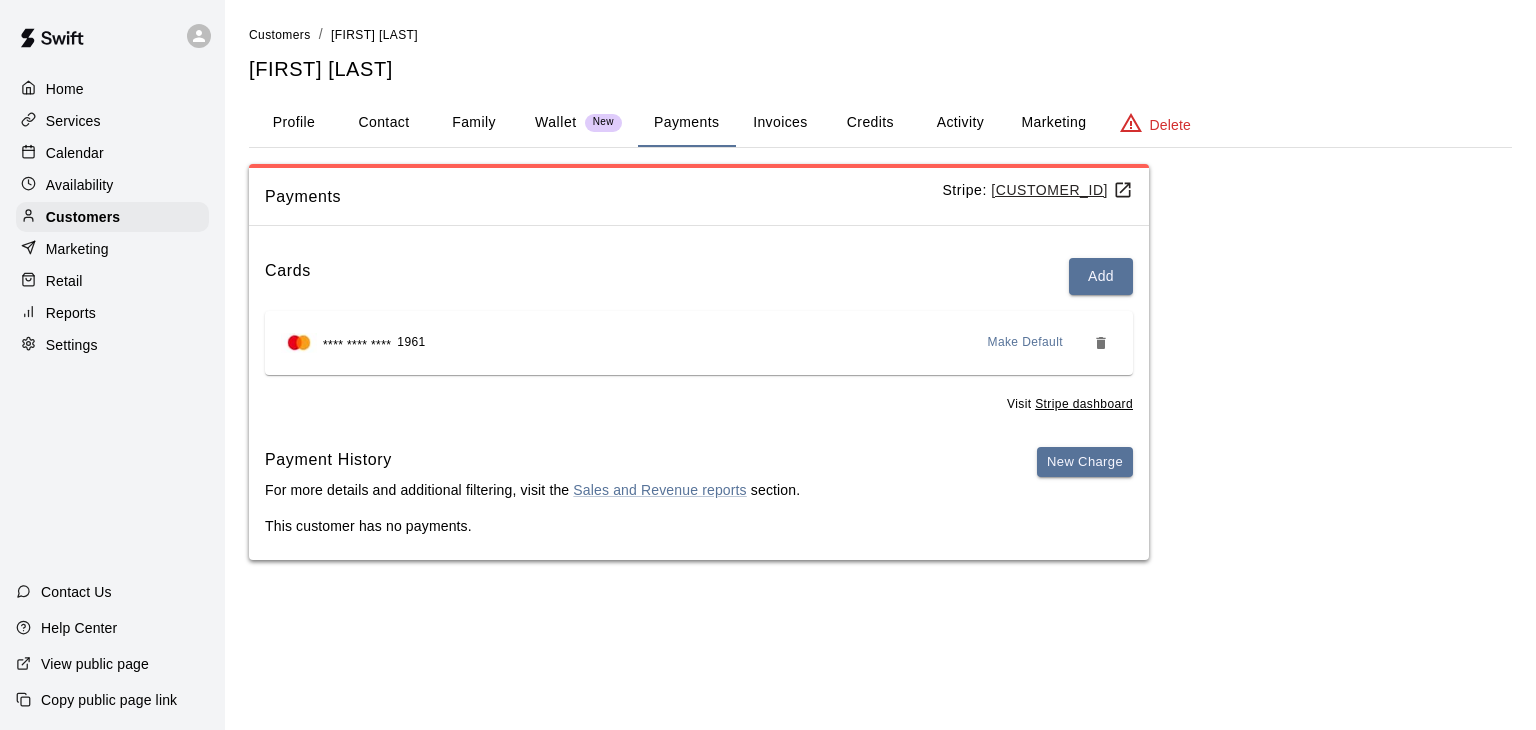 click on "Calendar" at bounding box center [75, 153] 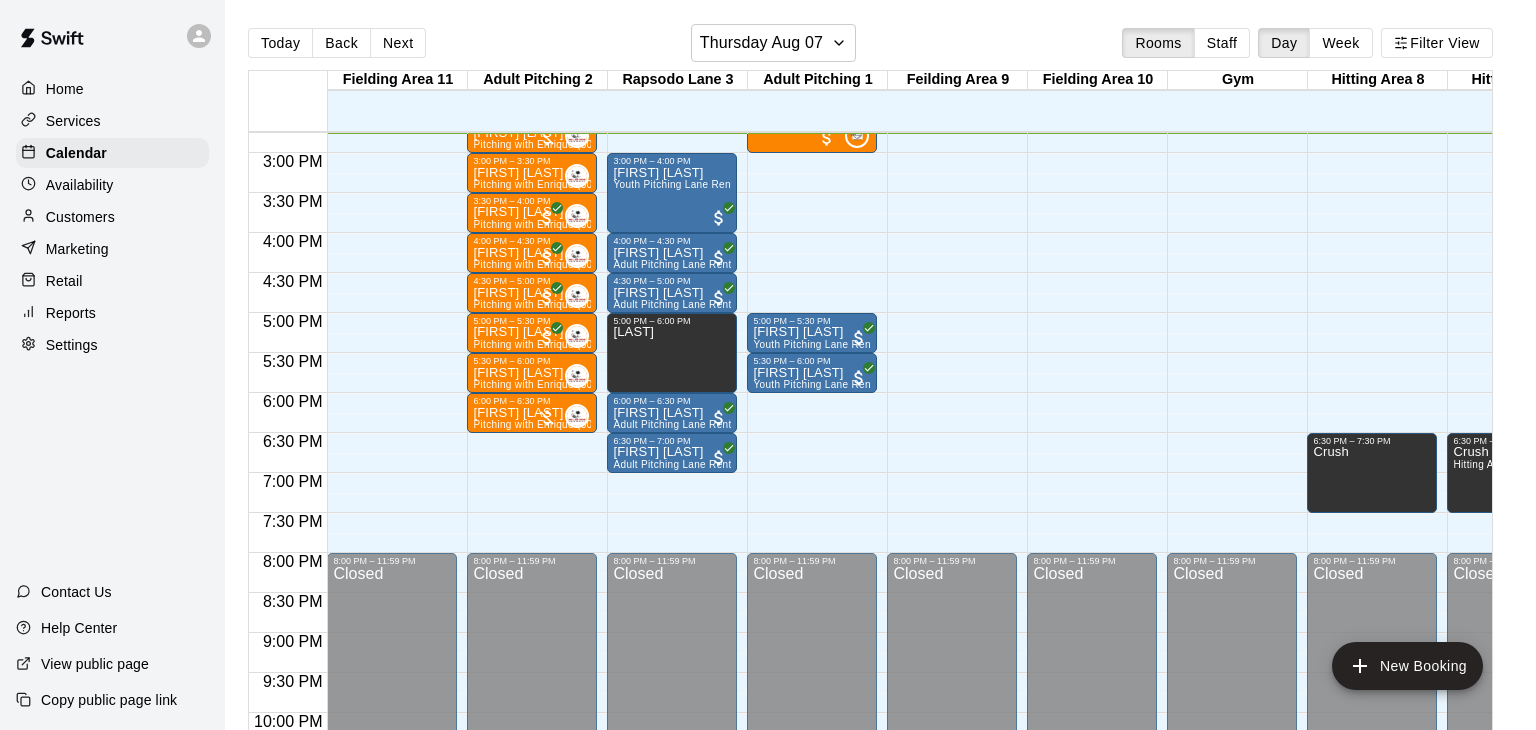 scroll, scrollTop: 1180, scrollLeft: 209, axis: both 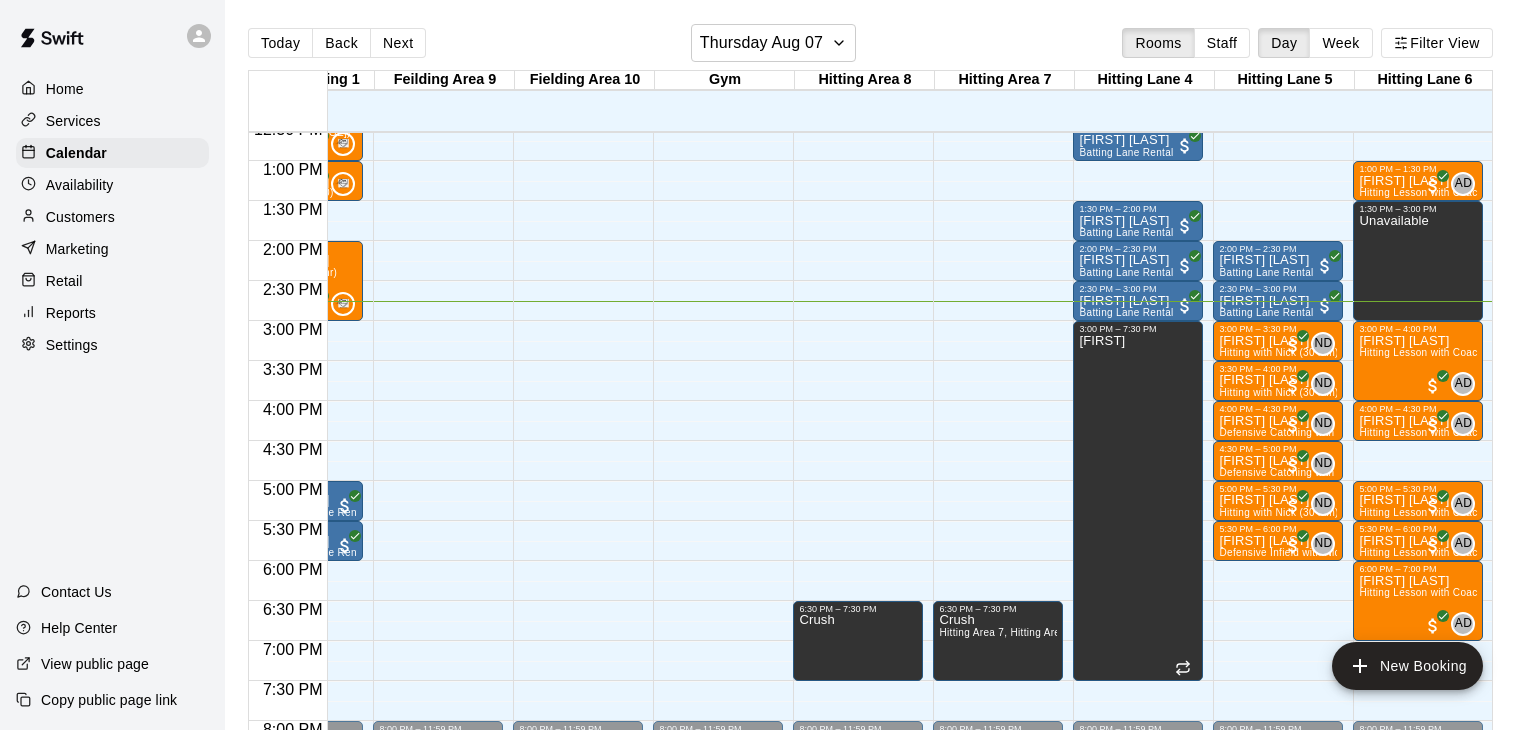 click on "[TIME] – [TIME] Closed [TIME] – [TIME] Crush Hitting Area [NUMBER], Hitting Area [NUMBER] [TIME] – [TIME] Closed" at bounding box center (998, 81) 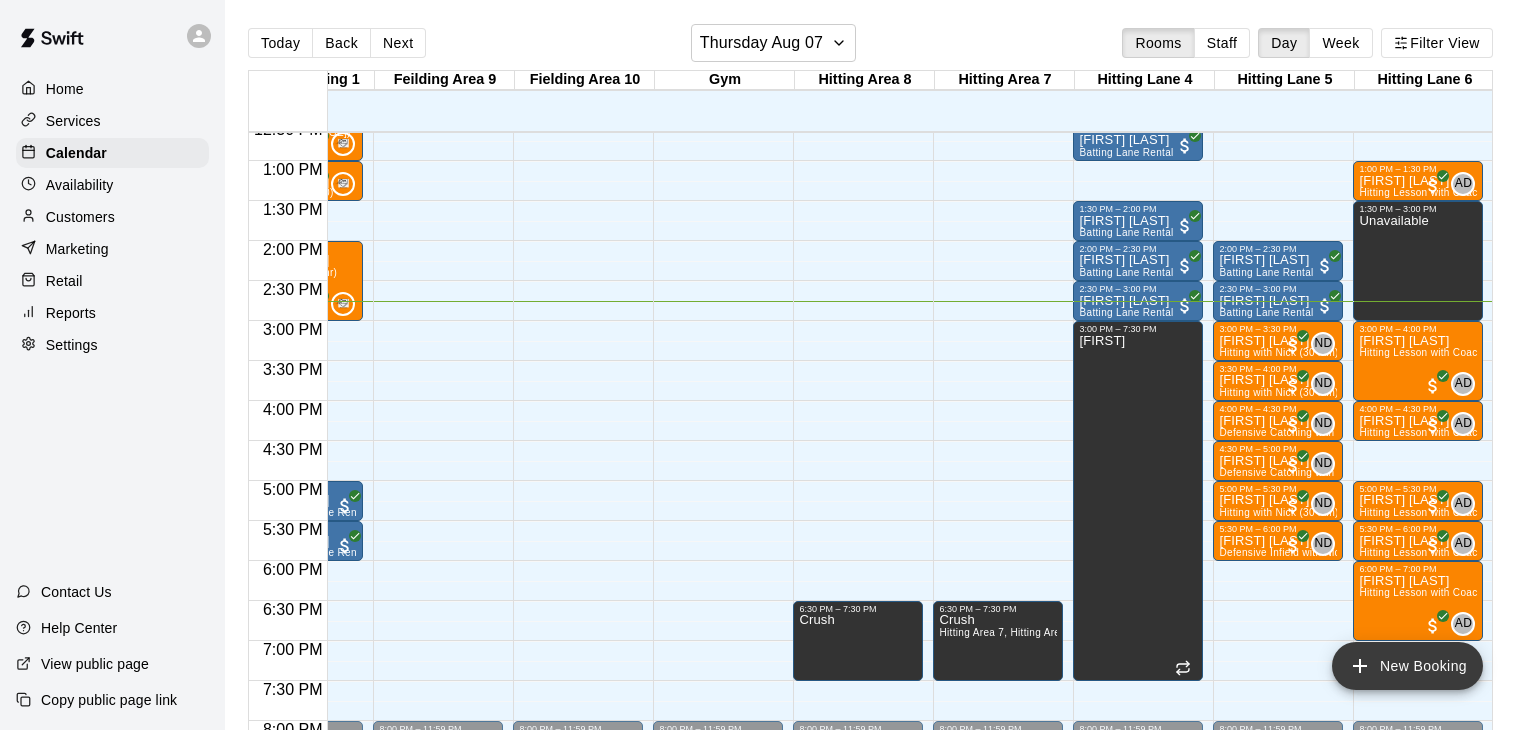 click on "New Booking" at bounding box center [1407, 666] 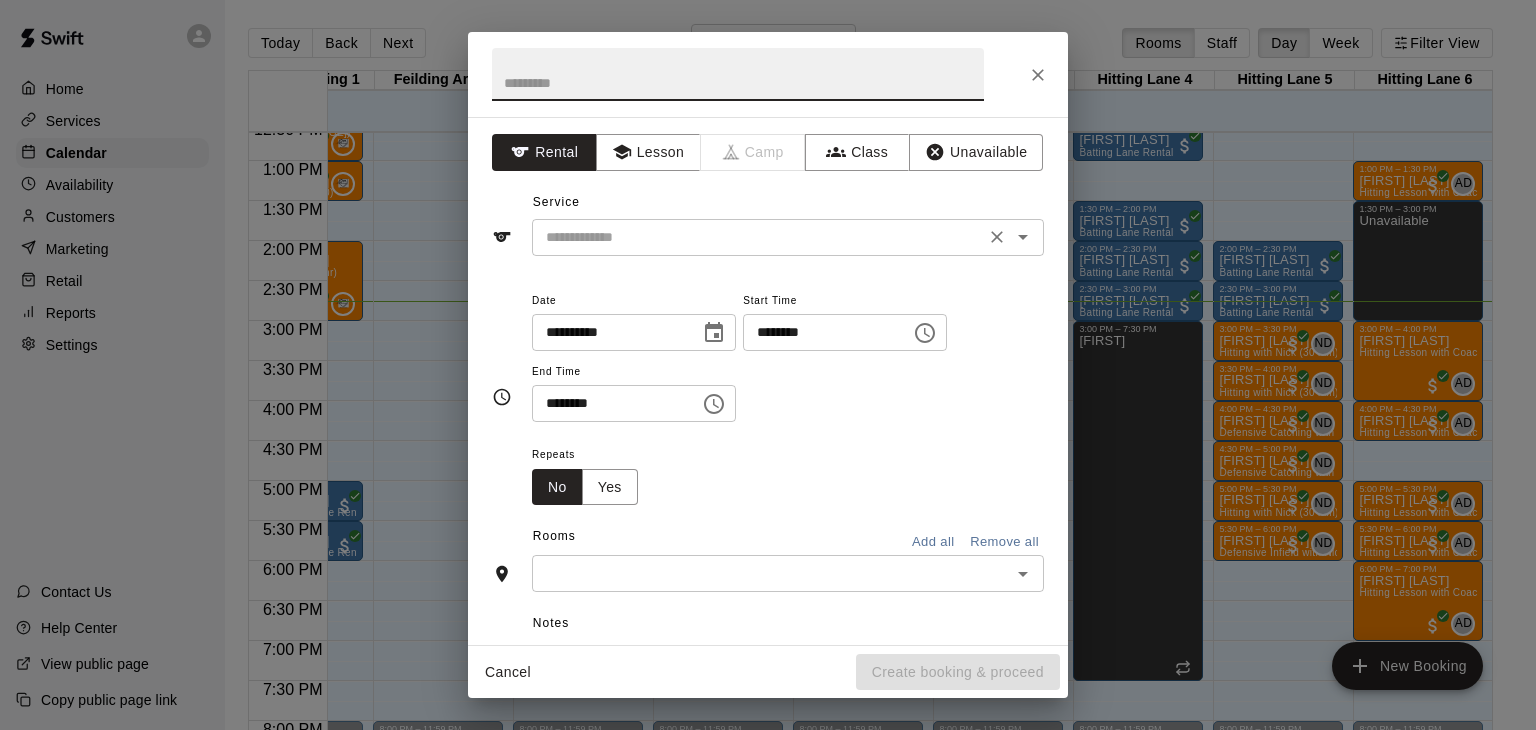click at bounding box center [758, 237] 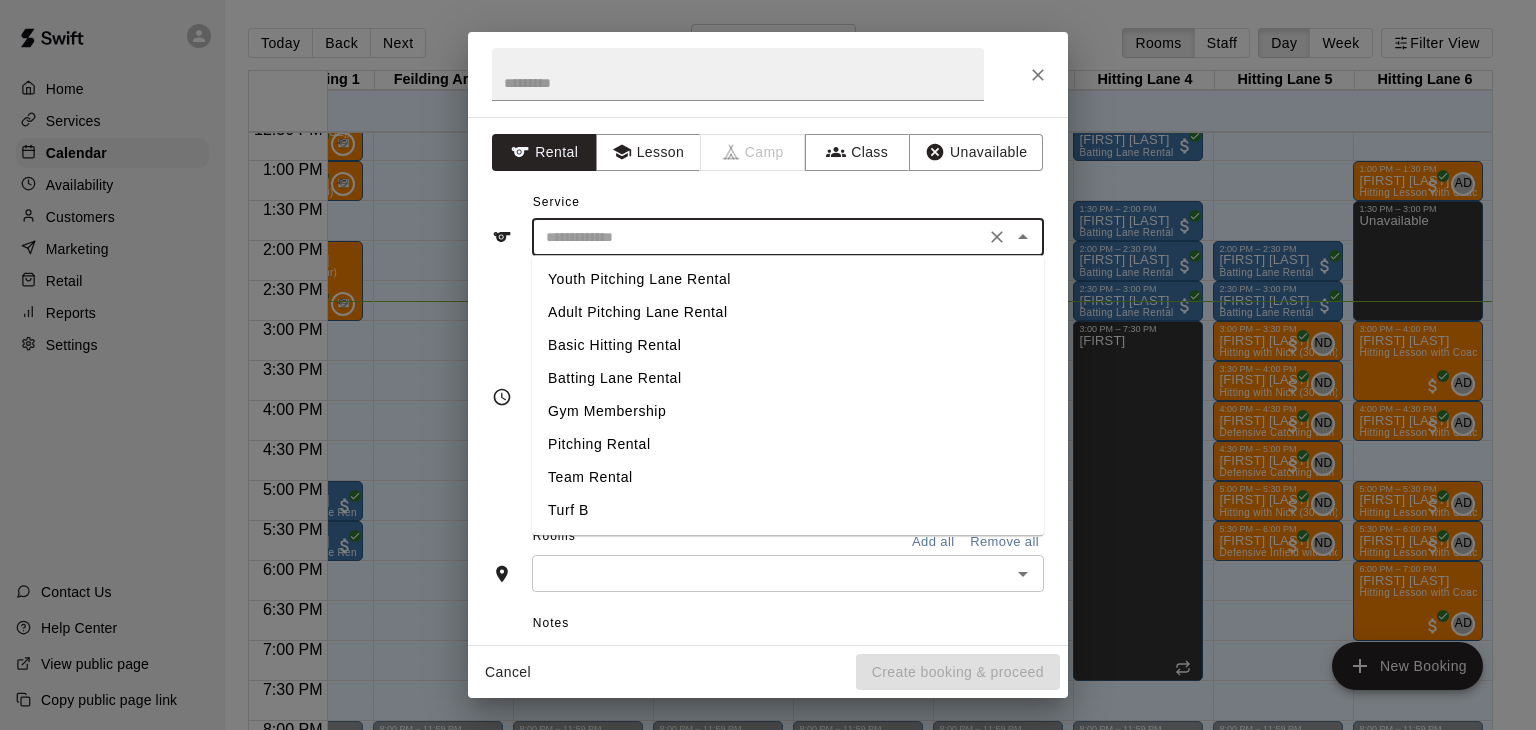 click on "Basic Hitting Rental" at bounding box center [788, 345] 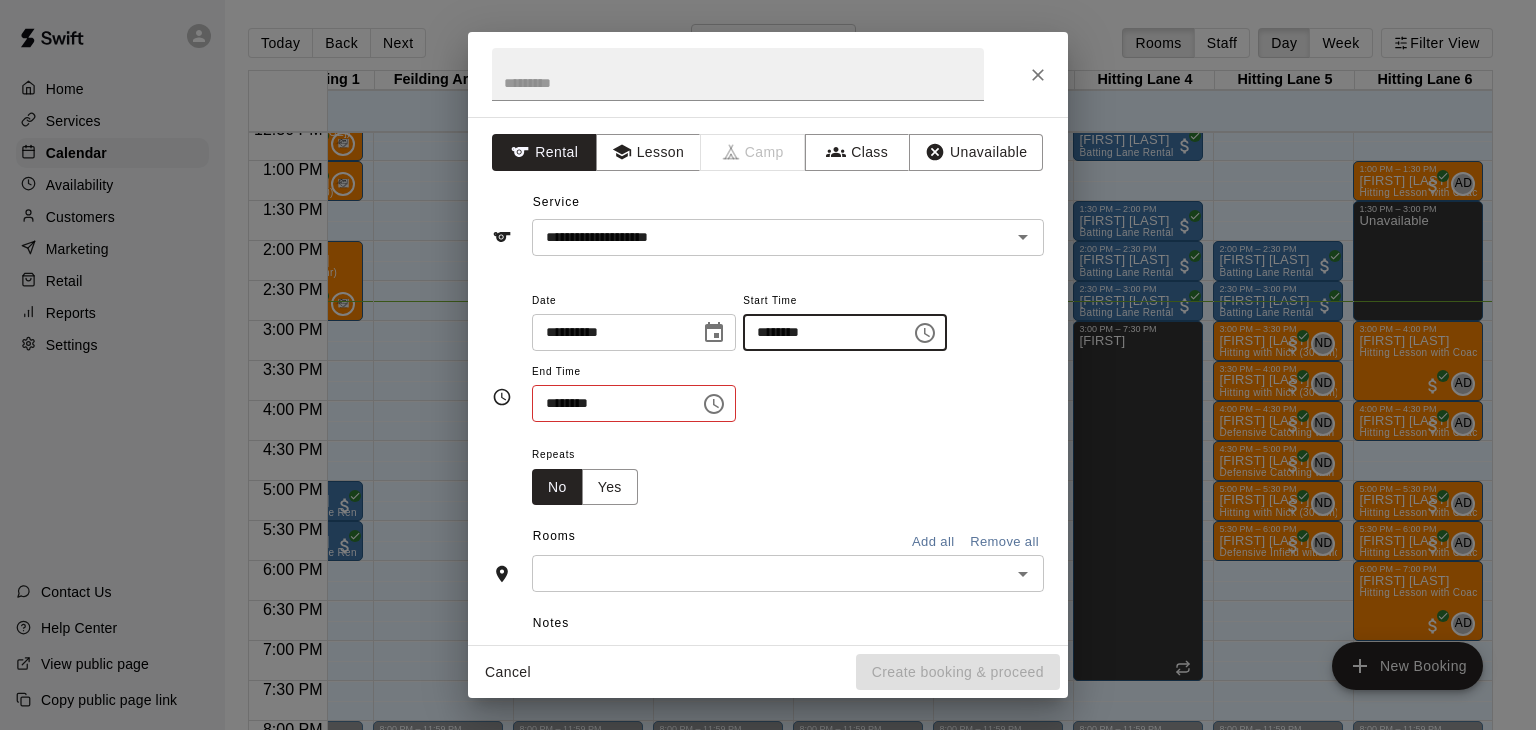 type on "********" 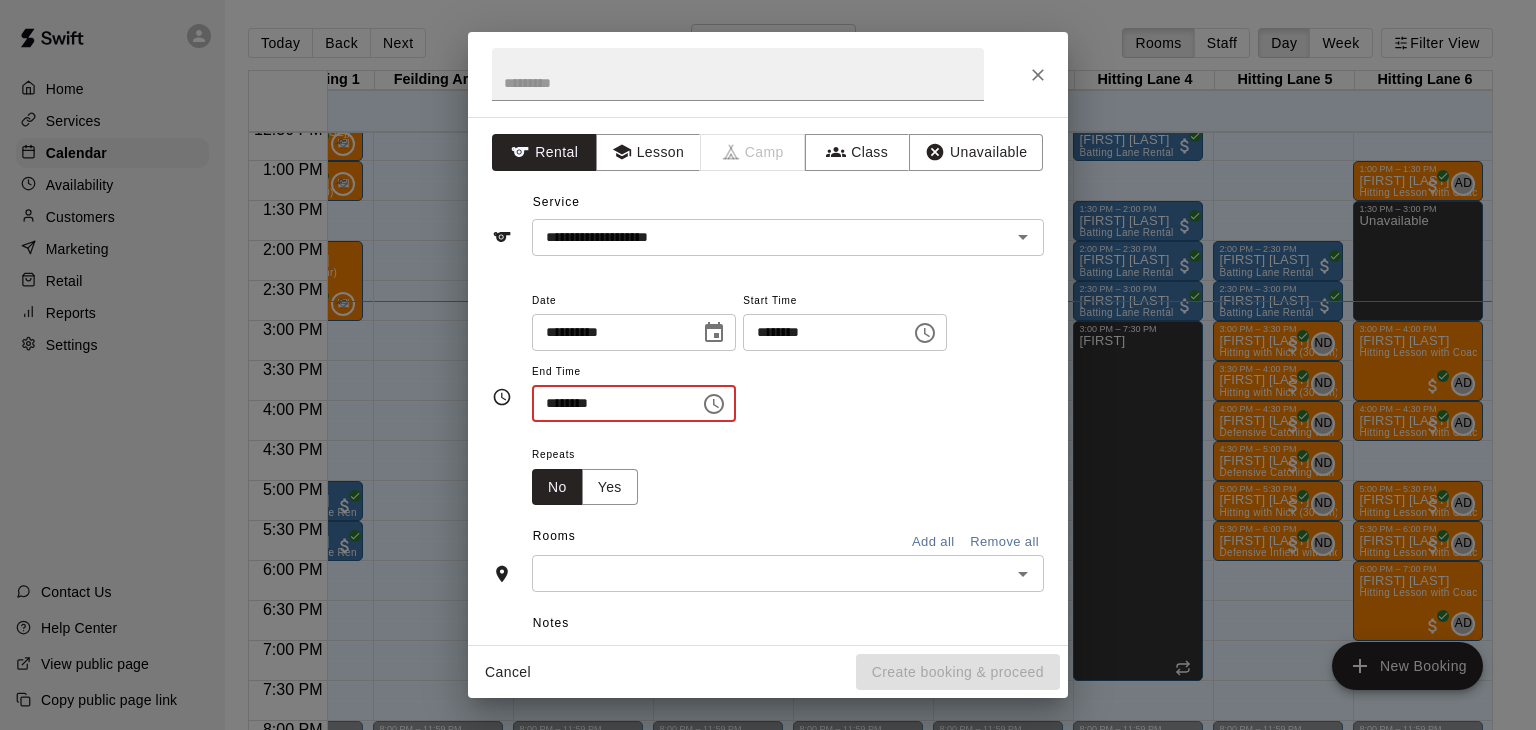click on "********" at bounding box center [609, 403] 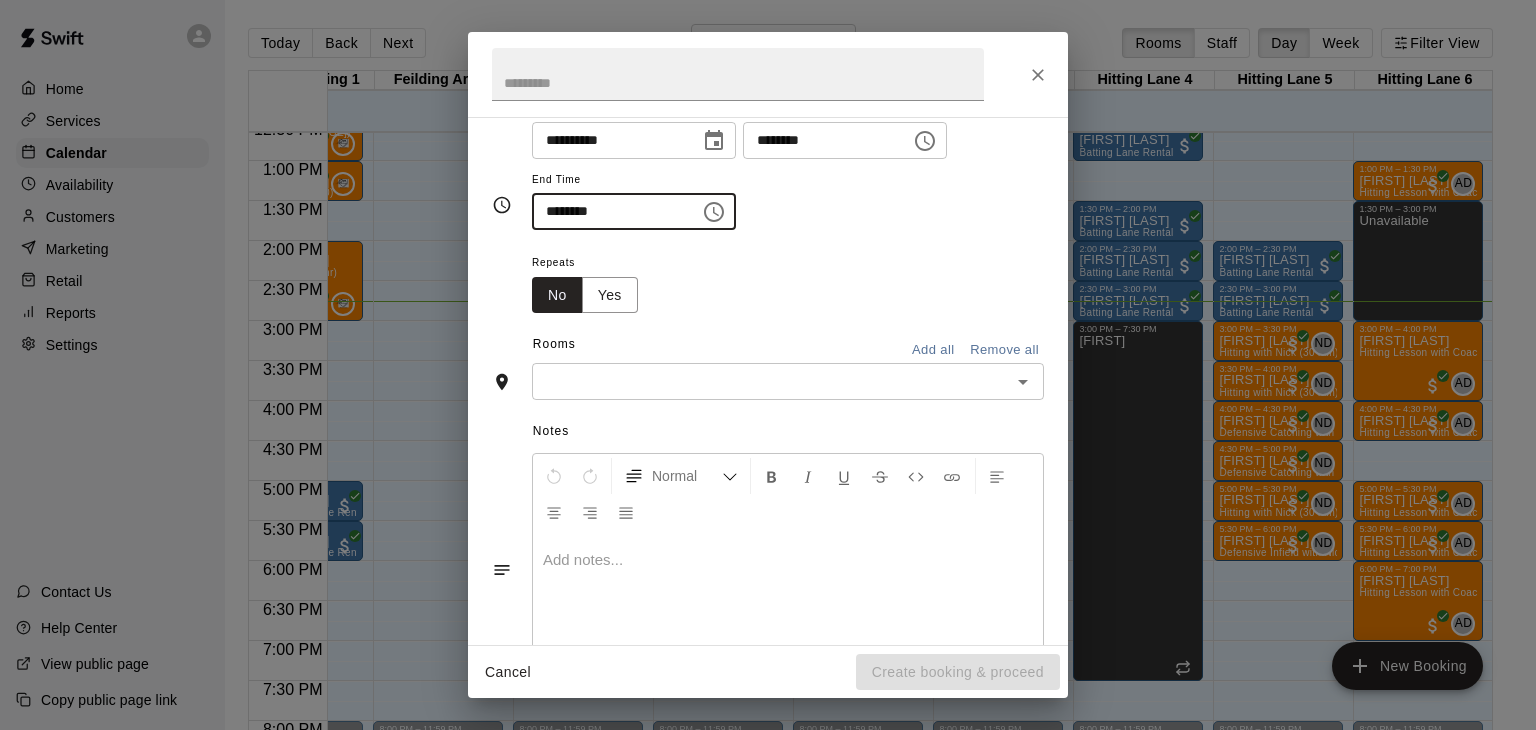 scroll, scrollTop: 193, scrollLeft: 0, axis: vertical 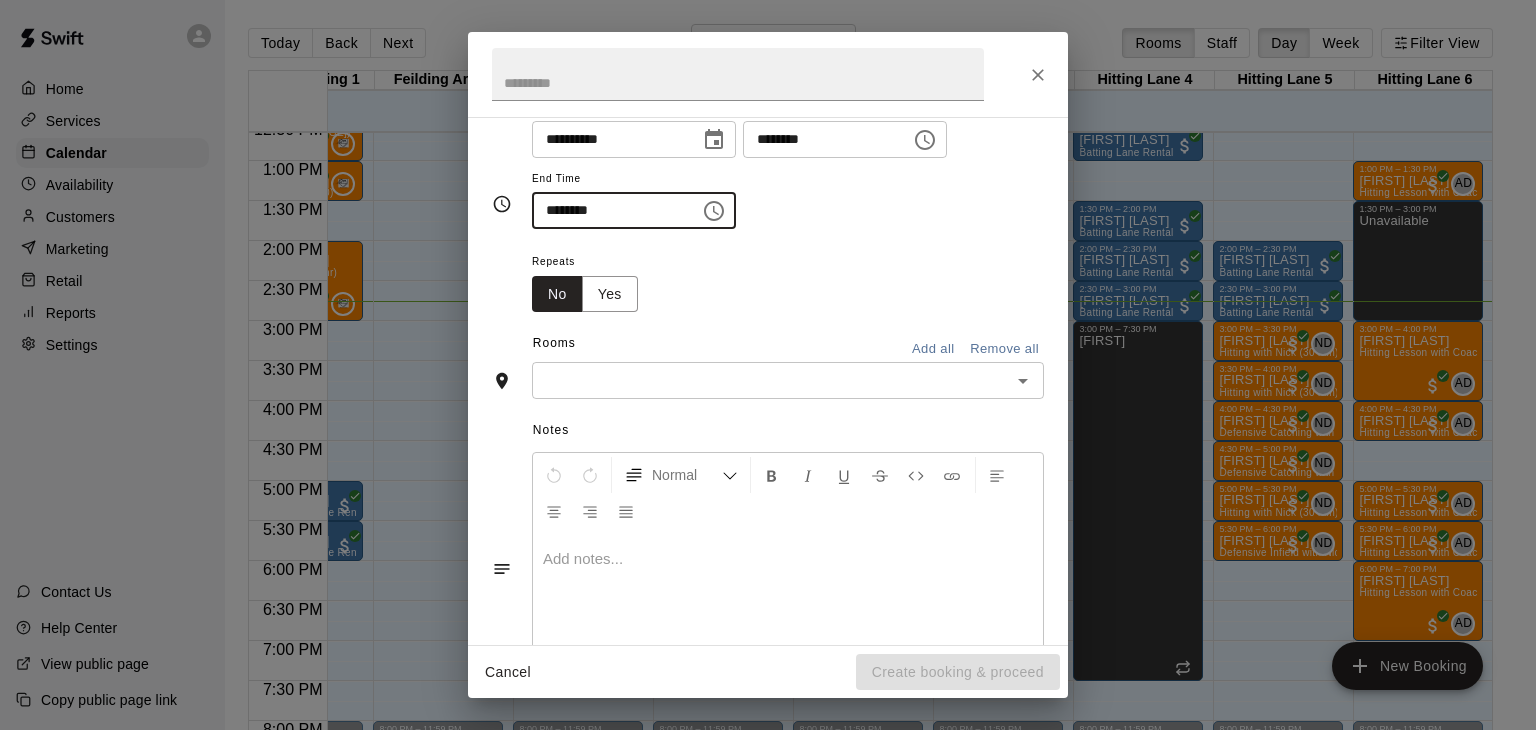 click 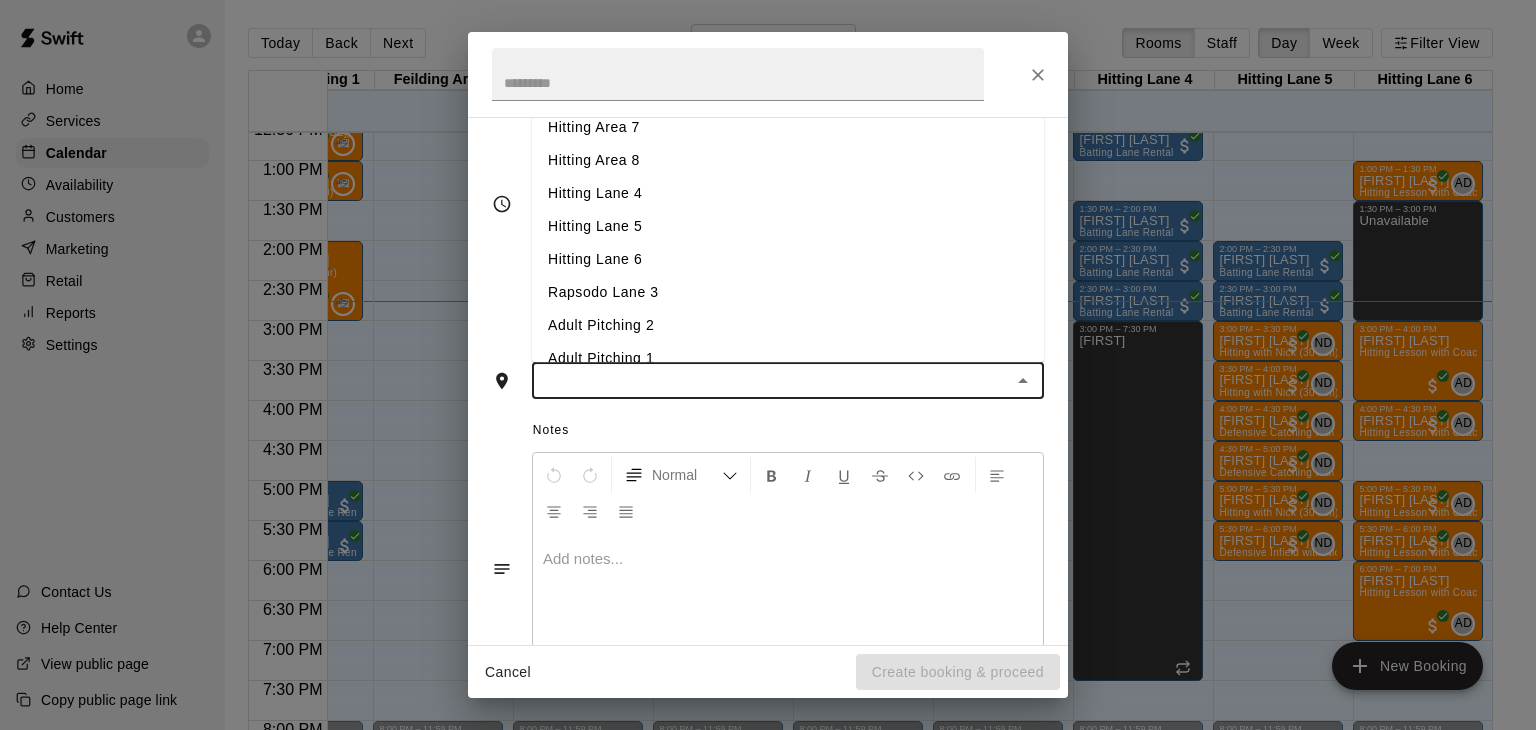 click on "Hitting Area 7" at bounding box center [788, 128] 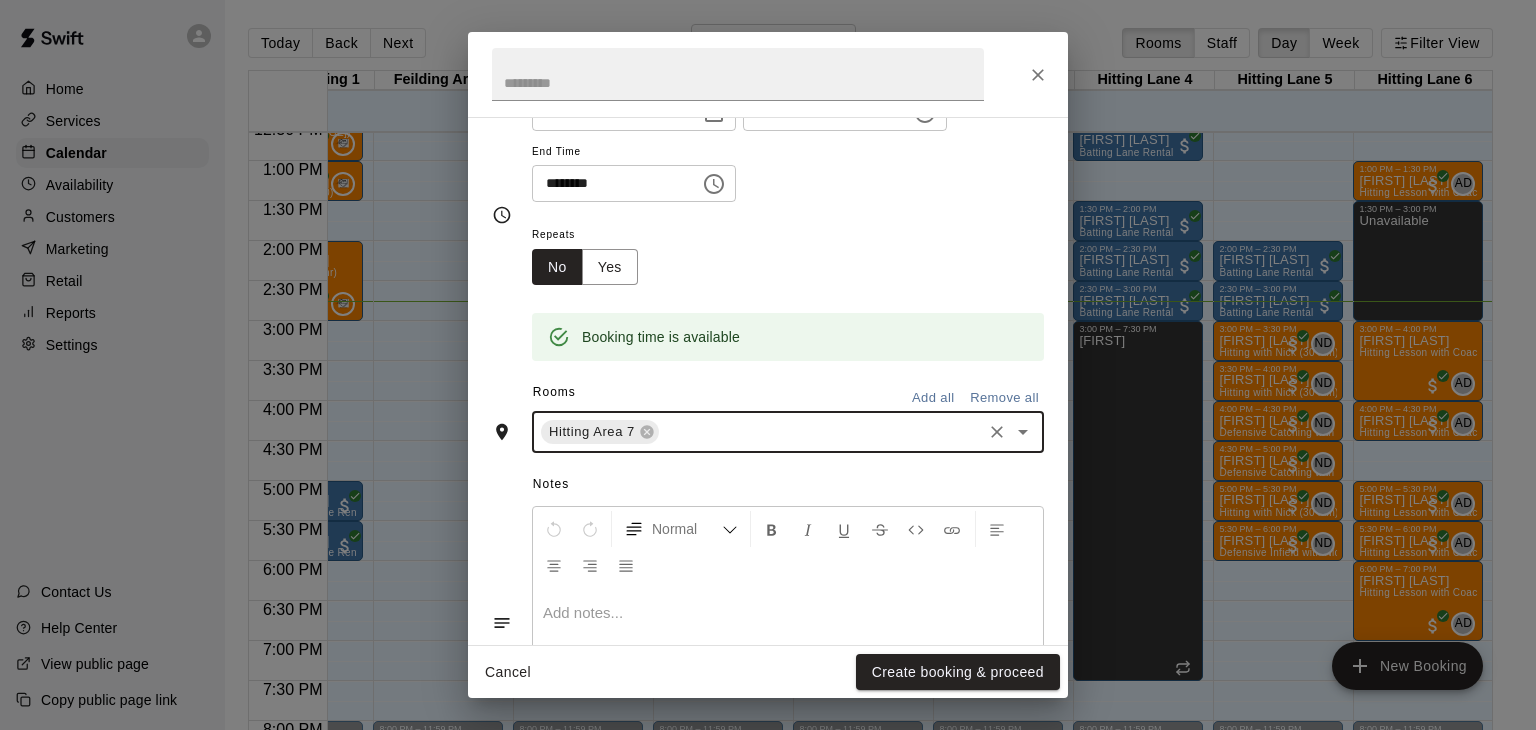 scroll, scrollTop: 232, scrollLeft: 0, axis: vertical 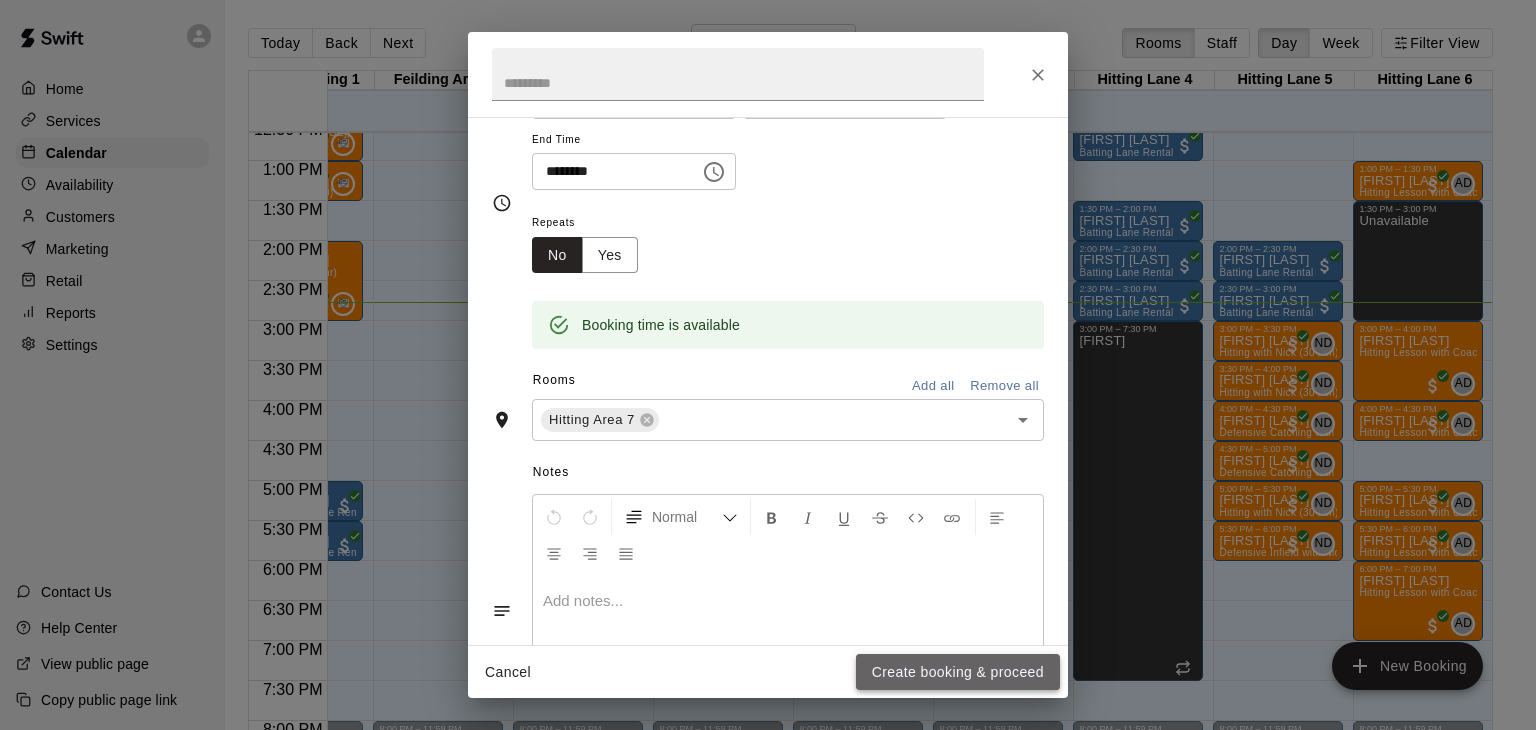 click on "Create booking & proceed" at bounding box center (958, 672) 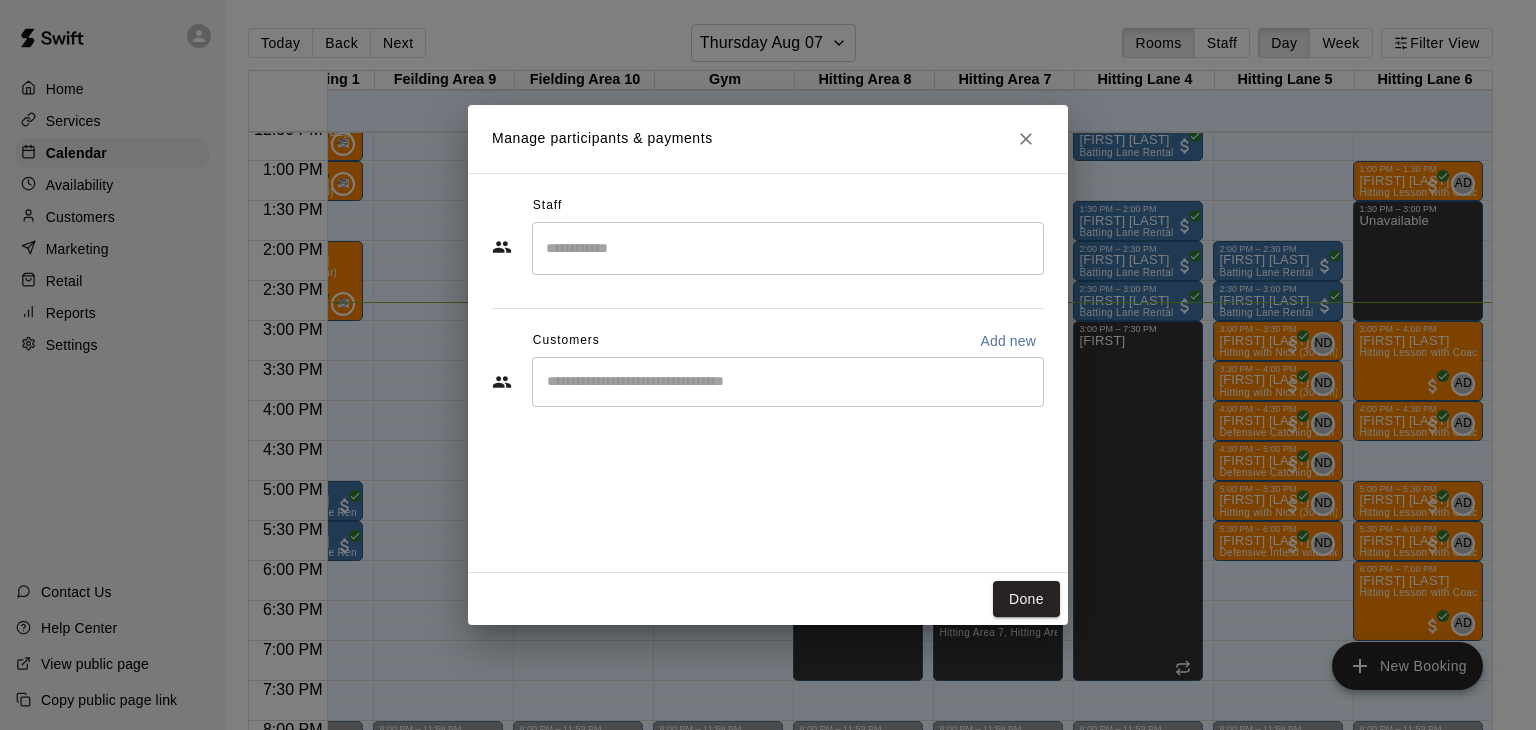 click at bounding box center (788, 382) 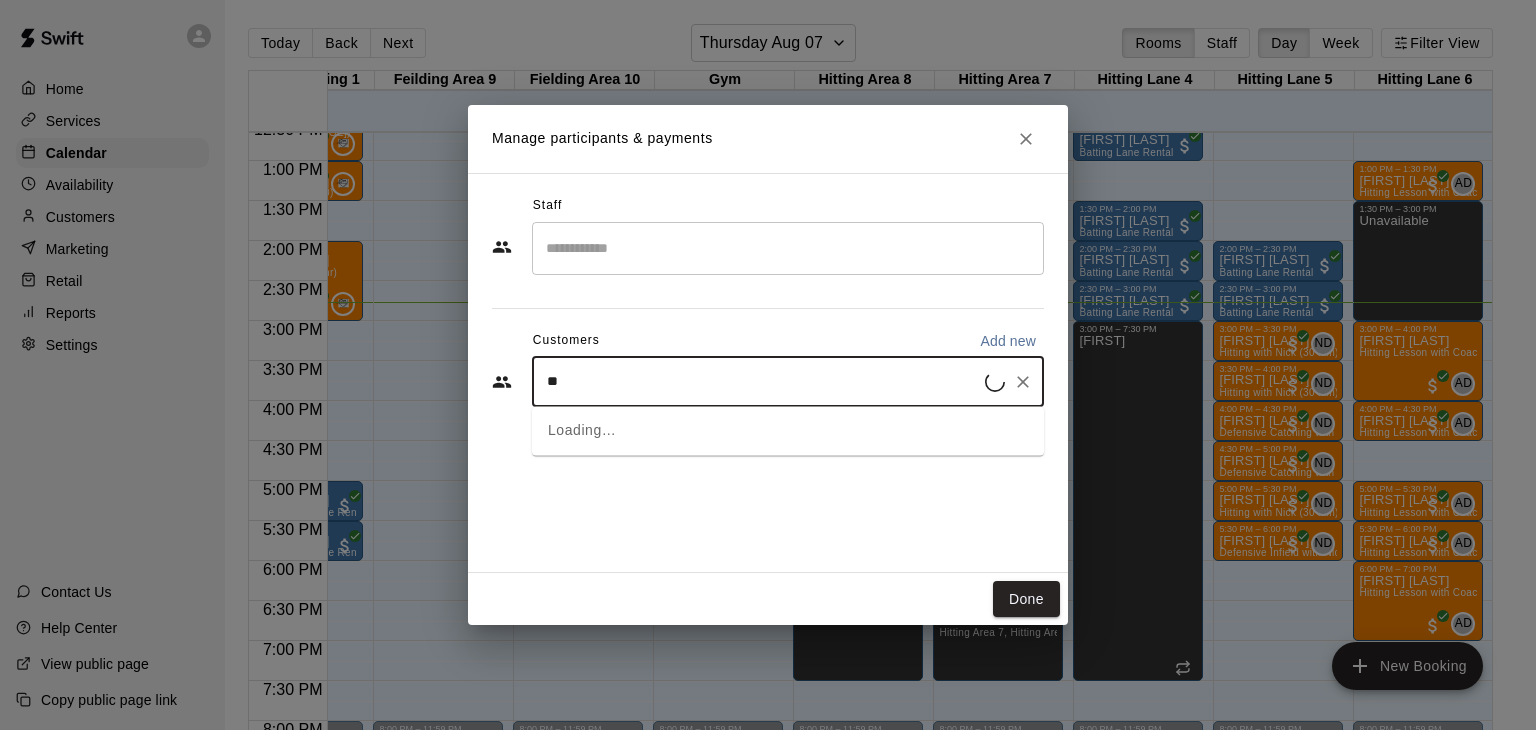 type on "***" 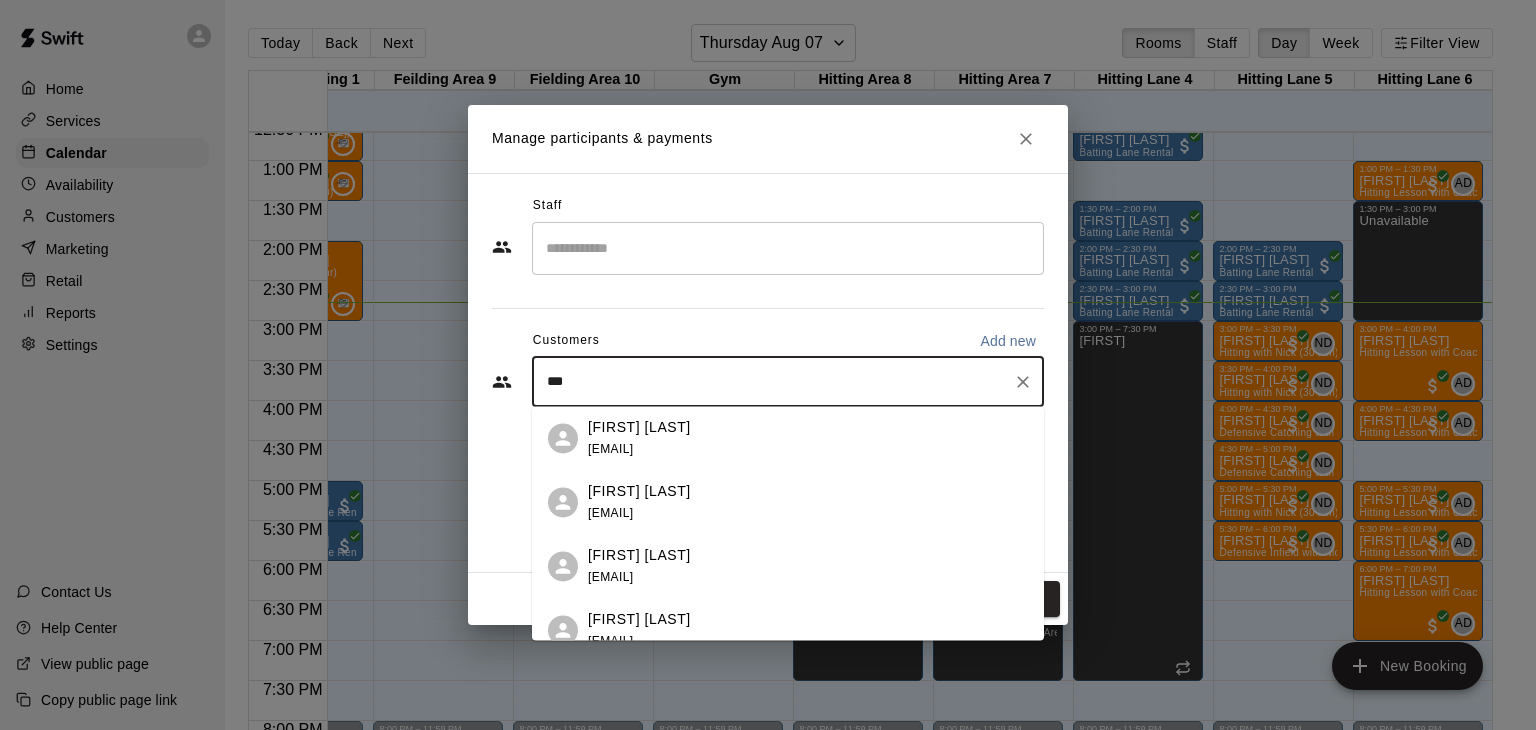 click on "[FIRST] [LAST] [USERNAME]@[DOMAIN]" at bounding box center (639, 438) 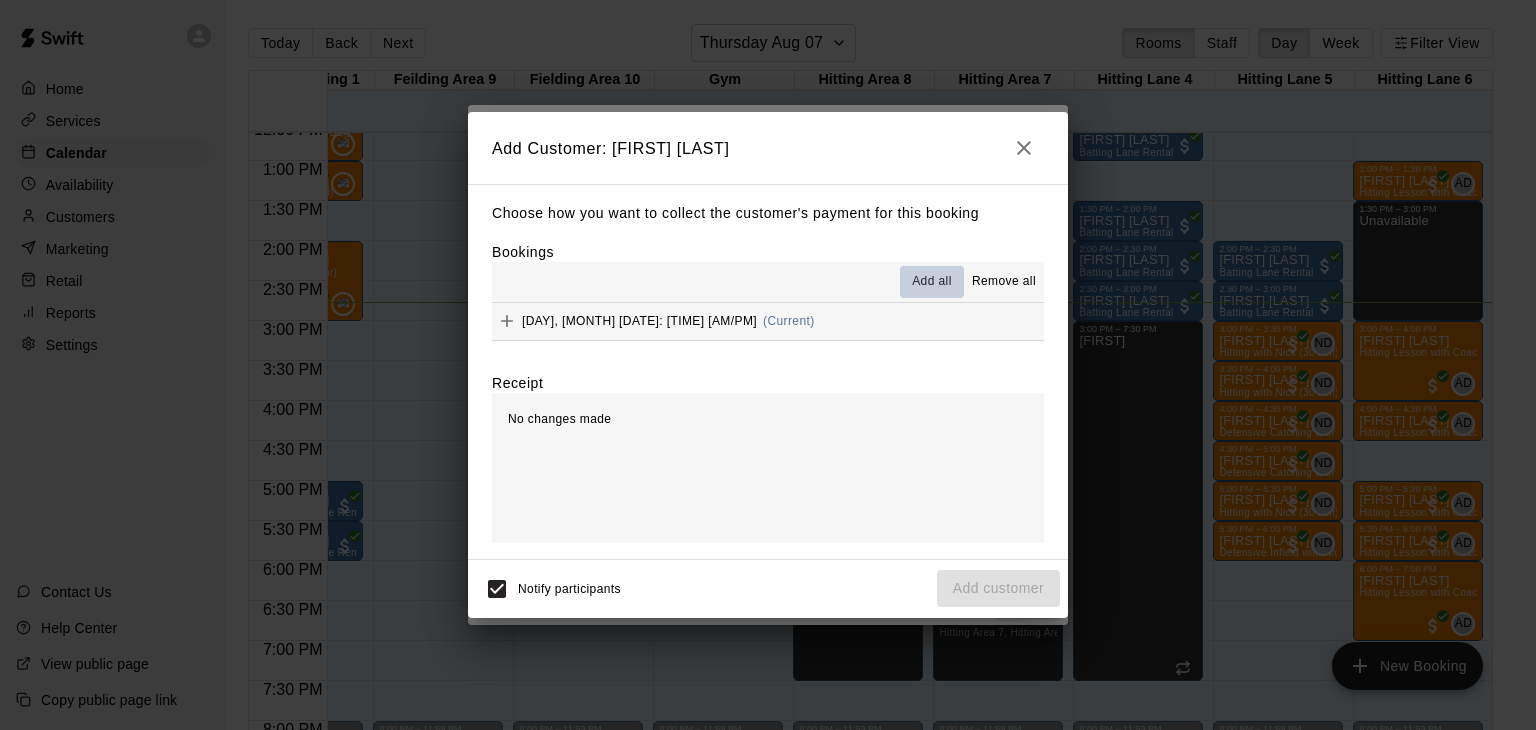 click on "Add all" at bounding box center (932, 282) 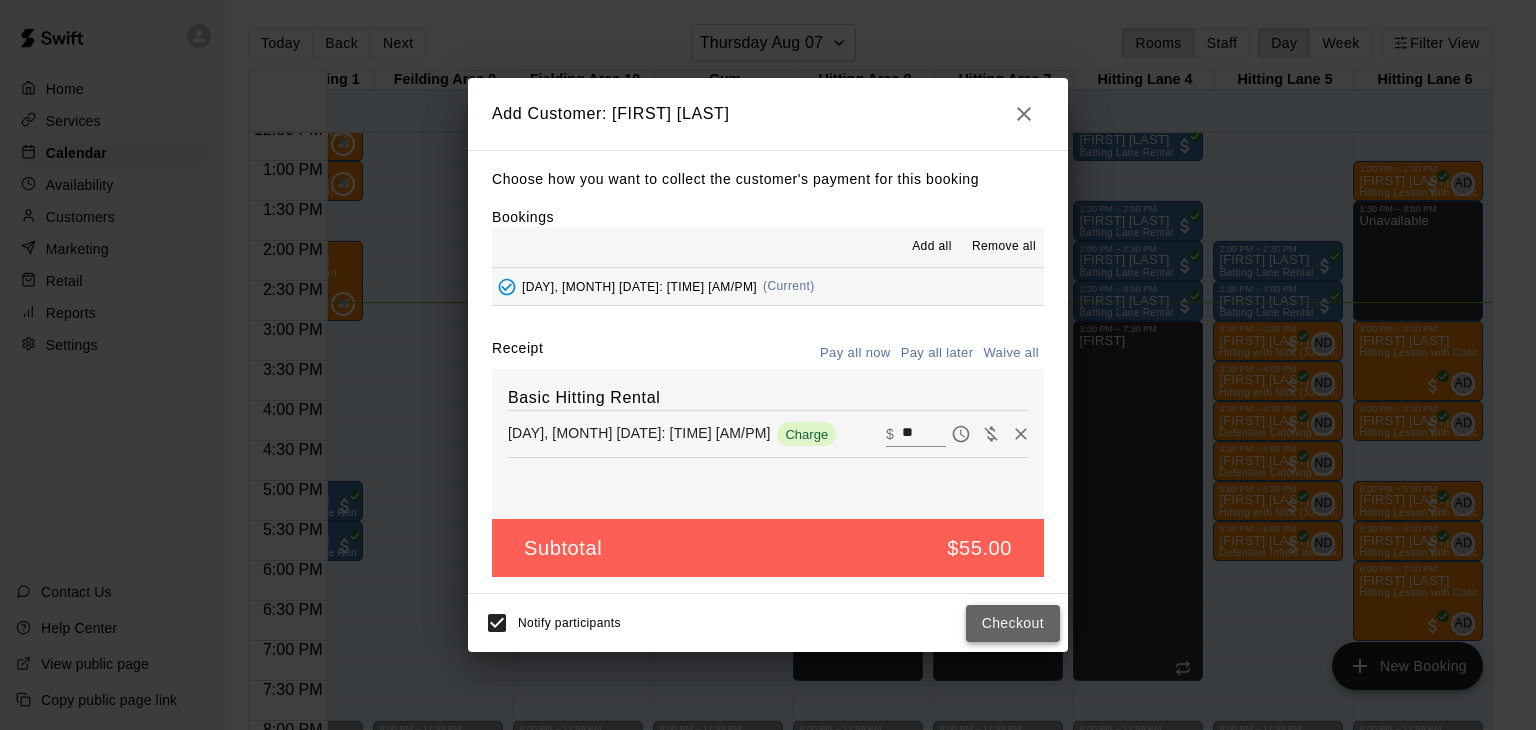 click on "Checkout" at bounding box center [1013, 623] 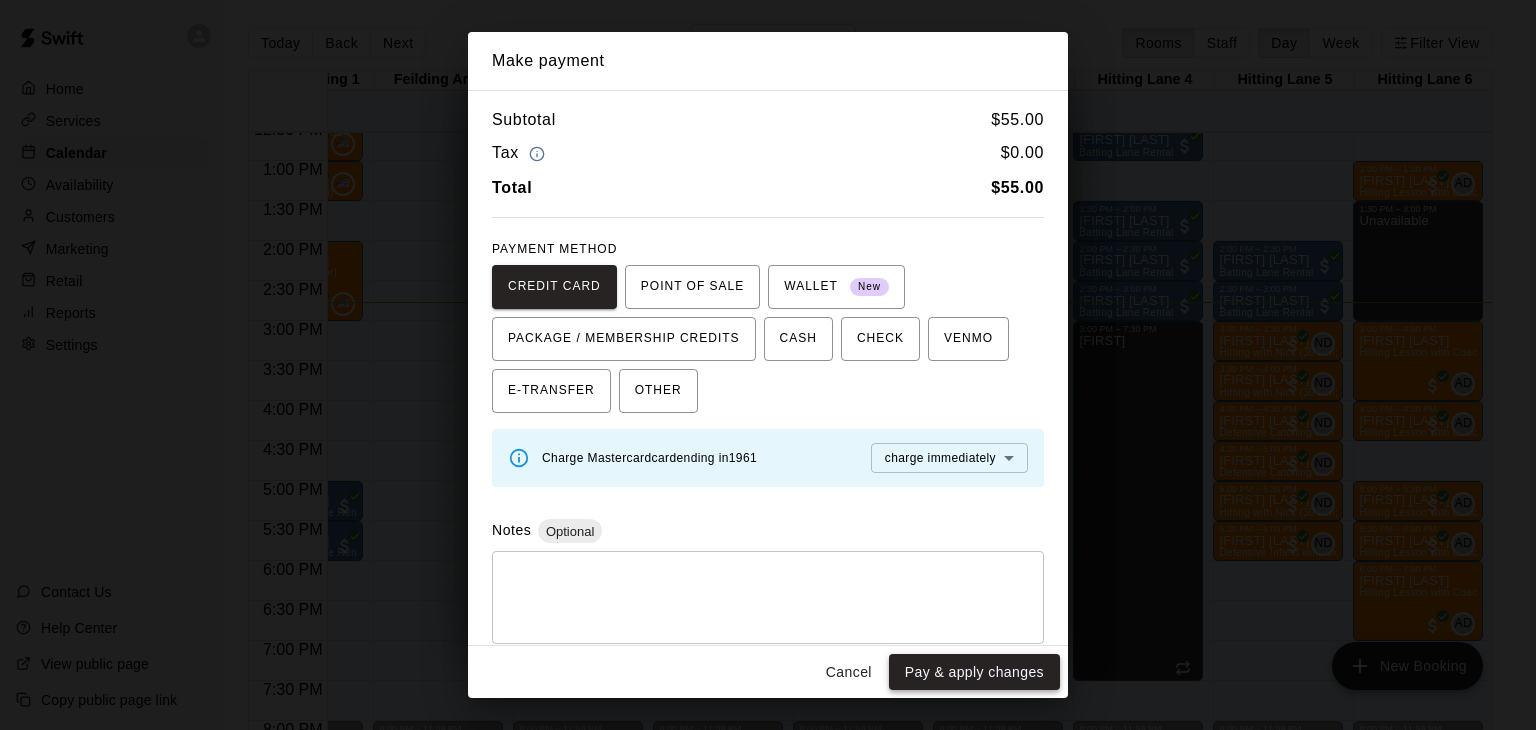 click on "Pay & apply changes" at bounding box center [974, 672] 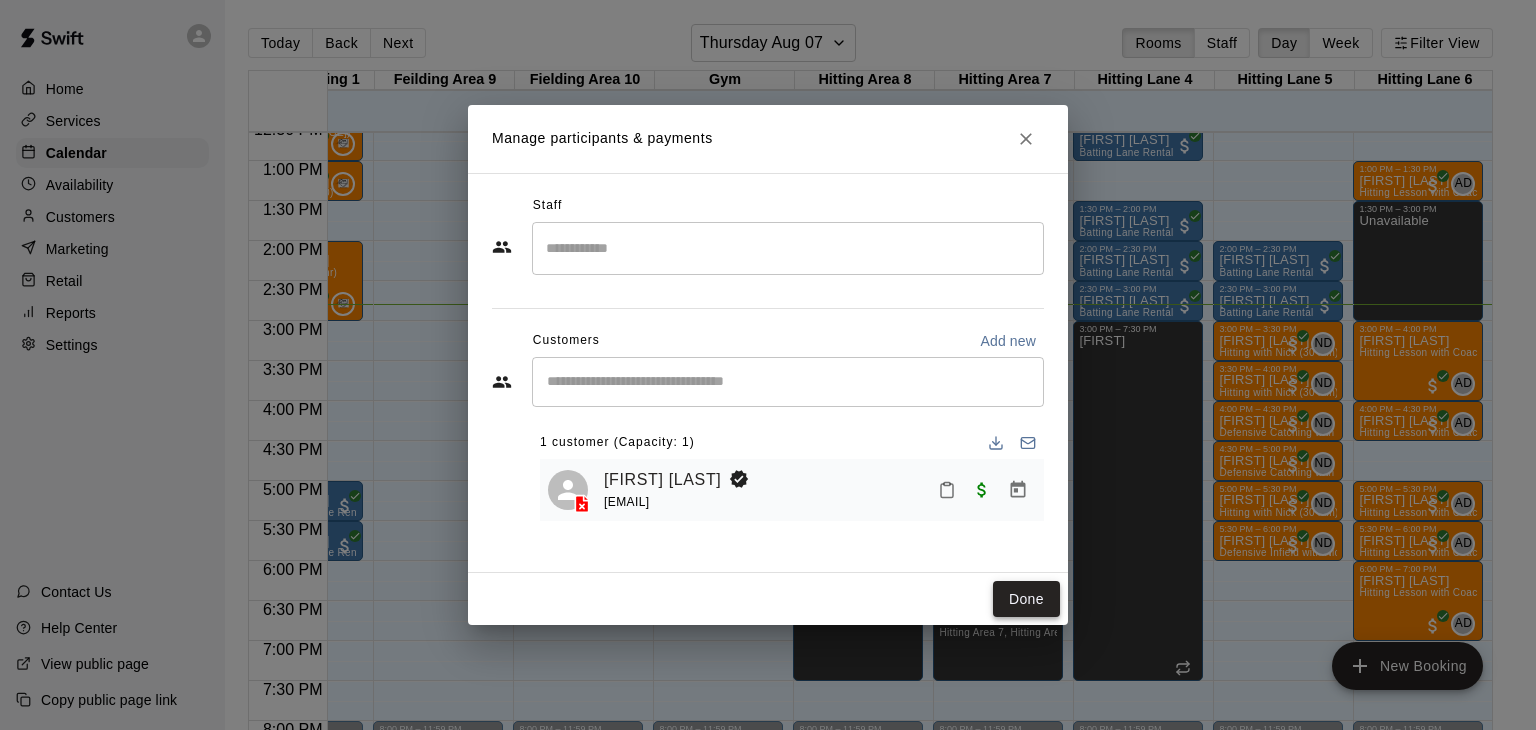 click on "Done" at bounding box center [1026, 599] 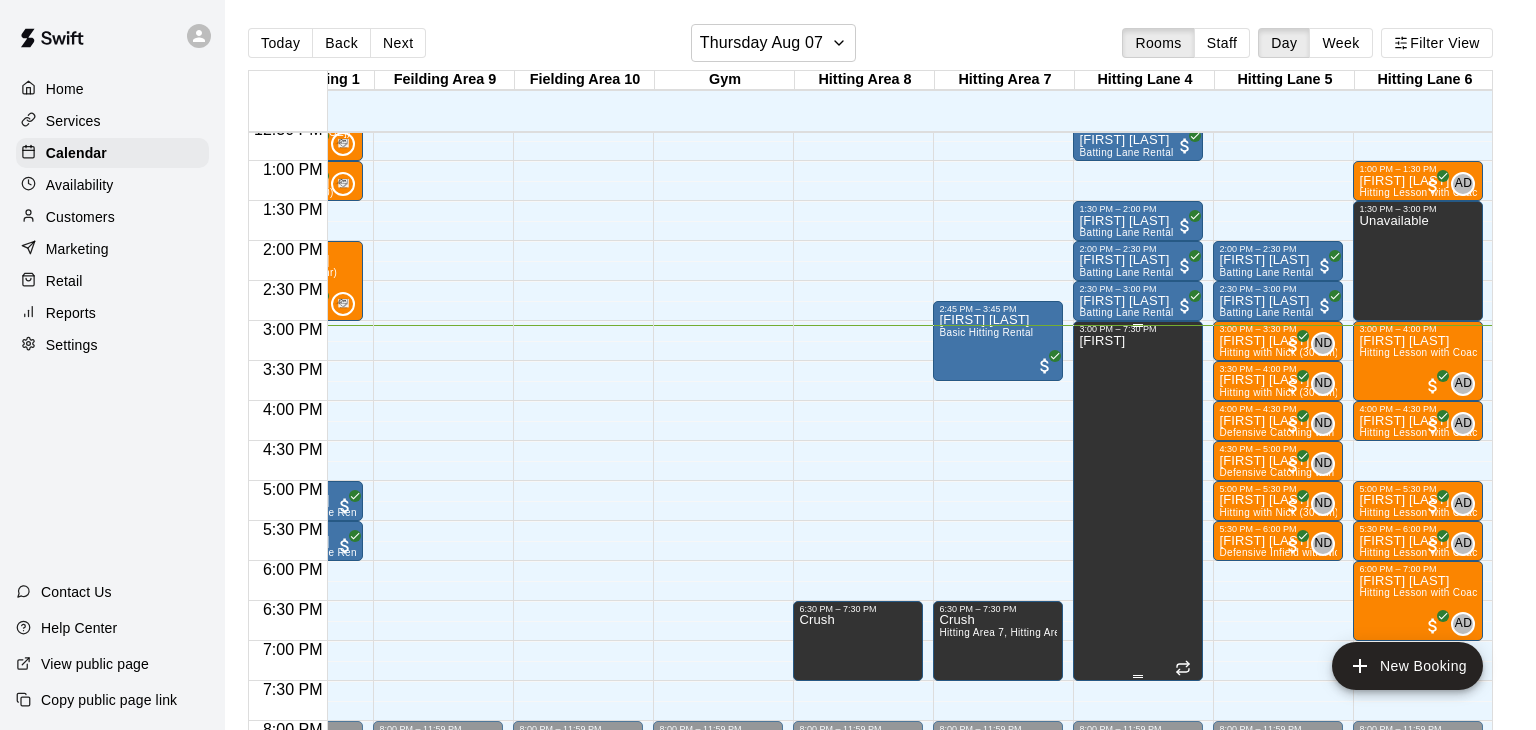 scroll, scrollTop: 1012, scrollLeft: 384, axis: both 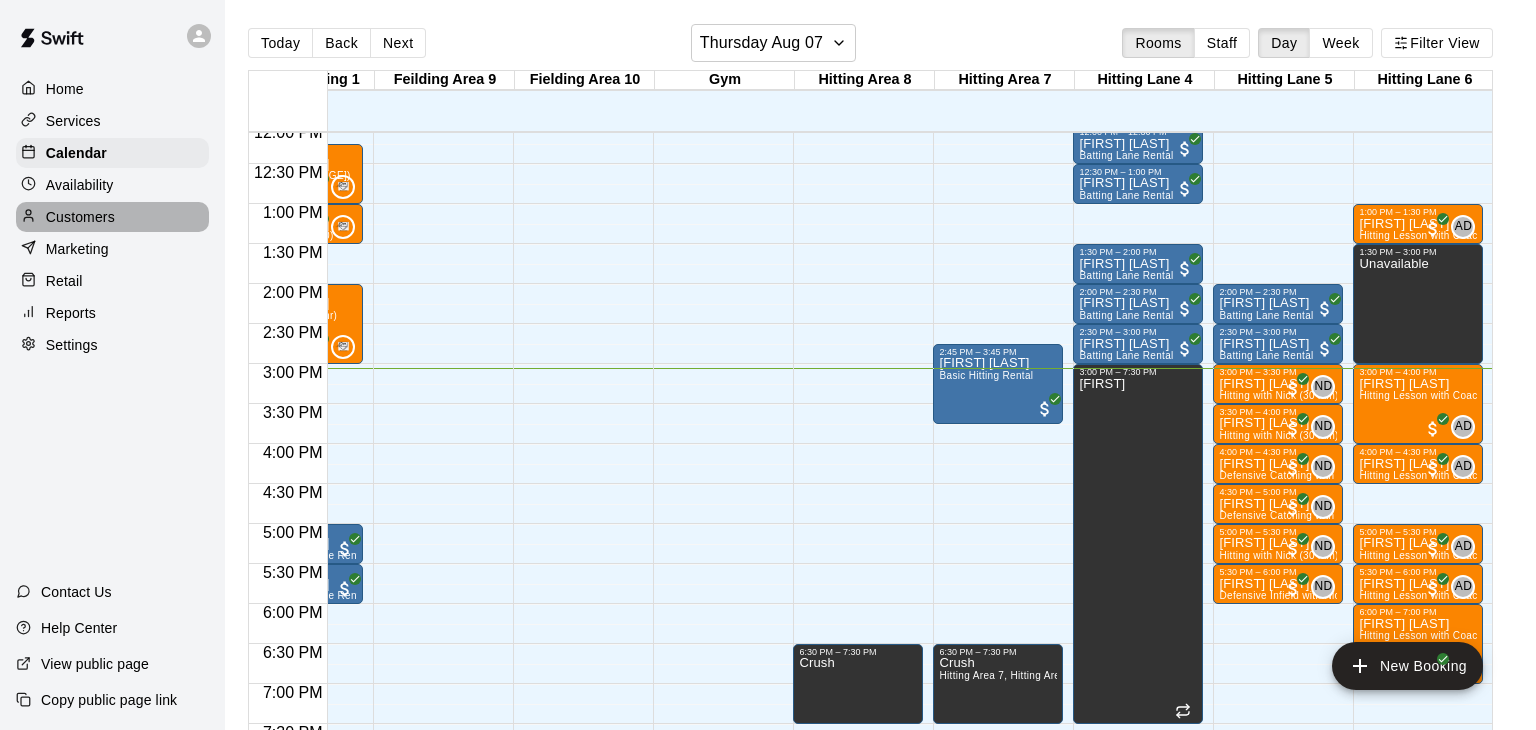 click on "Customers" at bounding box center (80, 217) 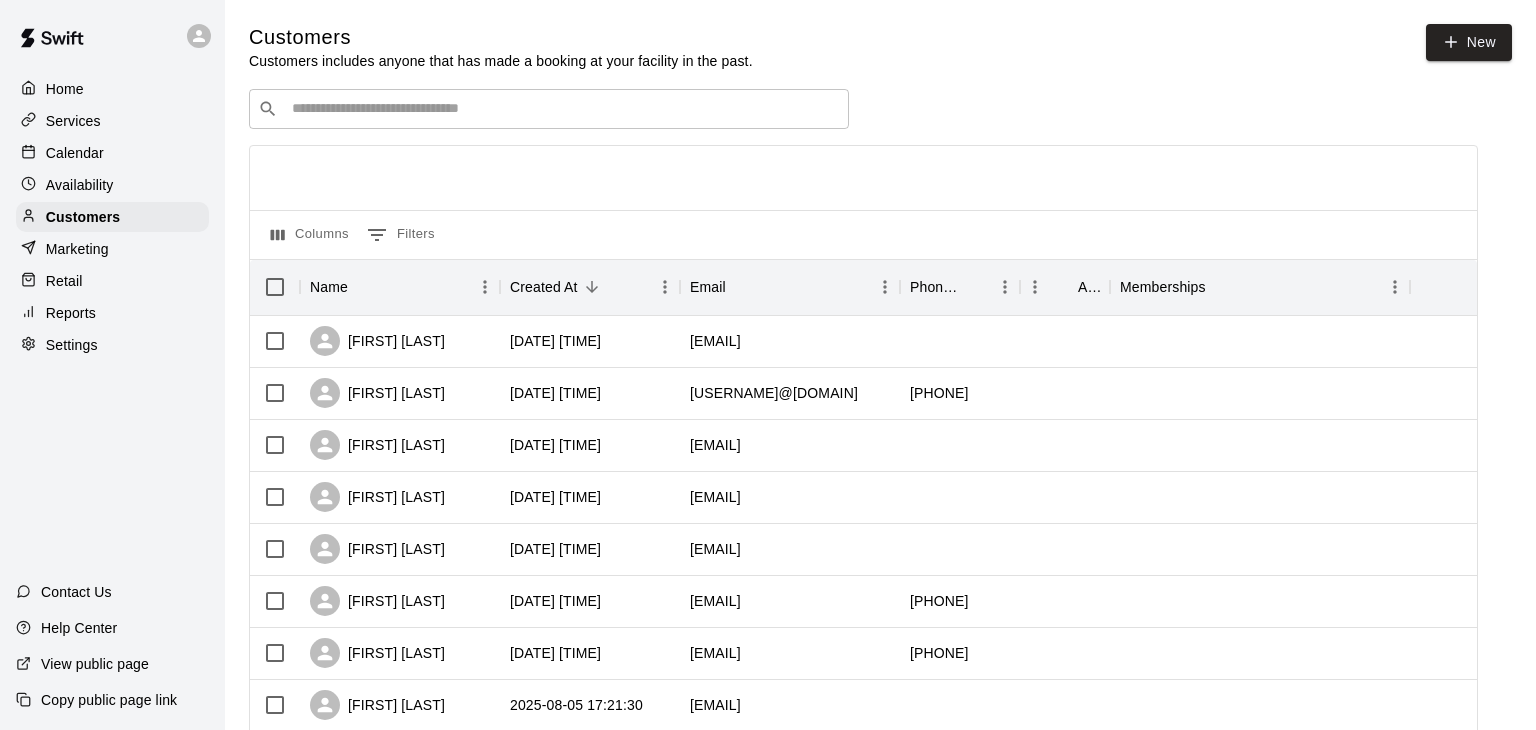 click at bounding box center [563, 109] 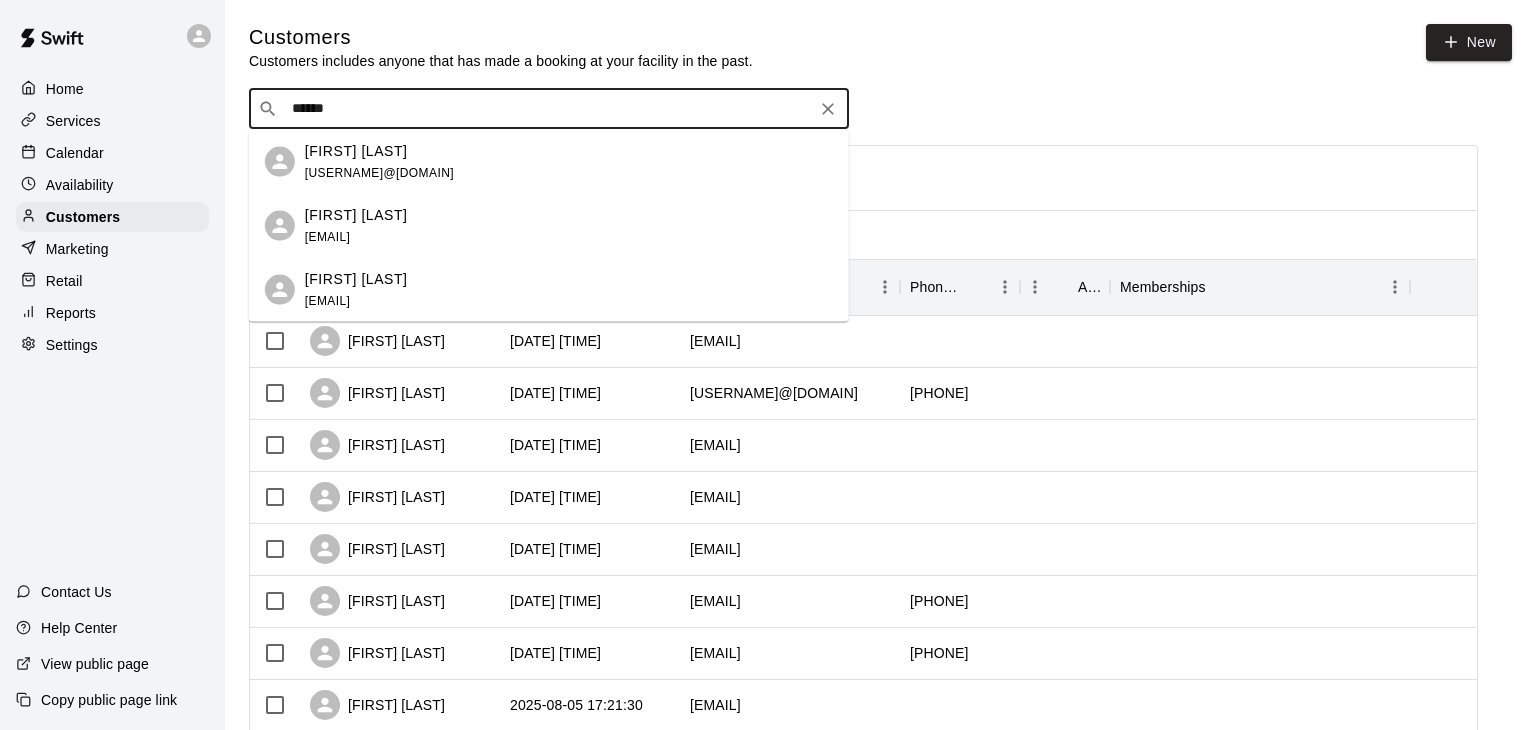type on "*****" 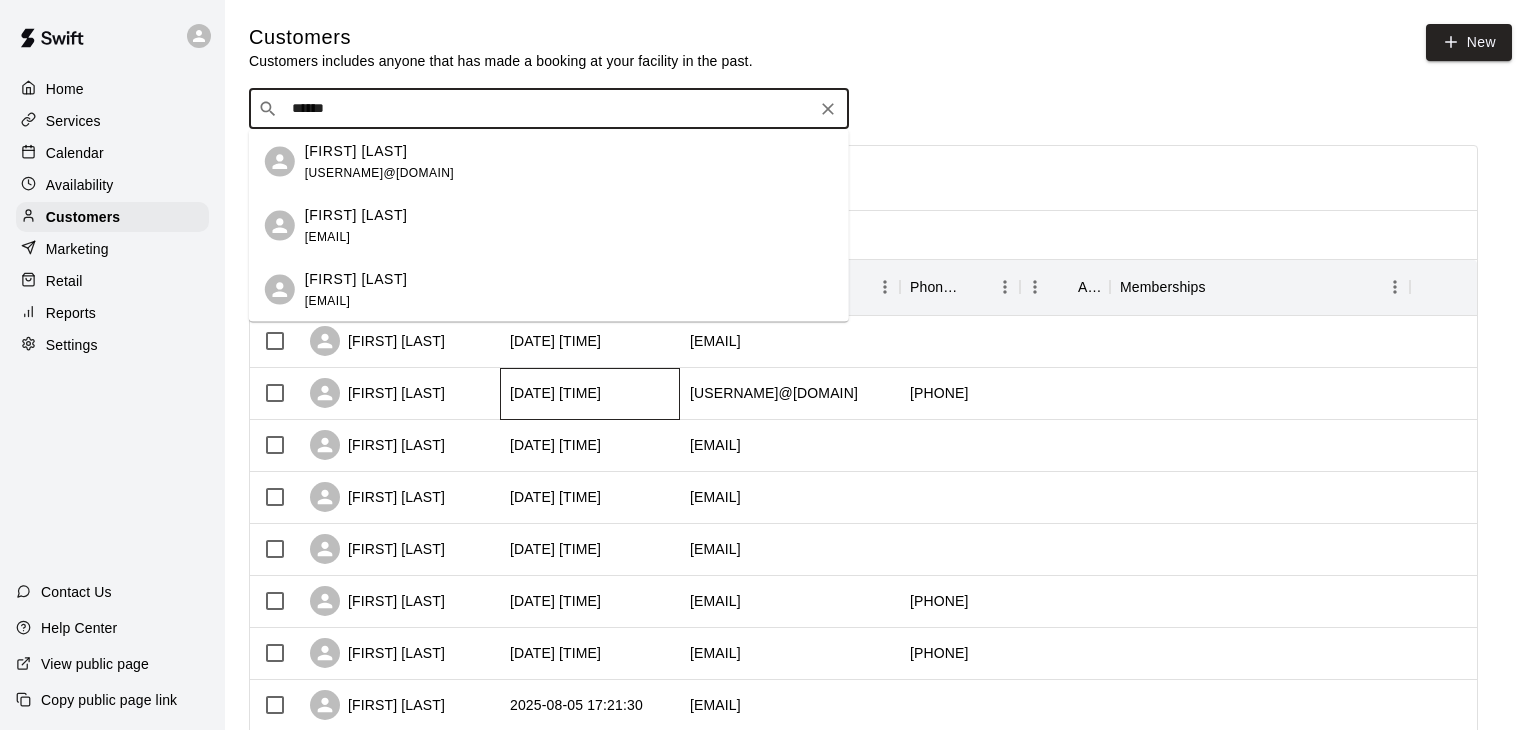 click on "[DATE] [TIME]" at bounding box center (555, 393) 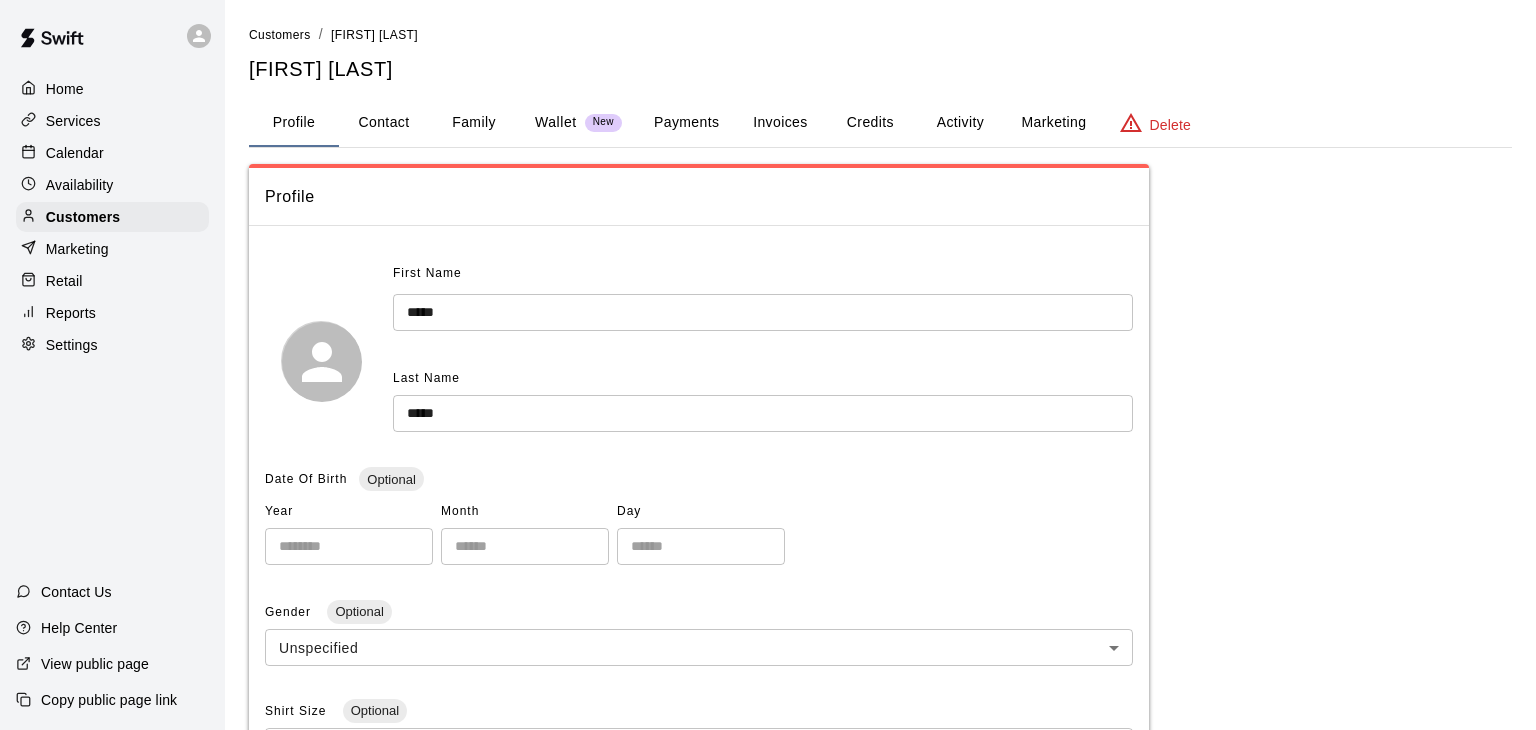 click on "Payments" at bounding box center [686, 123] 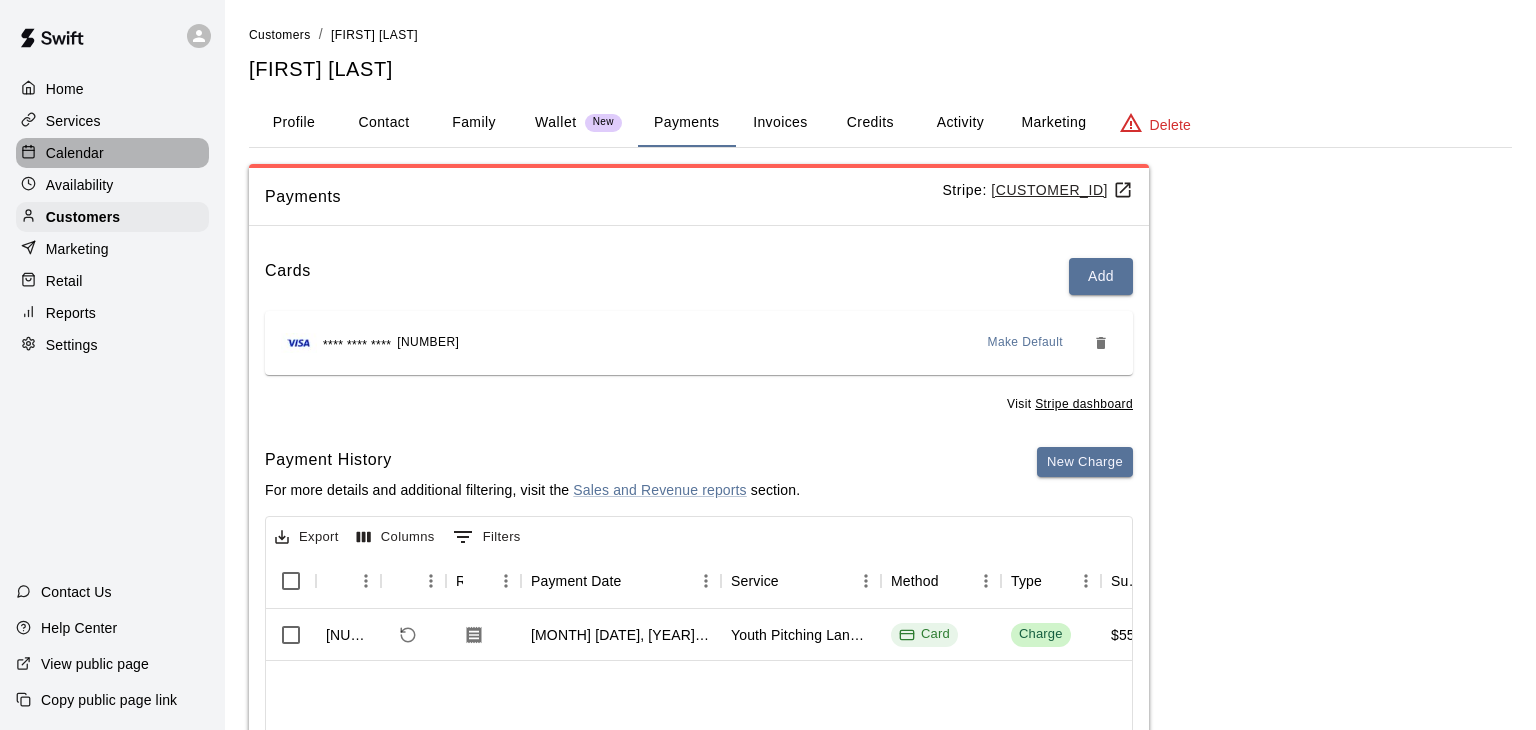 click on "Calendar" at bounding box center [75, 153] 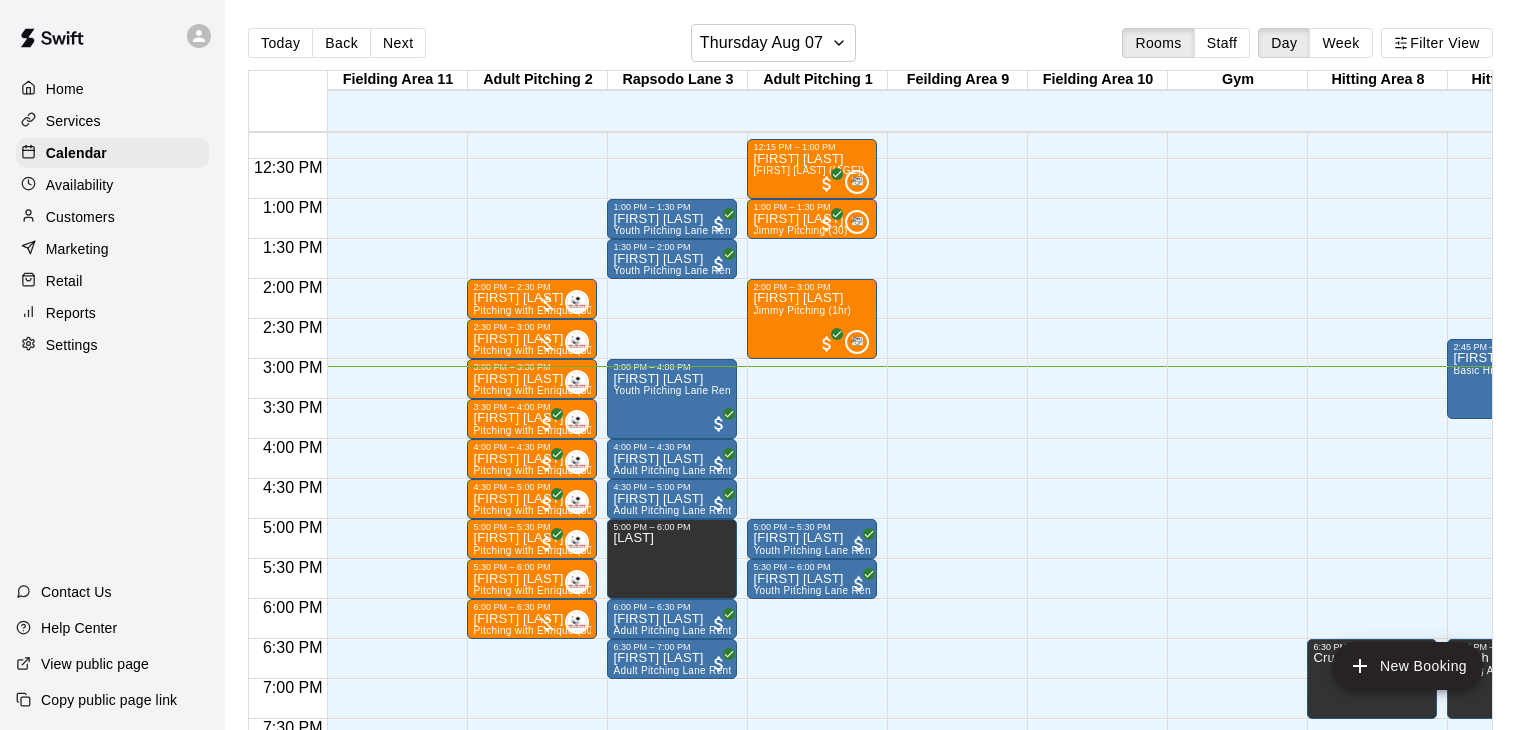 scroll, scrollTop: 974, scrollLeft: 141, axis: both 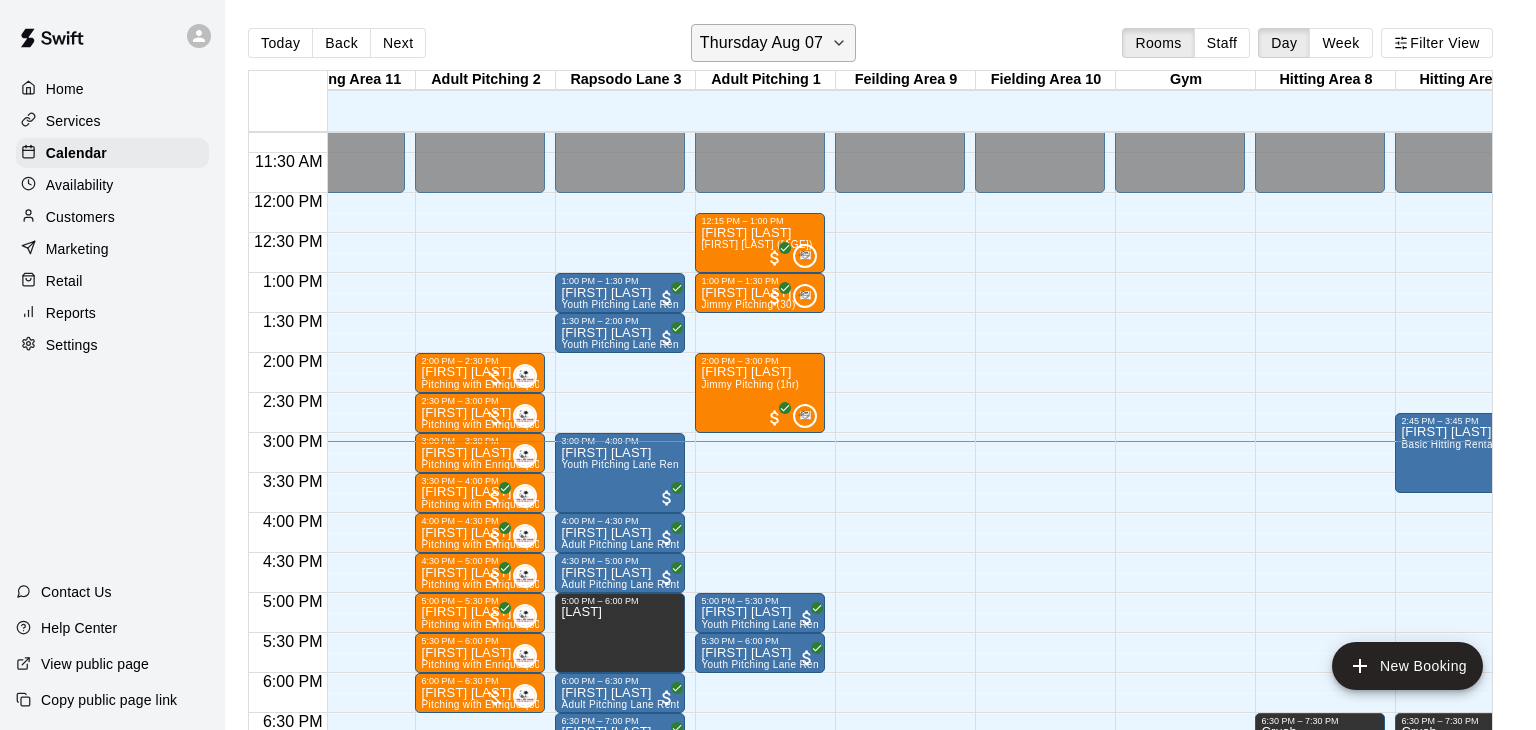click 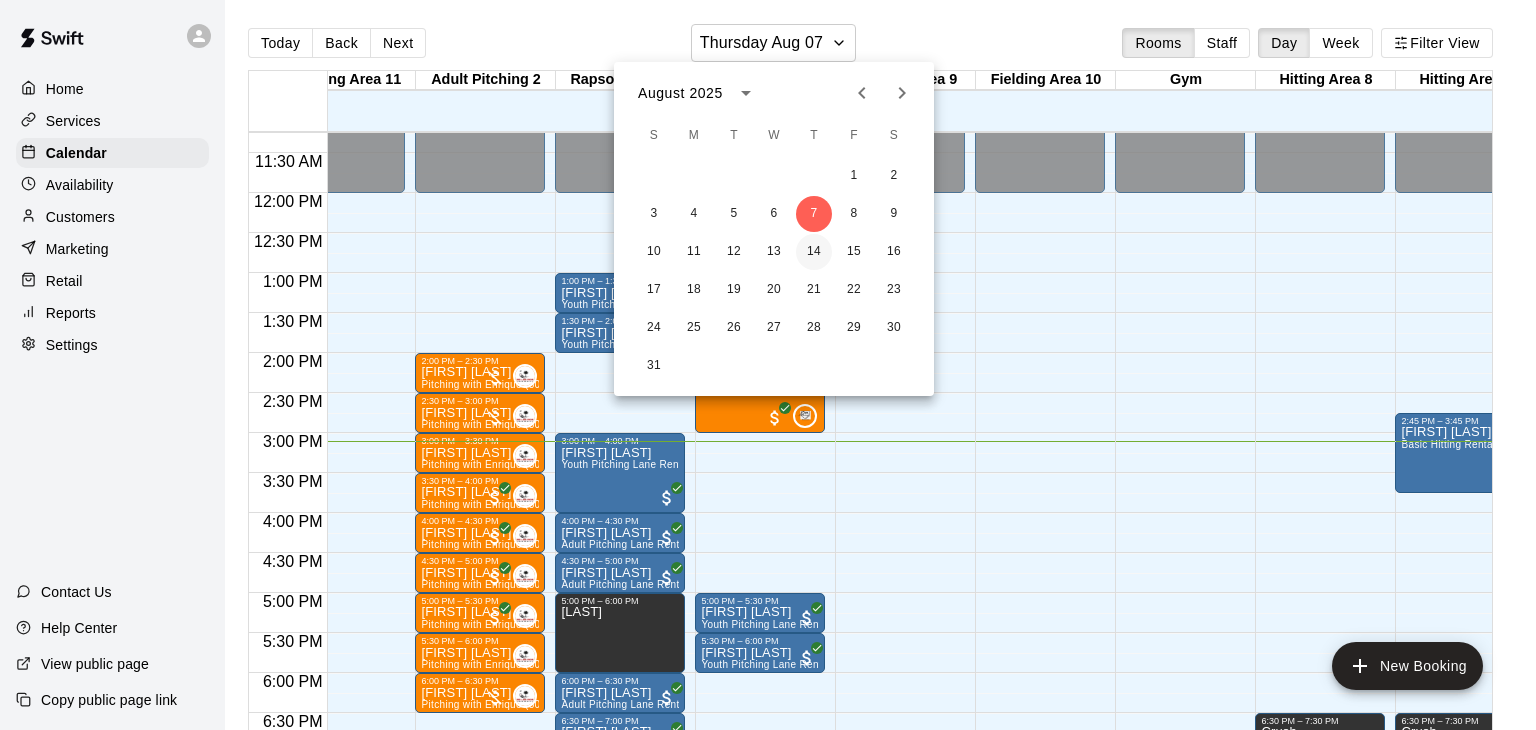 click on "14" at bounding box center [814, 252] 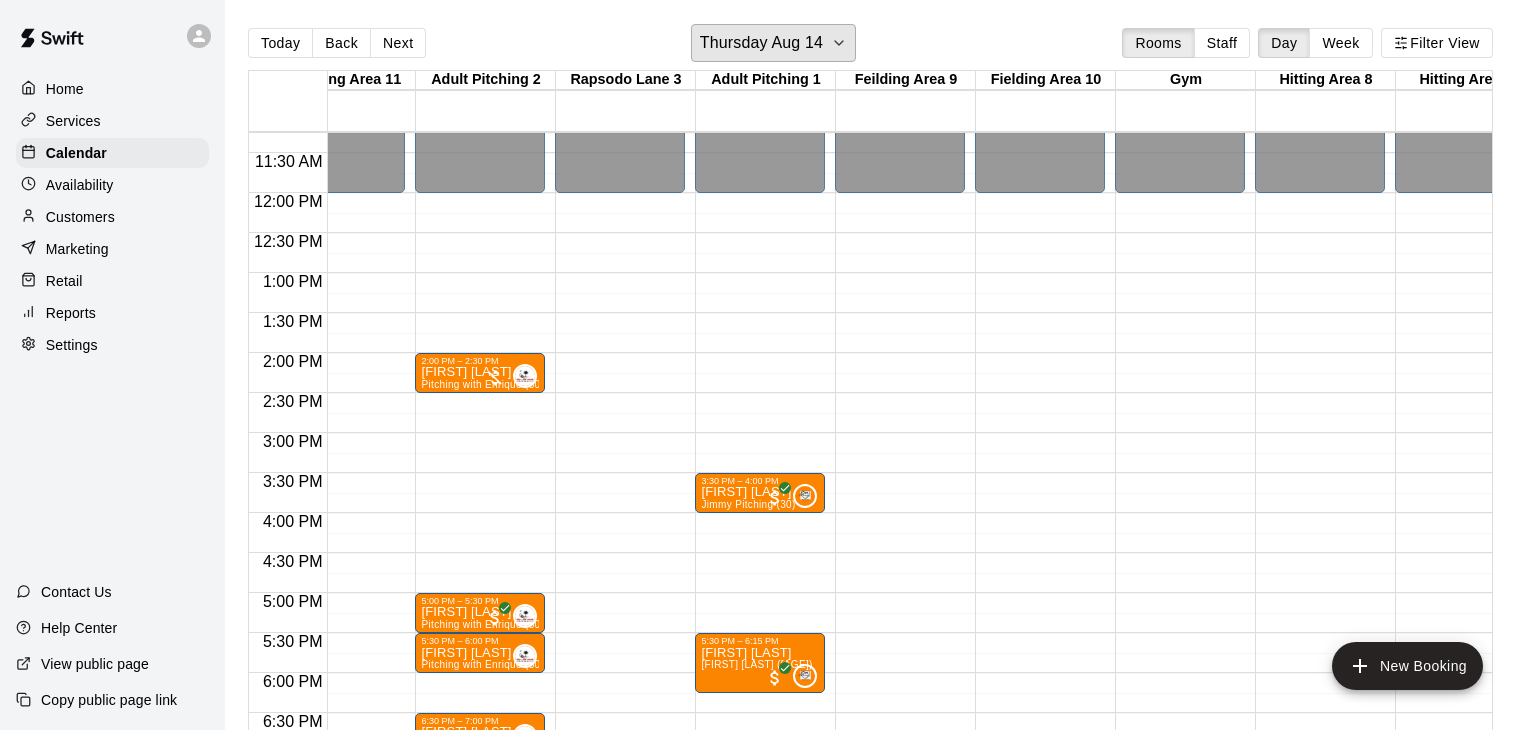 scroll, scrollTop: 1016, scrollLeft: 0, axis: vertical 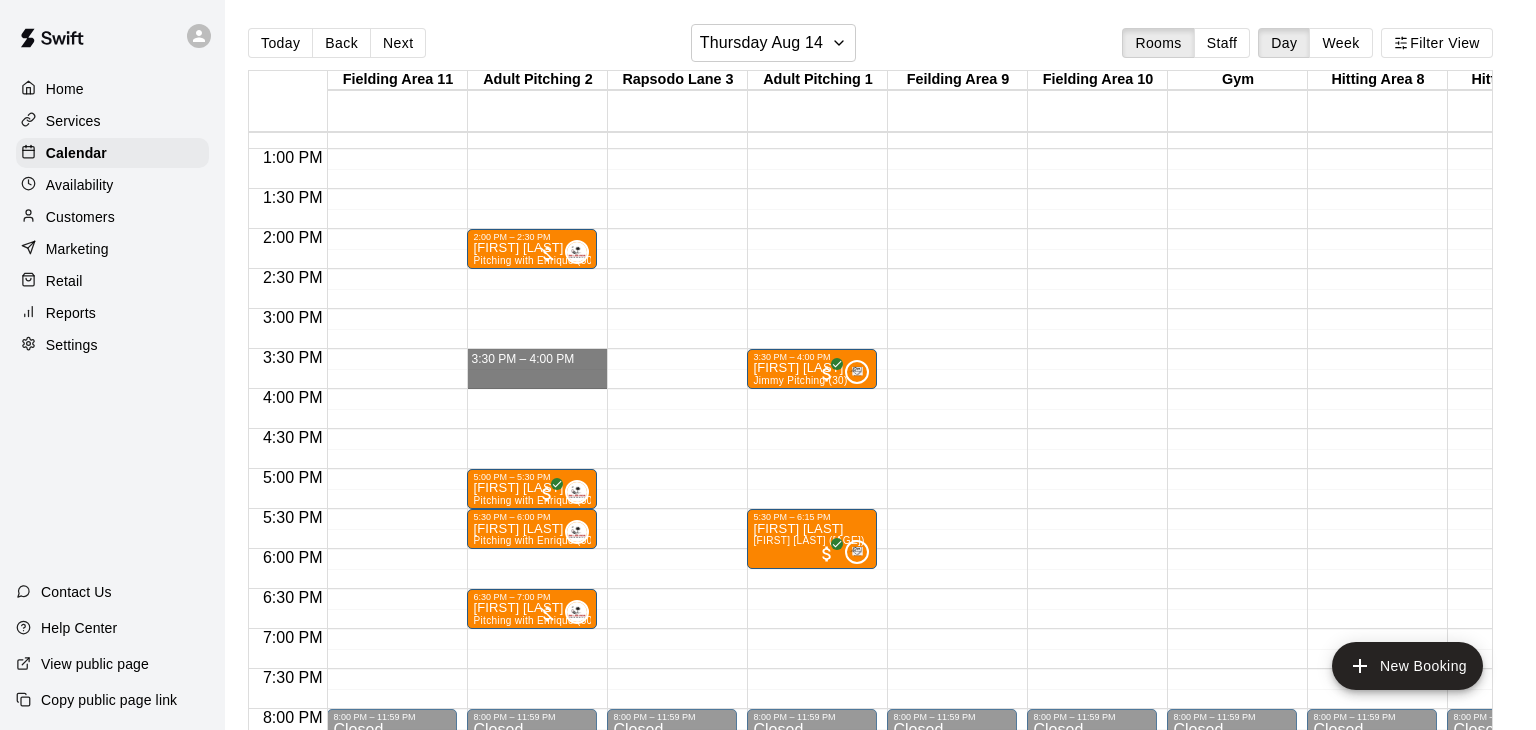 click on "[TIME] – [TIME] Closed [TIME] – [TIME] [FIRST] [LAST] Pitching with [FIRST] ([DURATION]) [NUMBER] [TIME] – [TIME] [FIRST] [LAST] Pitching with [FIRST] ([DURATION]) [NUMBER] [TIME] – [TIME] [FIRST] [LAST] Pitching with [FIRST] ([DURATION]) [NUMBER] [TIME] – [TIME] [FIRST] [LAST] Pitching with [FIRST] ([DURATION]) [NUMBER] [TIME] – [TIME] Closed" at bounding box center [532, 69] 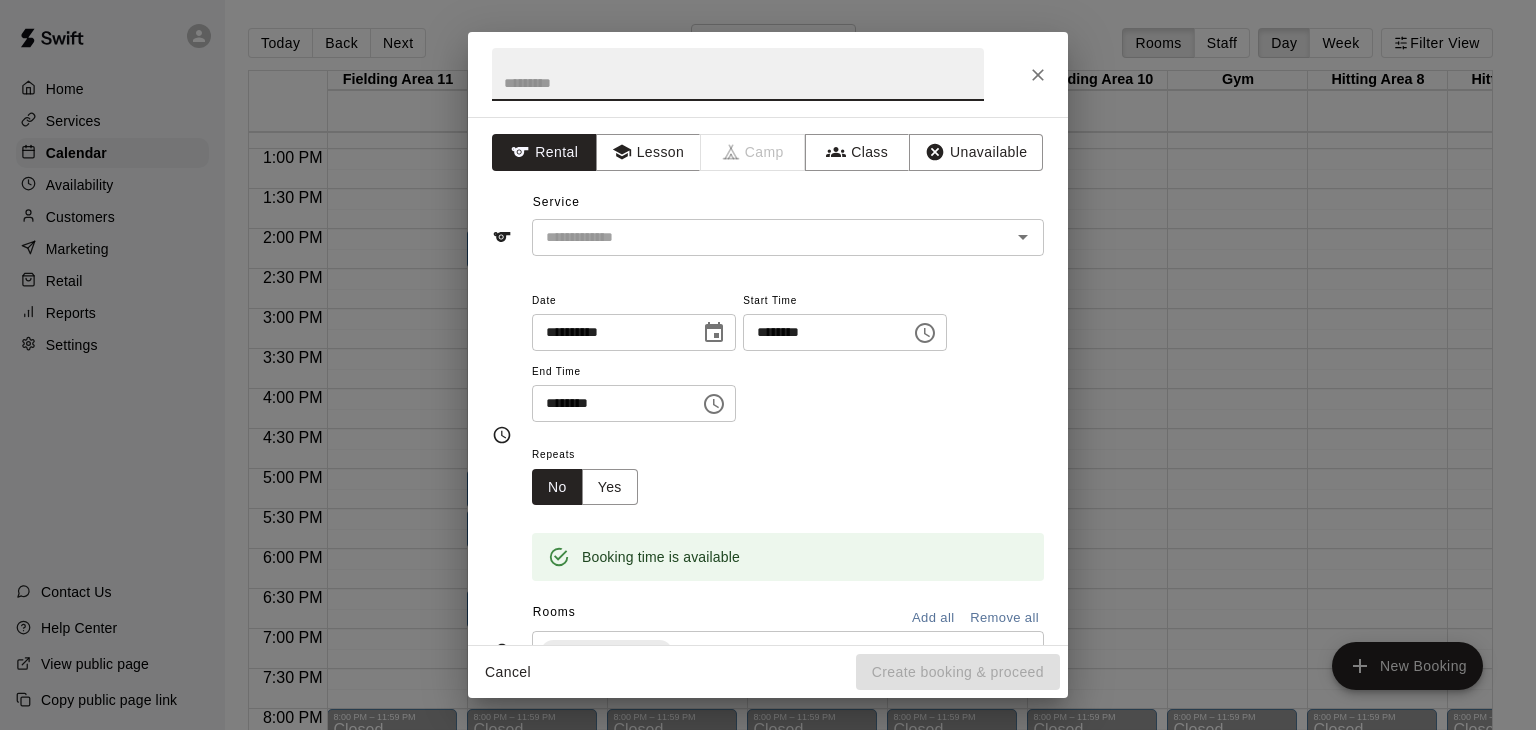 click 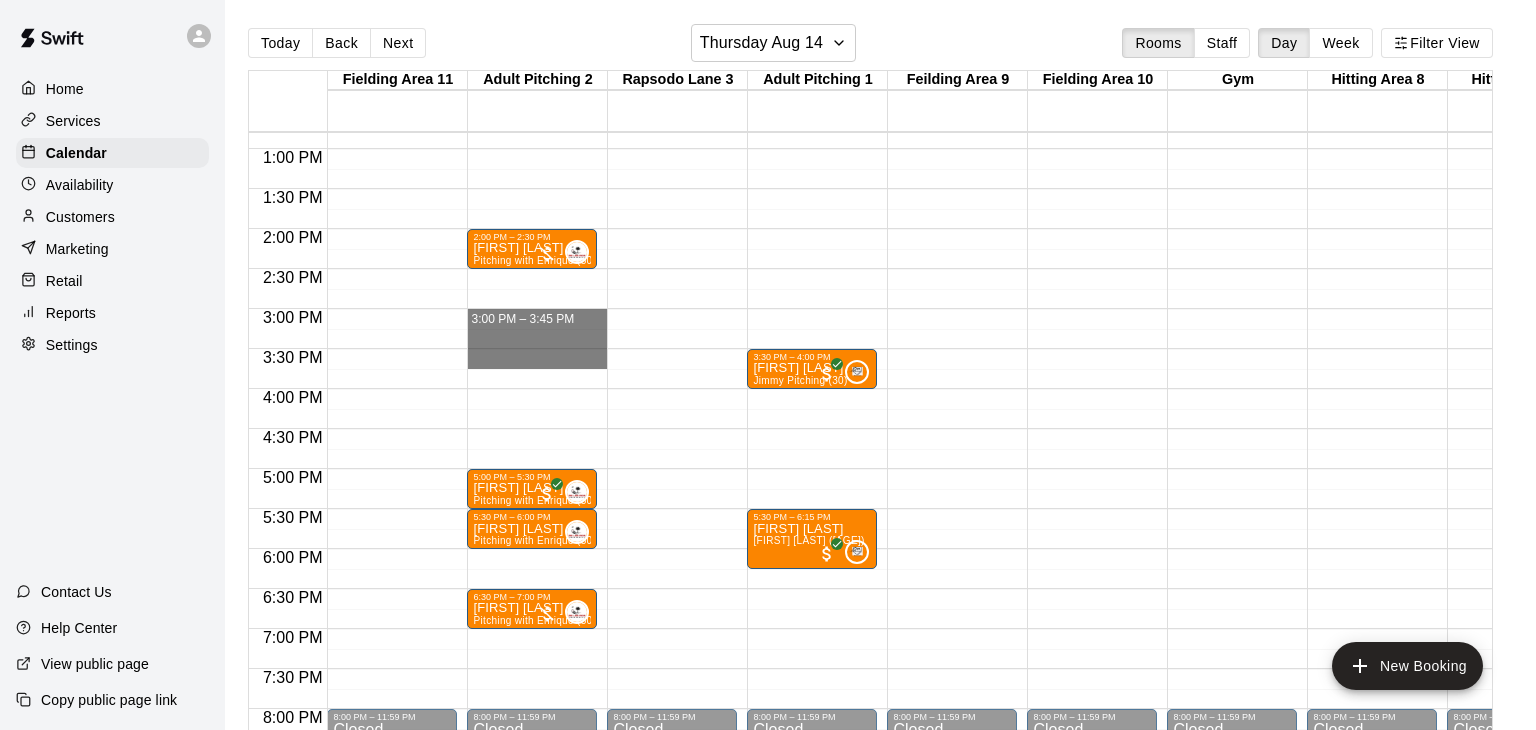 click on "[TIME] – [TIME] Closed [TIME] – [TIME] [FIRST] [LAST] Pitching with [FIRST] ([DURATION]) [NUMBER] [TIME] – [TIME] [FIRST] [LAST] Pitching with [FIRST] ([DURATION]) [NUMBER] [TIME] – [TIME] [FIRST] [LAST] Pitching with [FIRST] ([DURATION]) [NUMBER] [TIME] – [TIME] [FIRST] [LAST] Pitching with [FIRST] ([DURATION]) [NUMBER] [TIME] – [TIME] Closed" at bounding box center (532, 69) 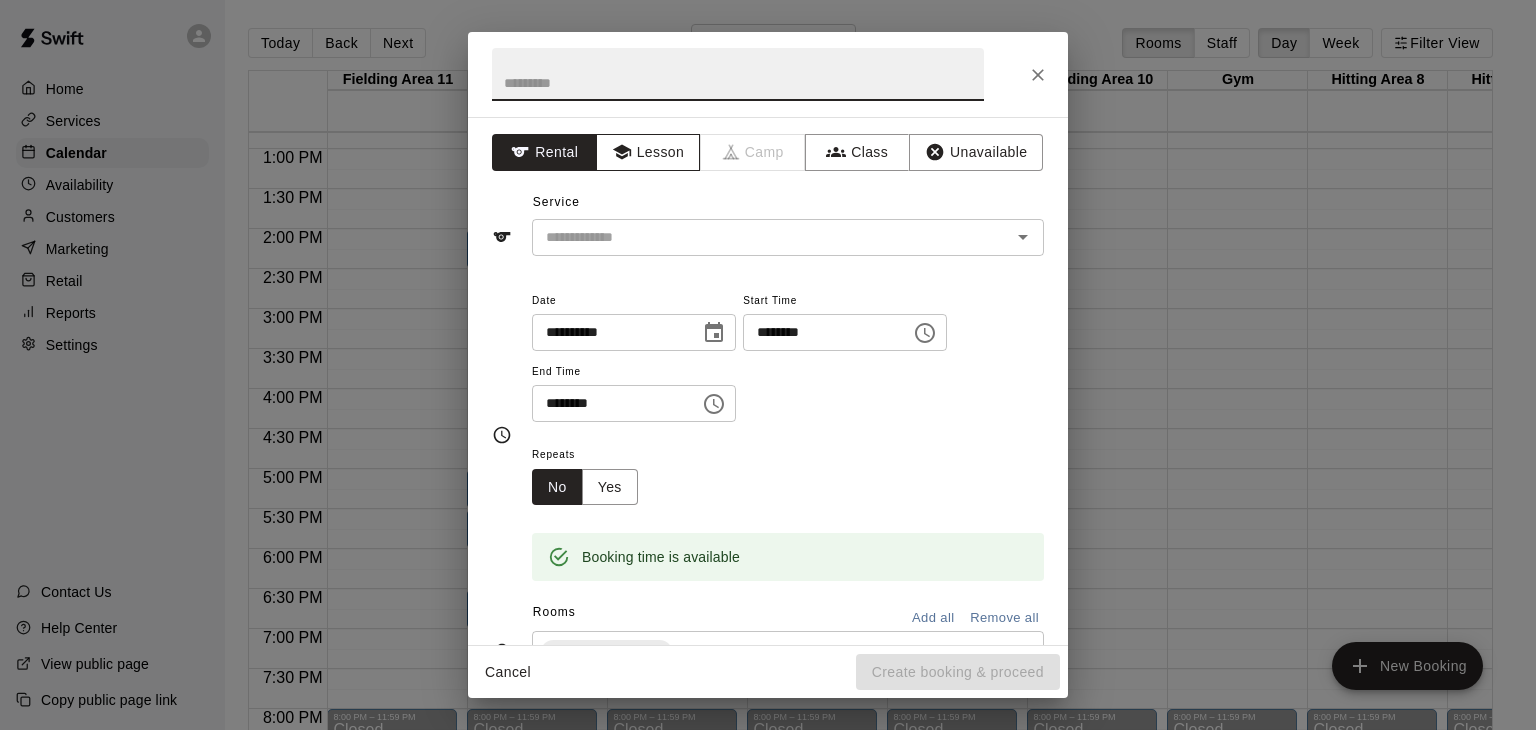 click on "Lesson" at bounding box center (648, 152) 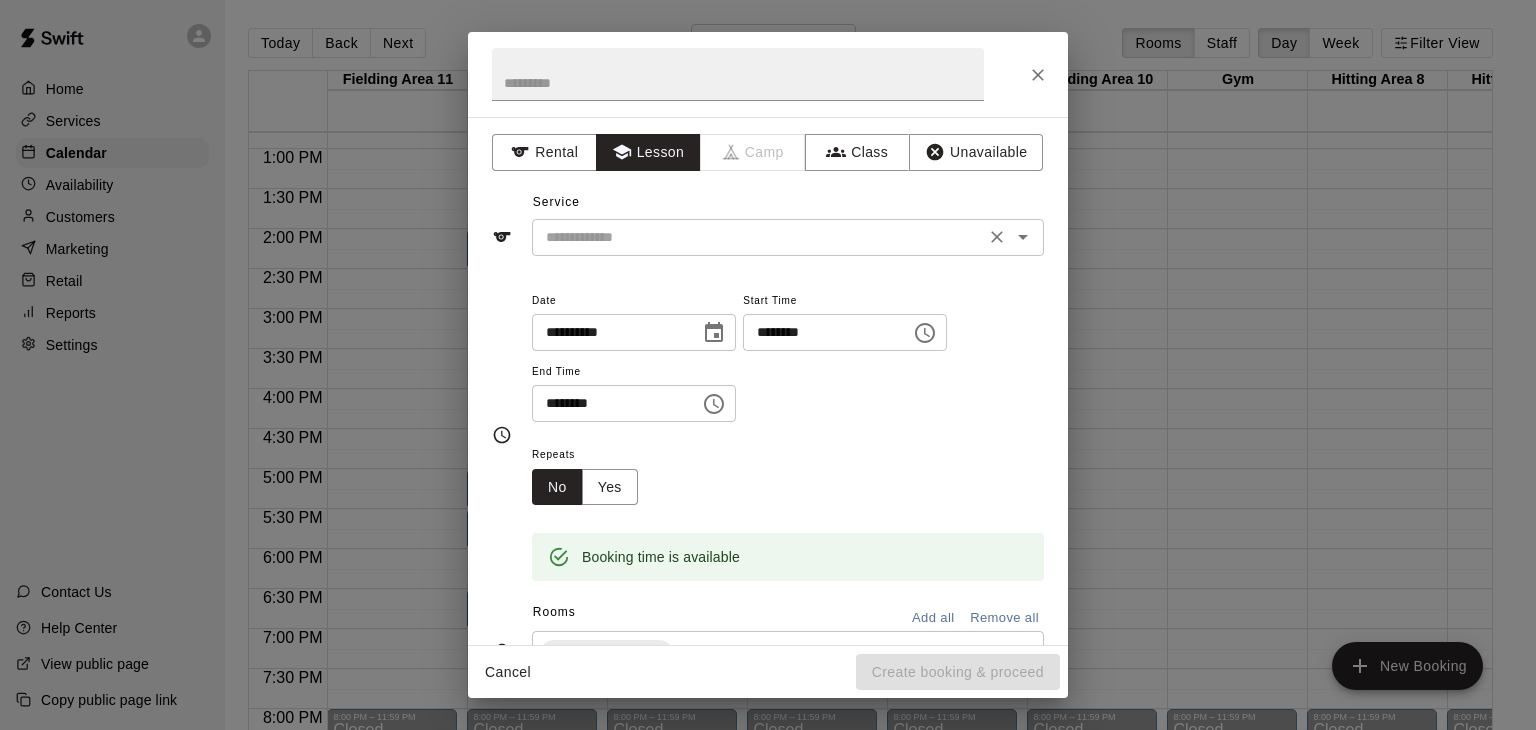 click at bounding box center (758, 237) 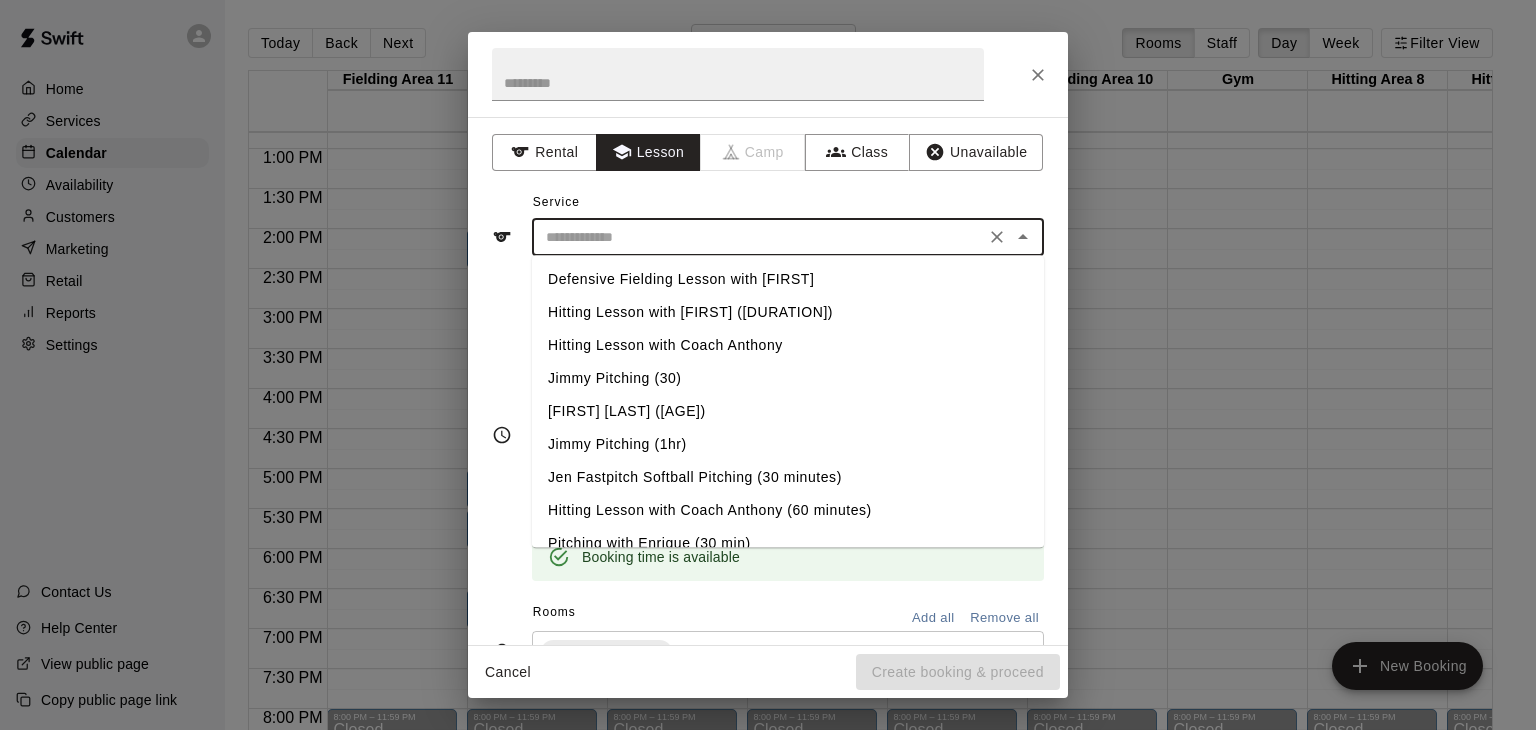 scroll, scrollTop: 152, scrollLeft: 0, axis: vertical 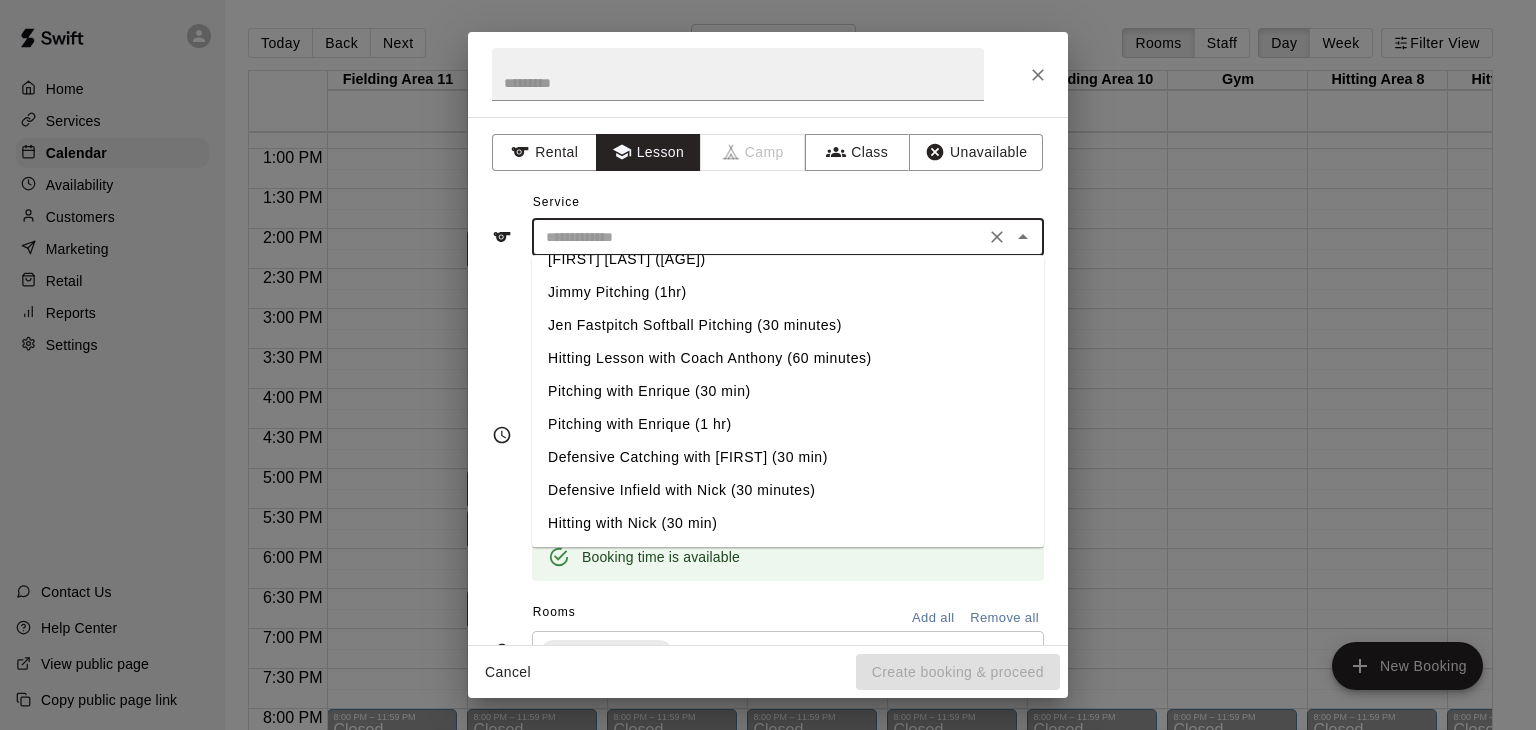 click on "Pitching with Enrique (1 hr)" at bounding box center (788, 424) 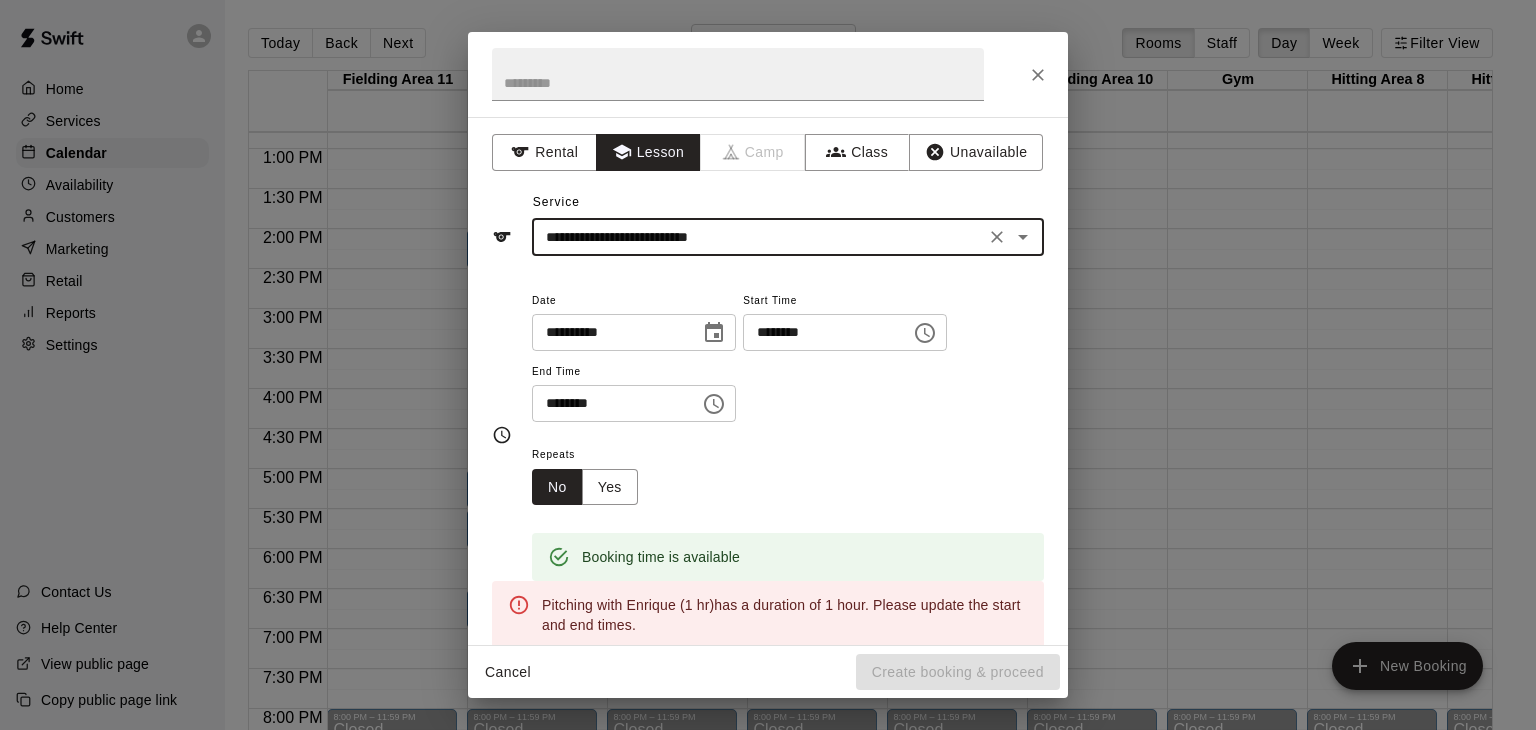 click at bounding box center (714, 404) 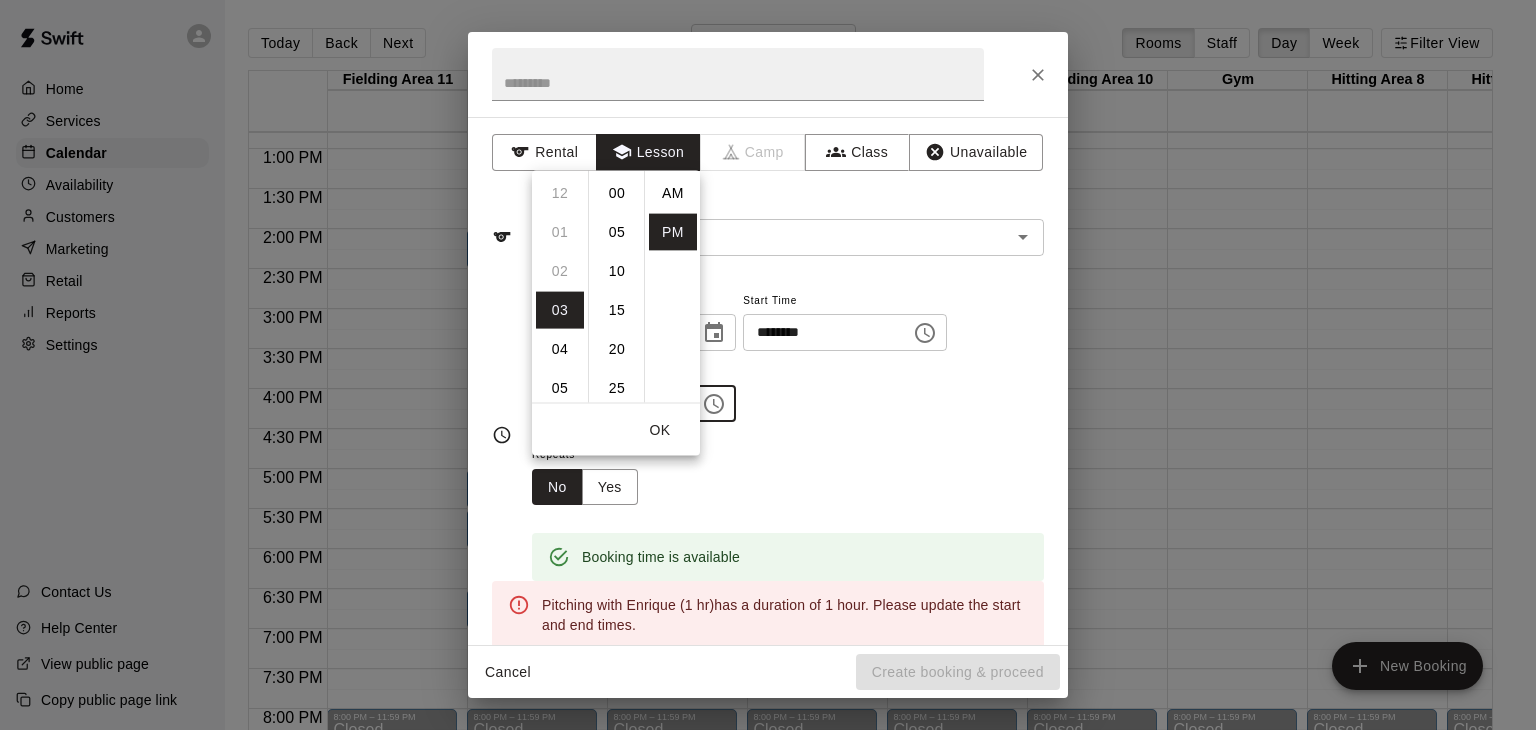 scroll, scrollTop: 116, scrollLeft: 0, axis: vertical 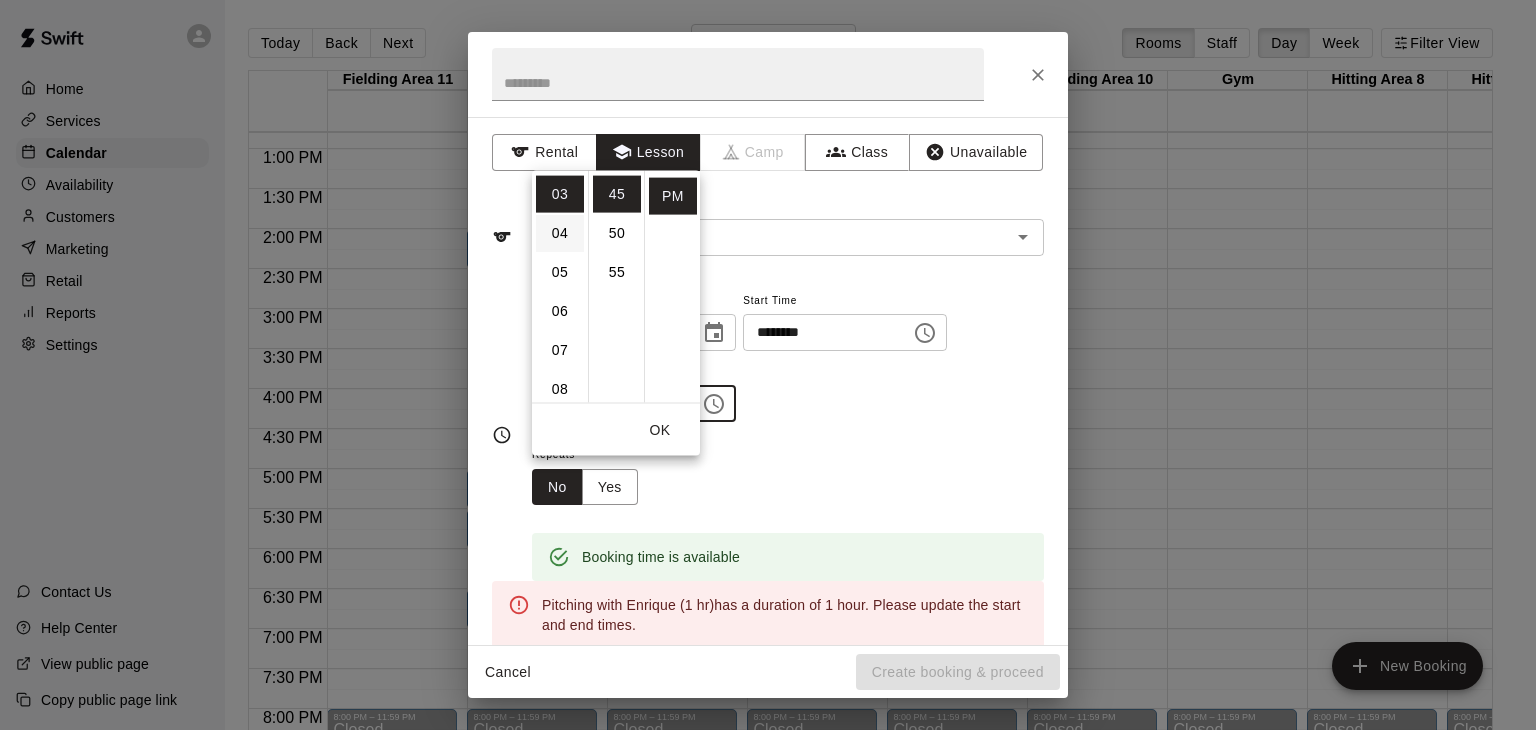 click on "04" at bounding box center [560, 232] 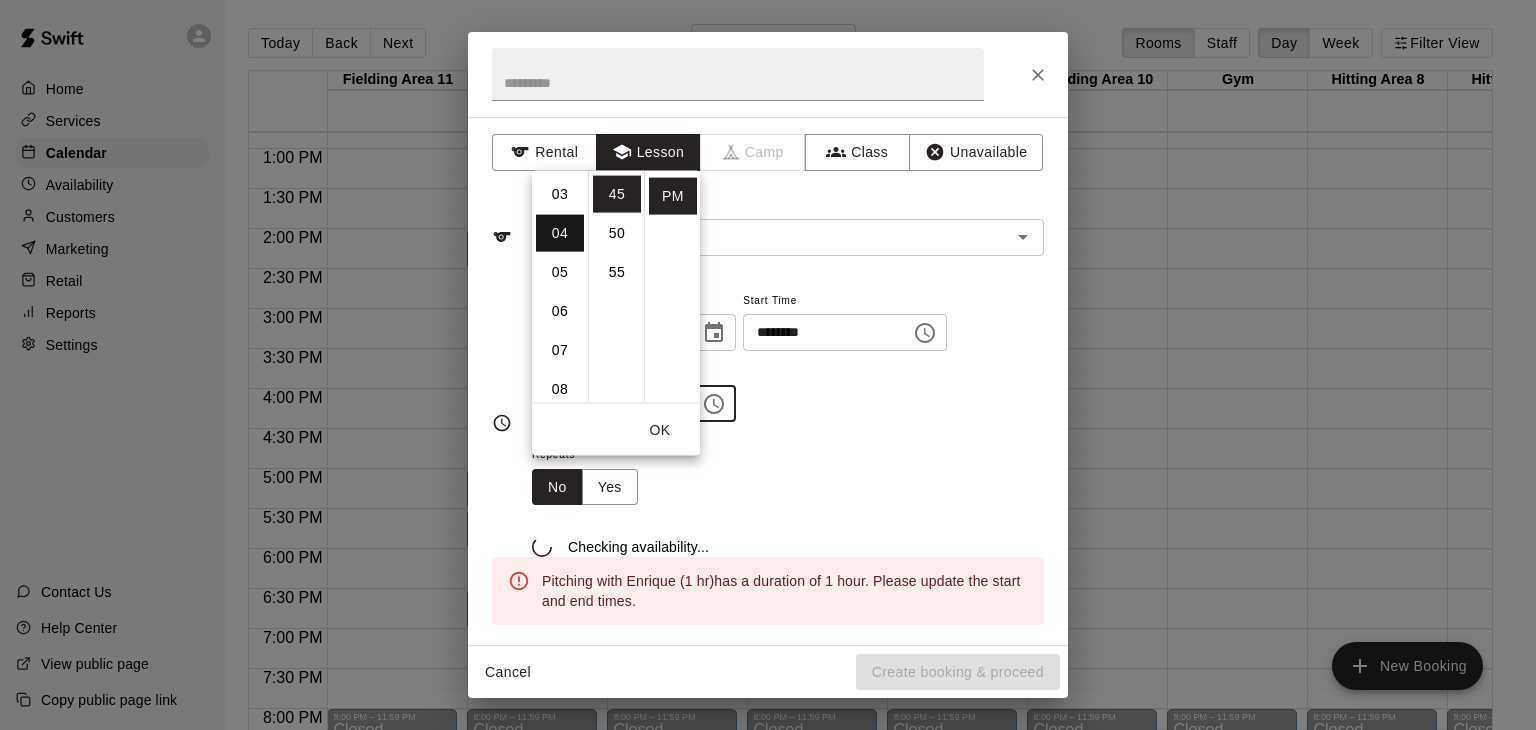 scroll, scrollTop: 156, scrollLeft: 0, axis: vertical 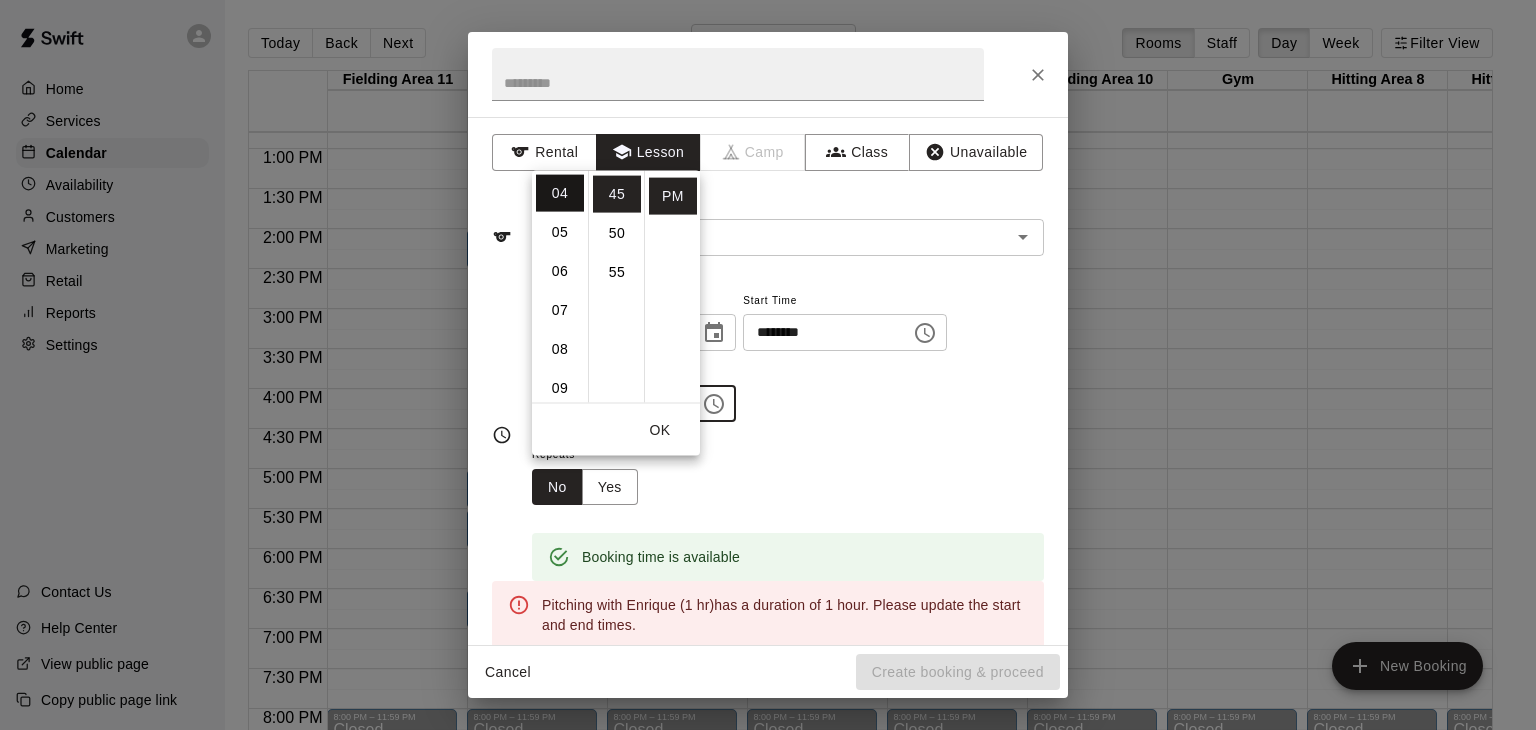 type 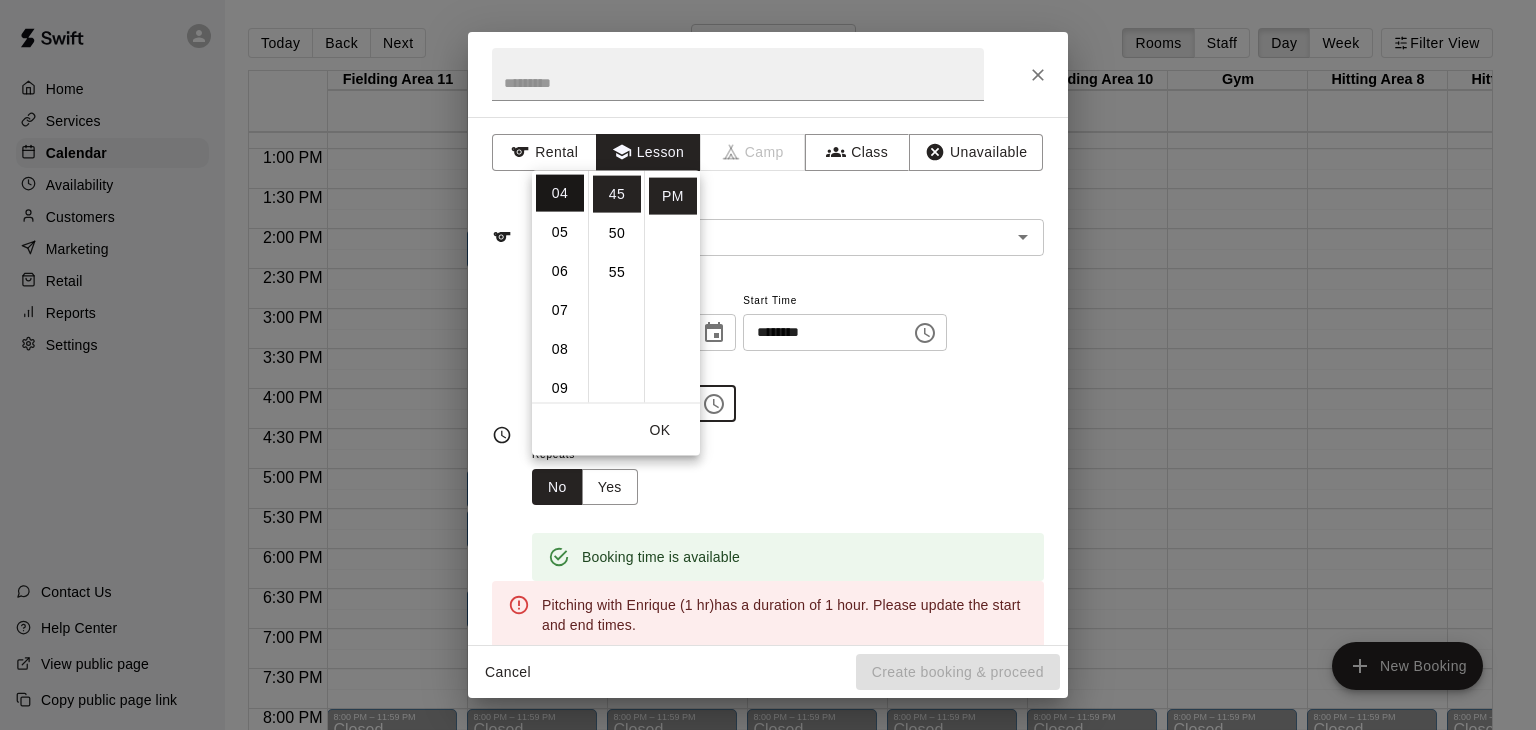 type 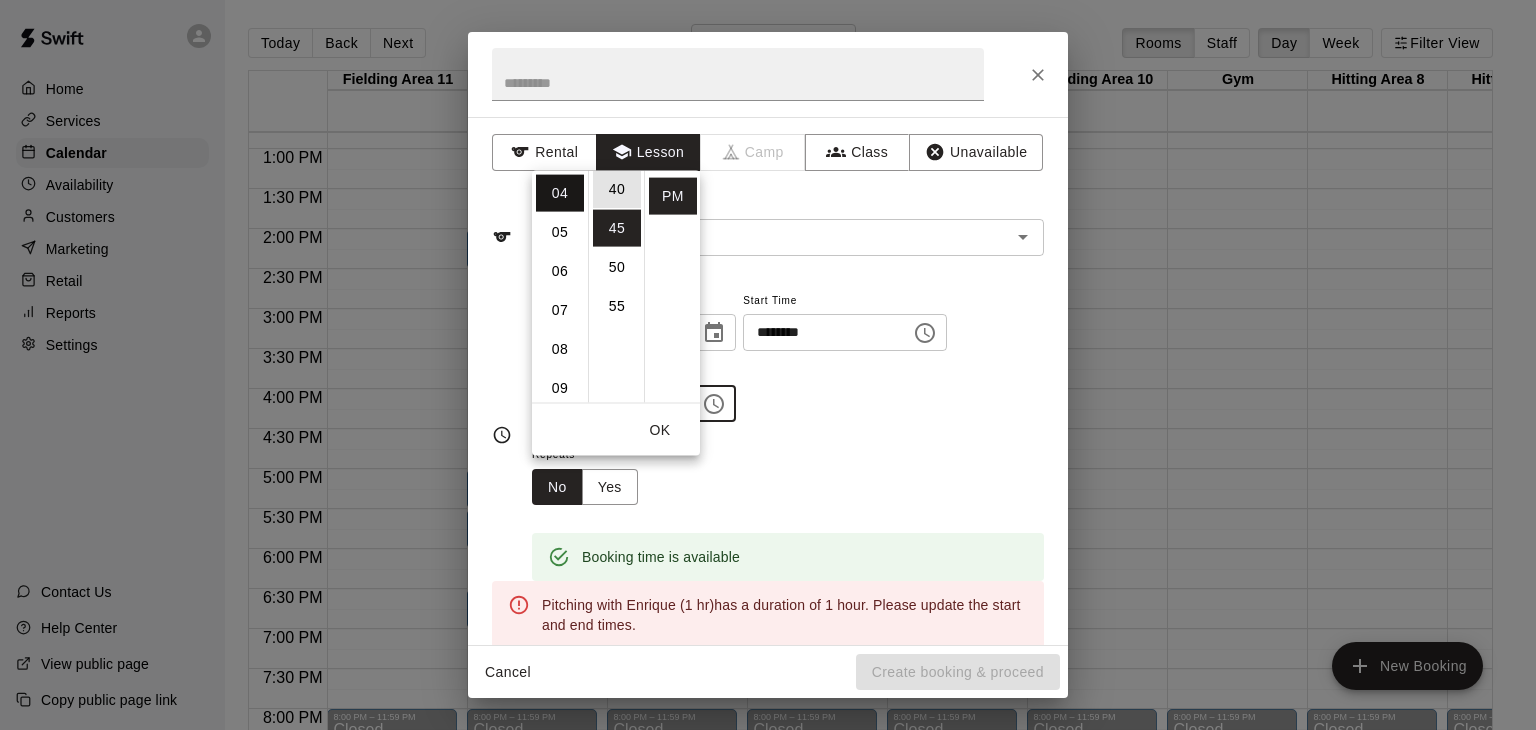 type 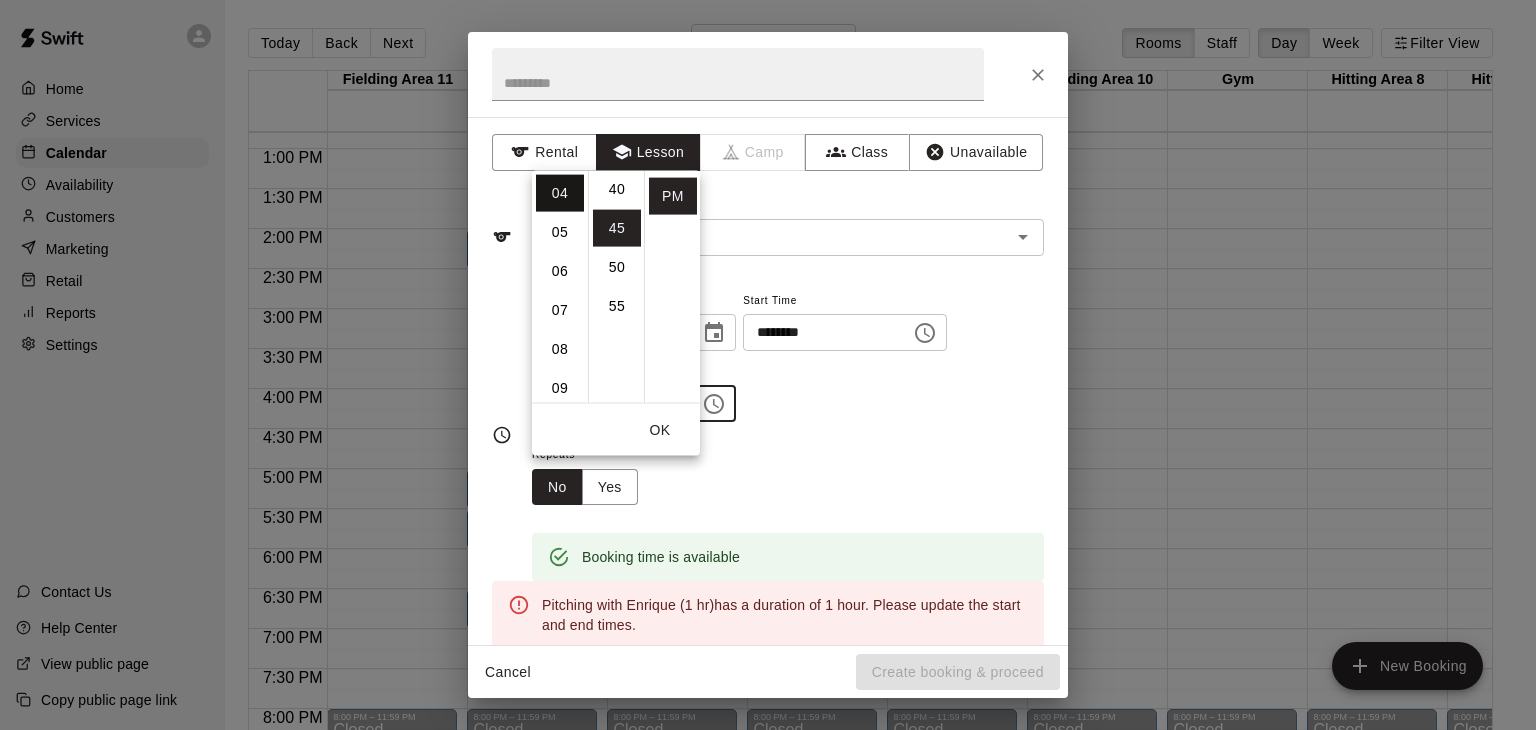 type 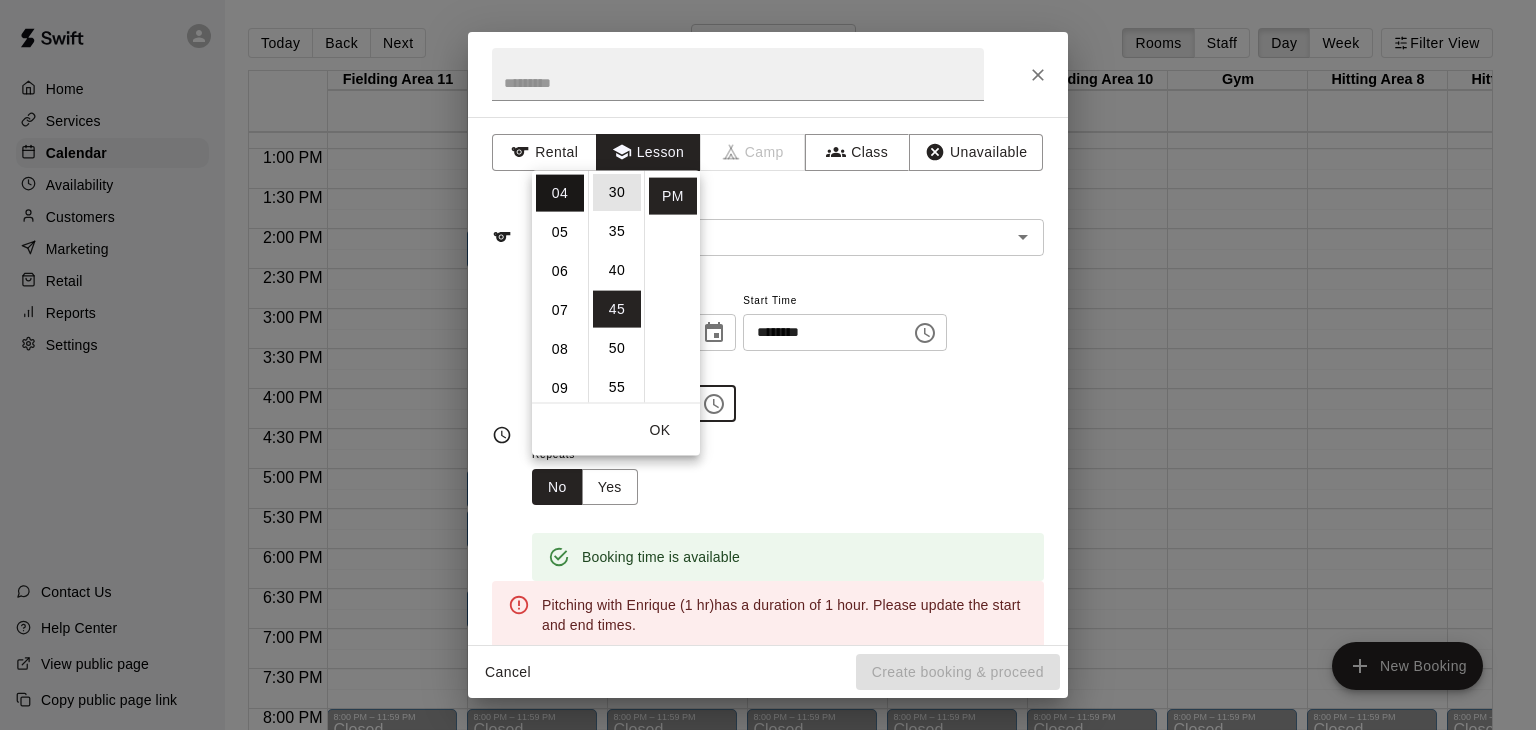 type 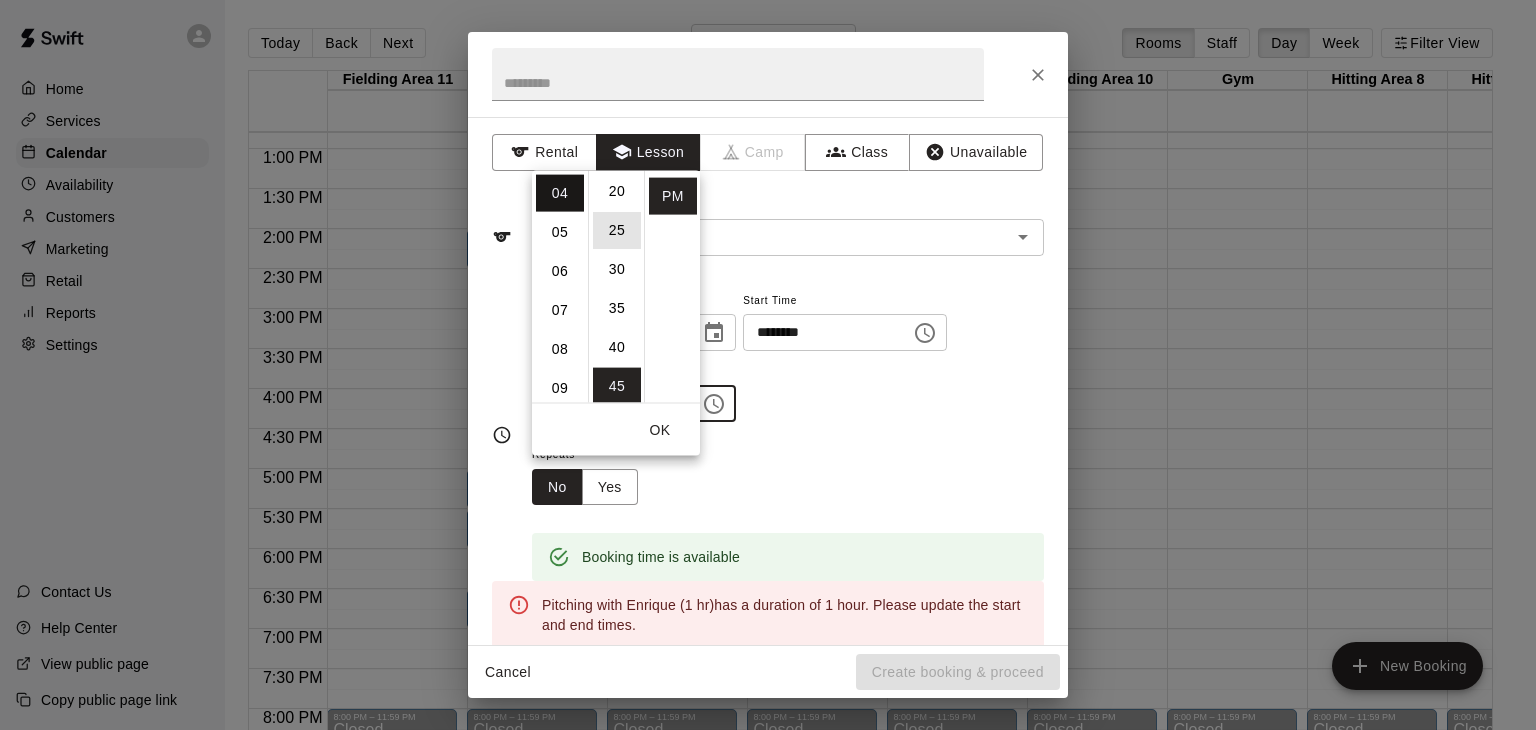 type 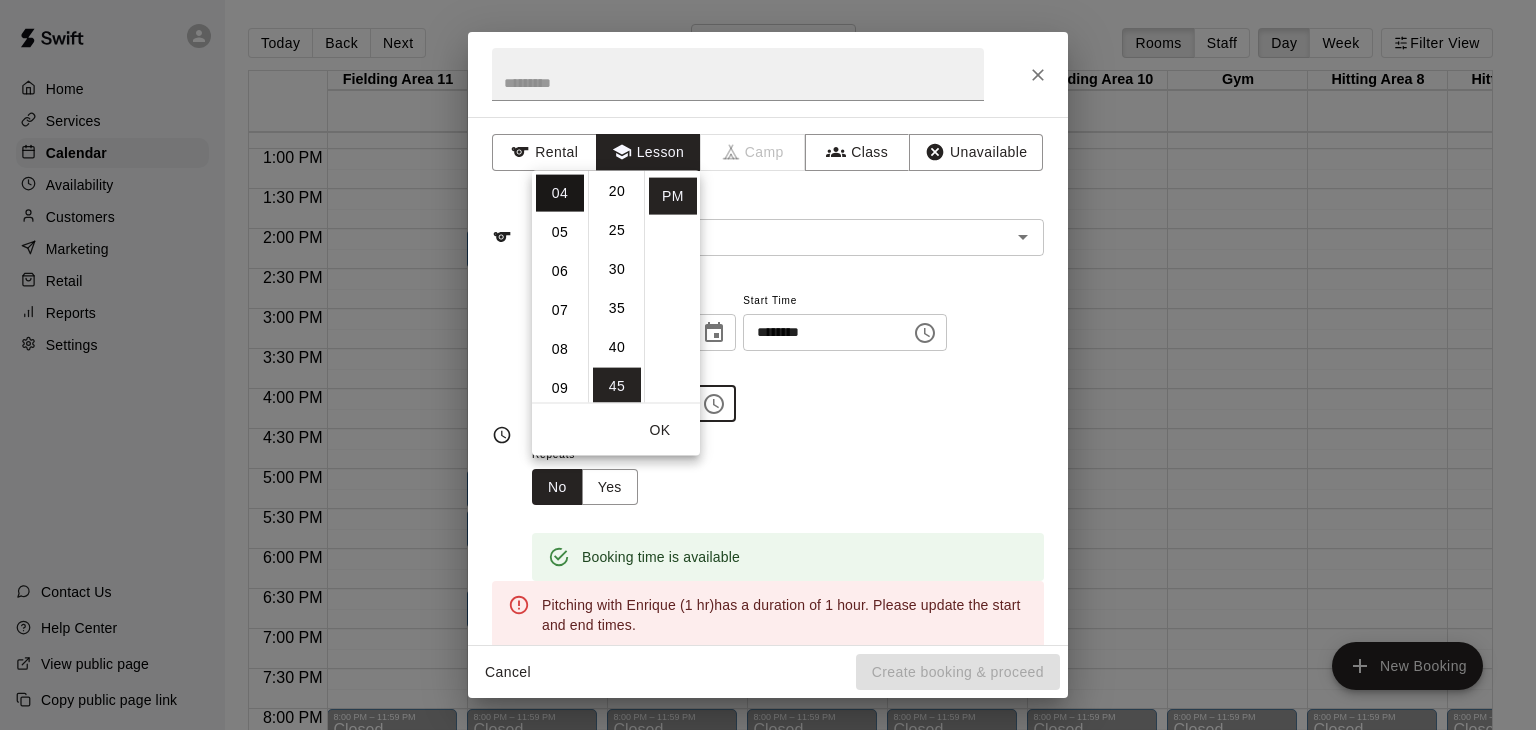 type 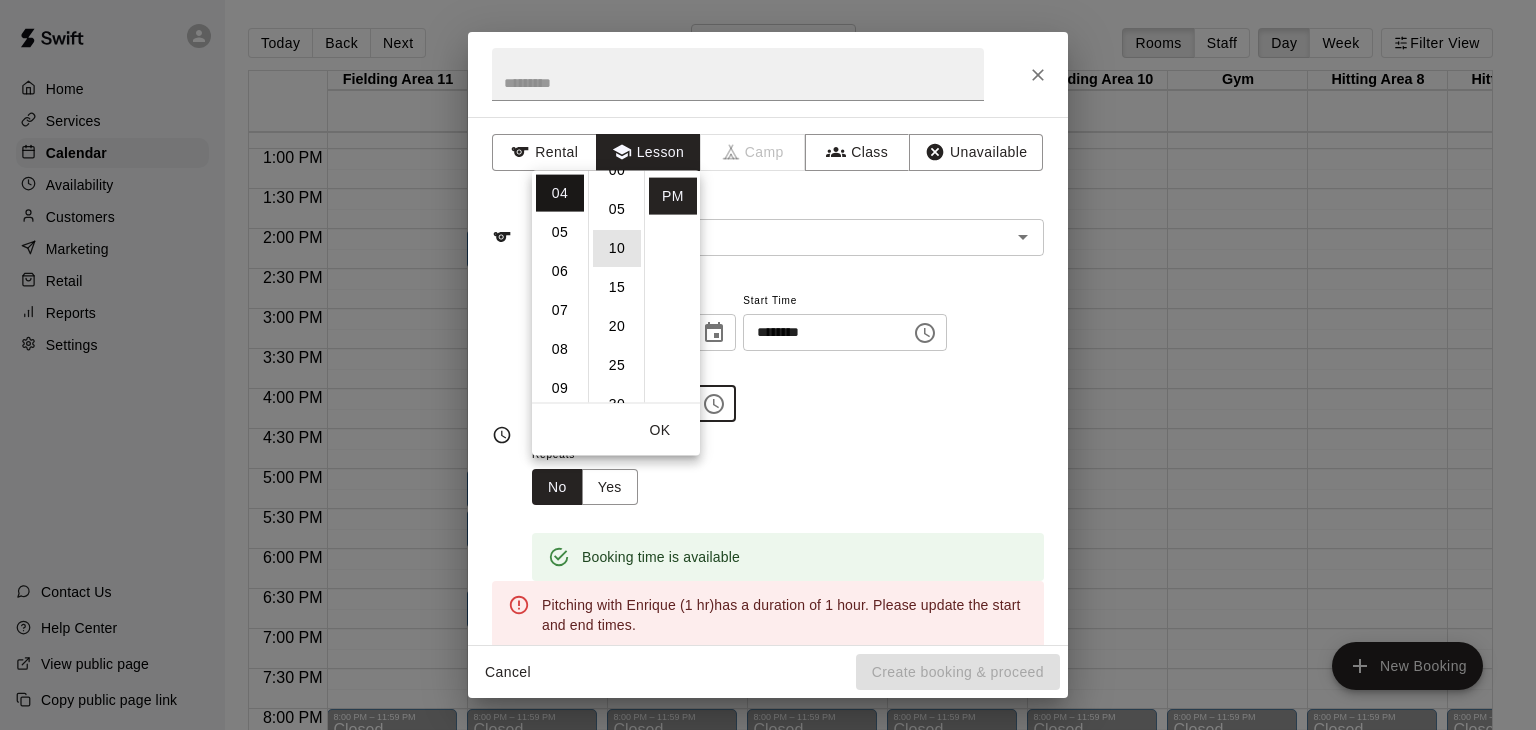 type 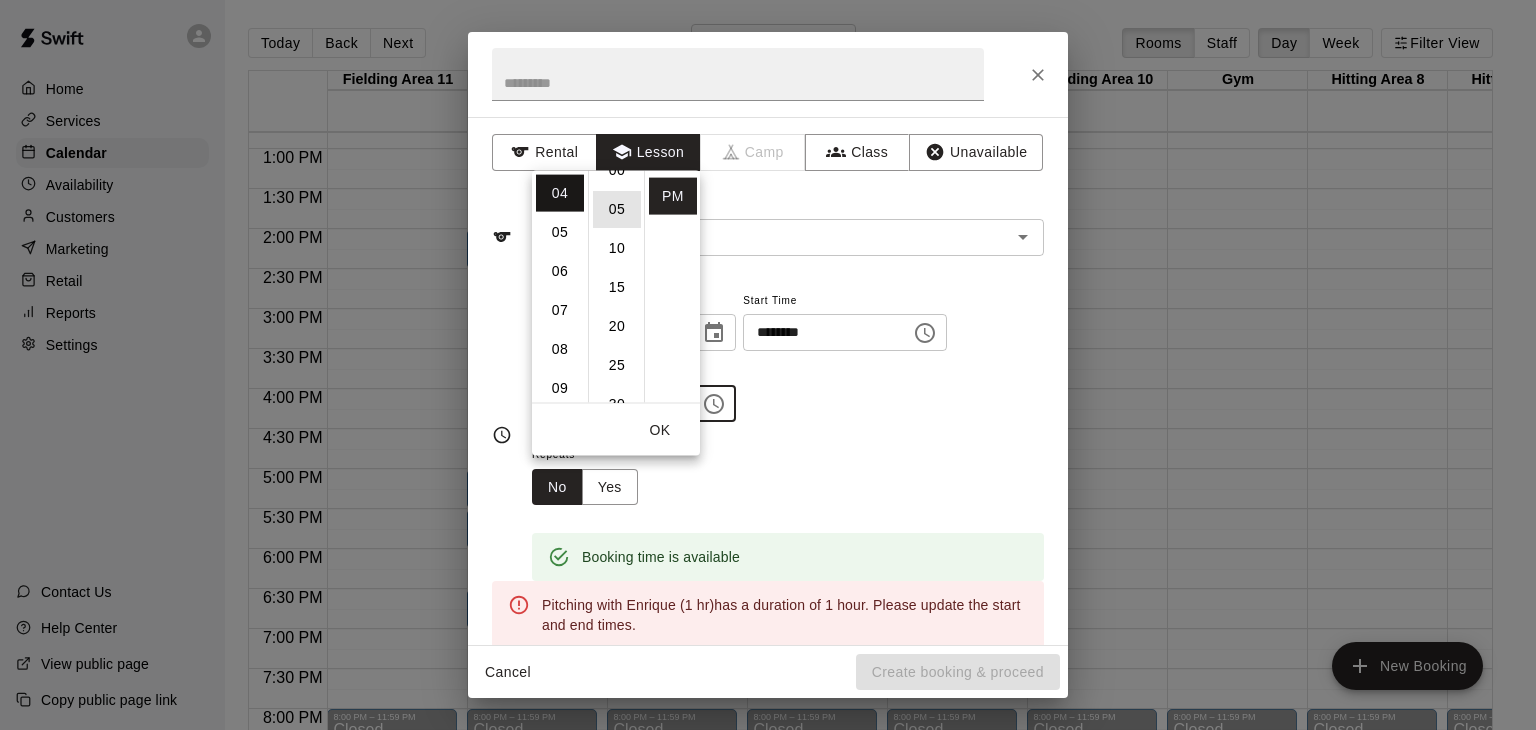 type 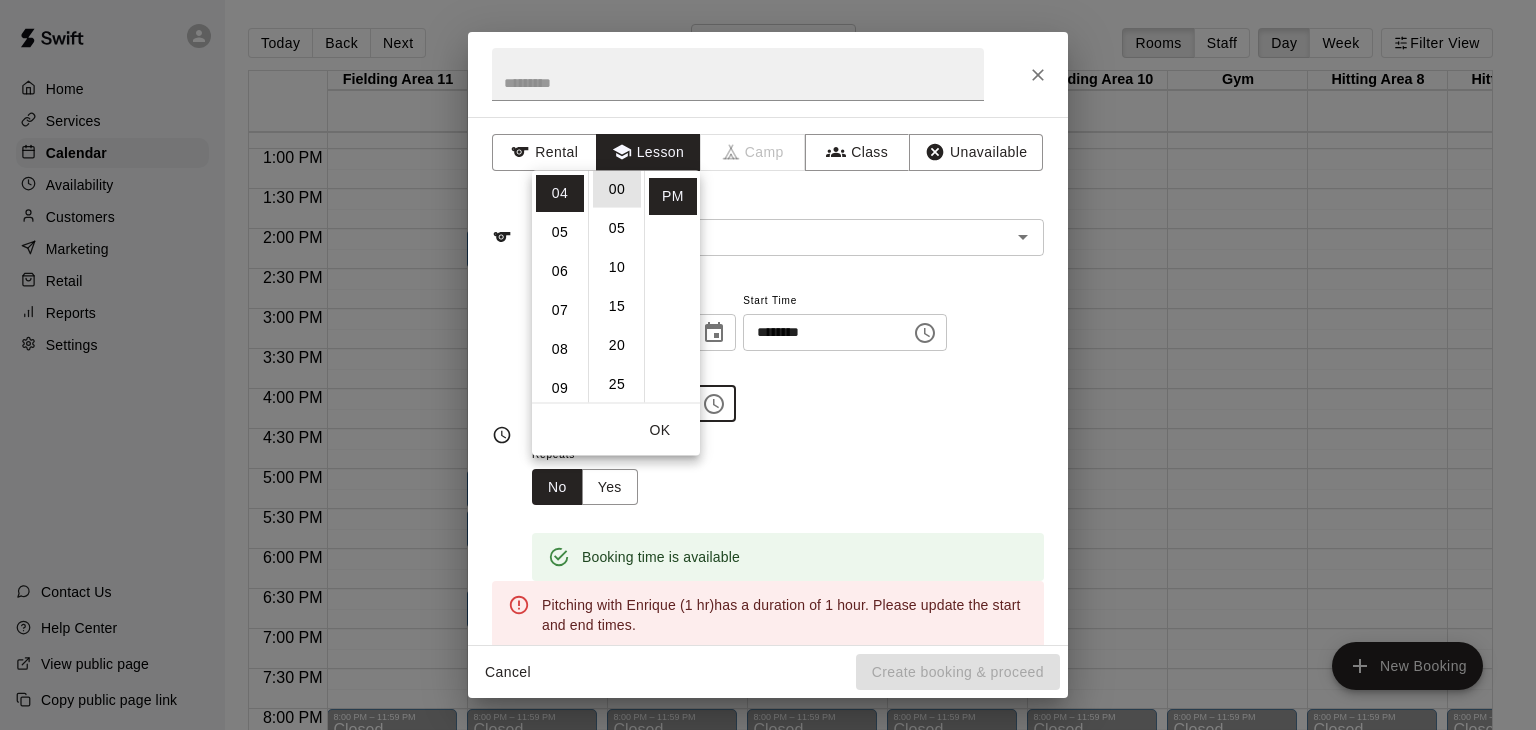 click on "00" at bounding box center [617, 188] 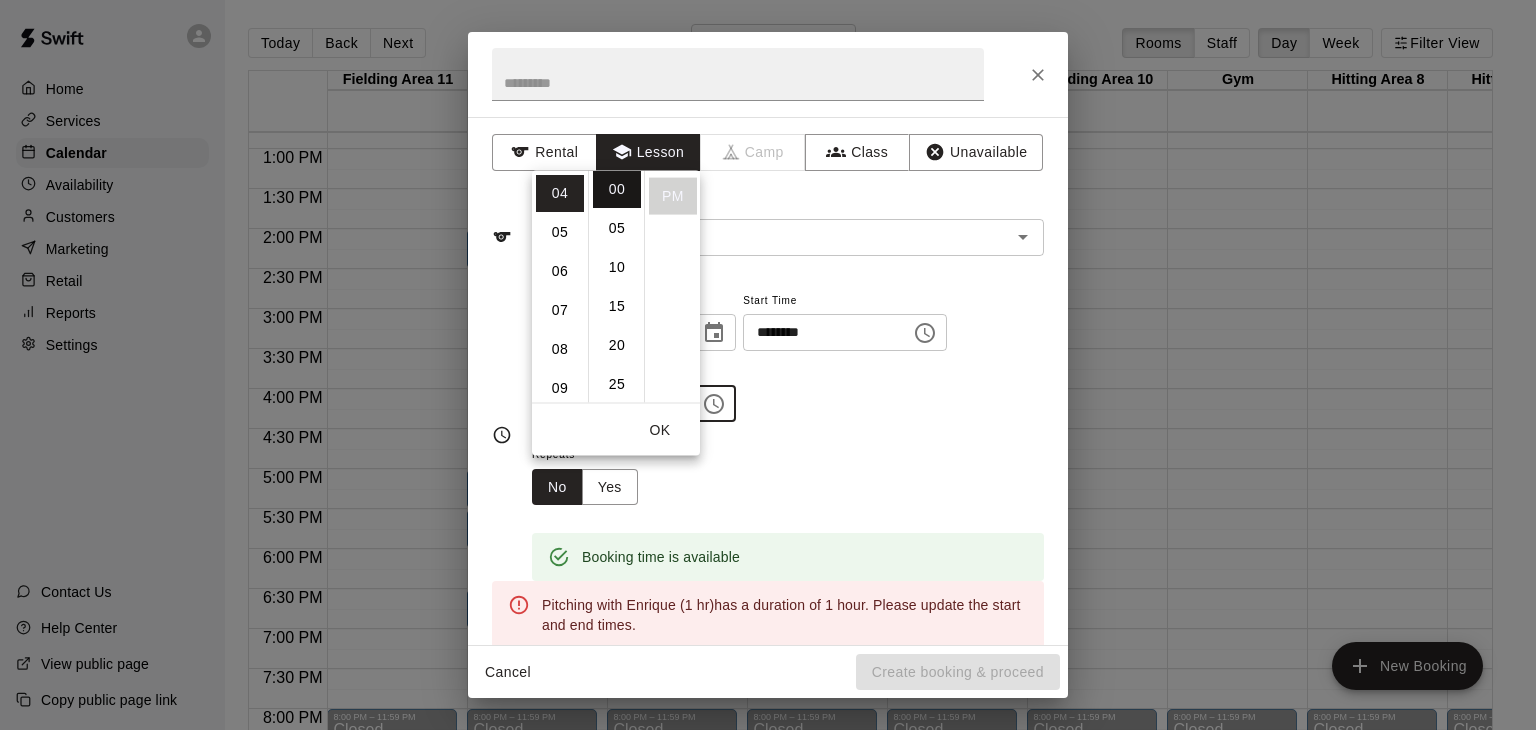 type on "********" 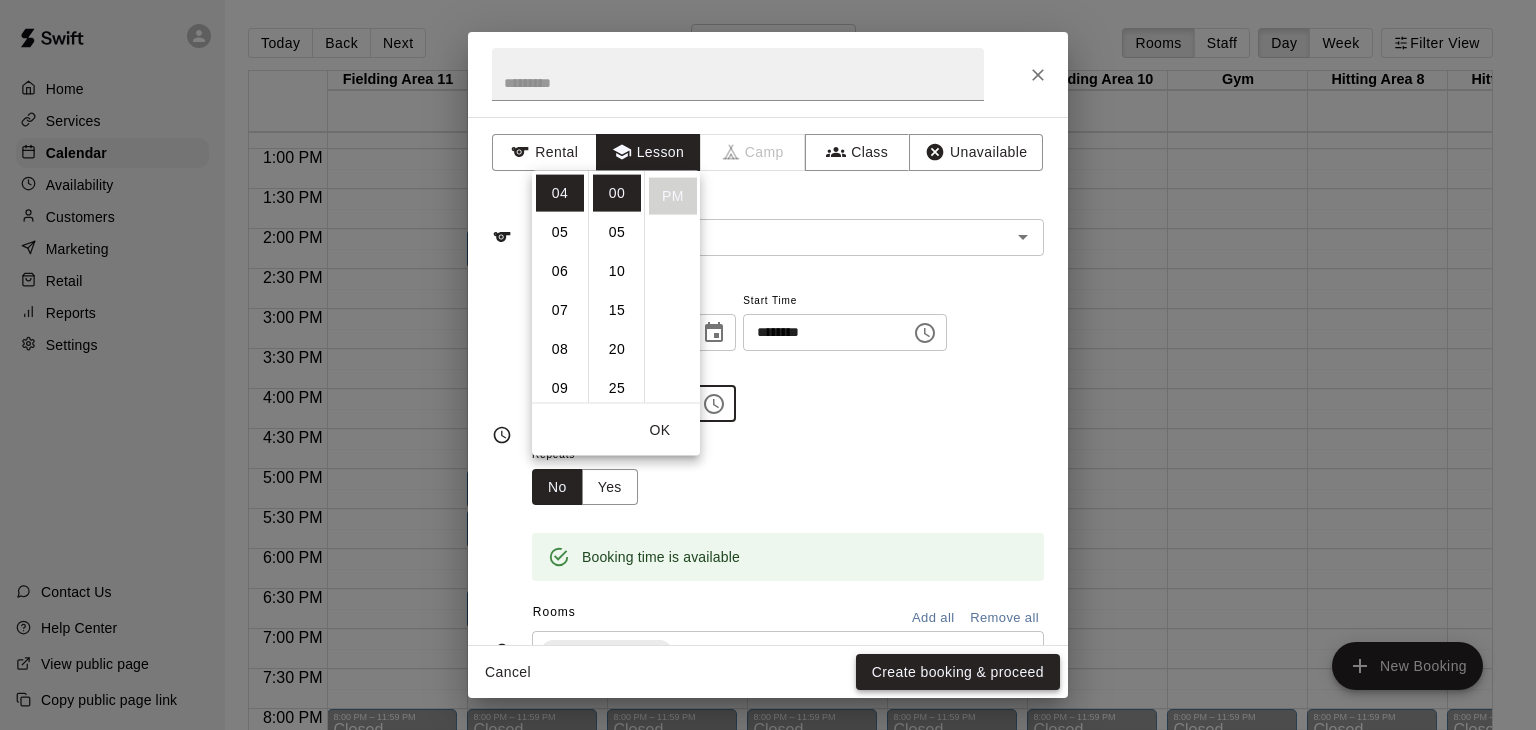 click on "Create booking & proceed" at bounding box center [958, 672] 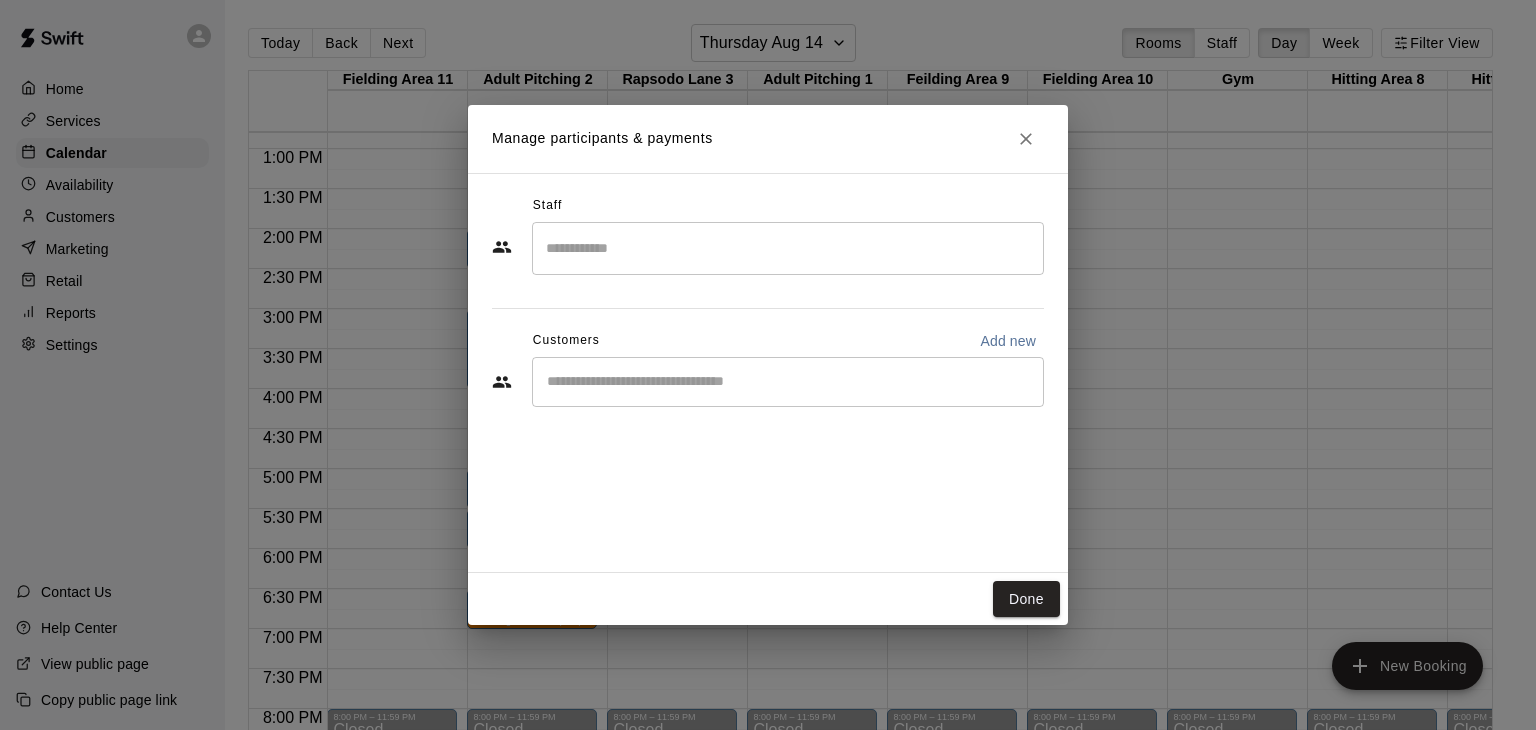 click at bounding box center (788, 248) 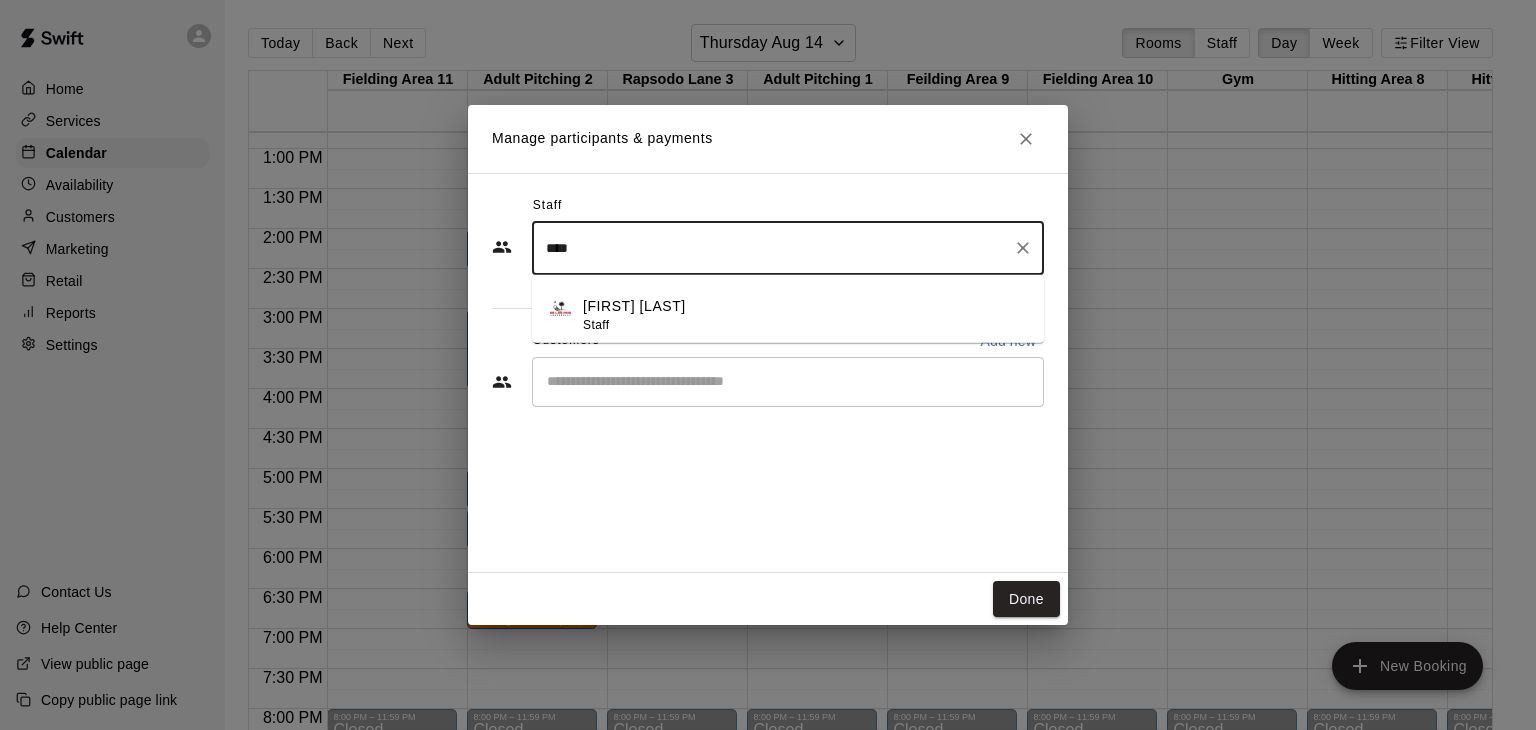 click on "[FIRST] [LAST] Staff" at bounding box center [805, 315] 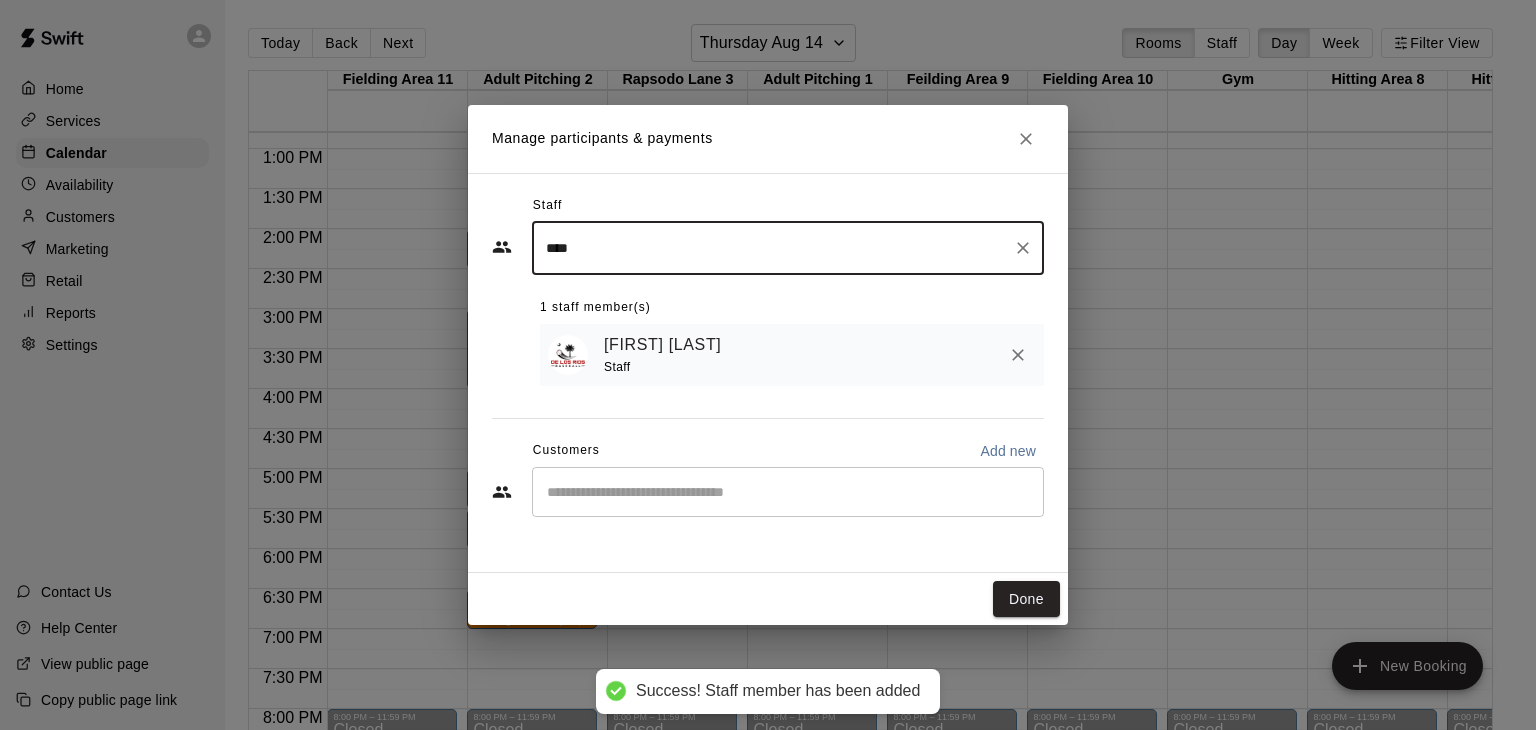 type on "****" 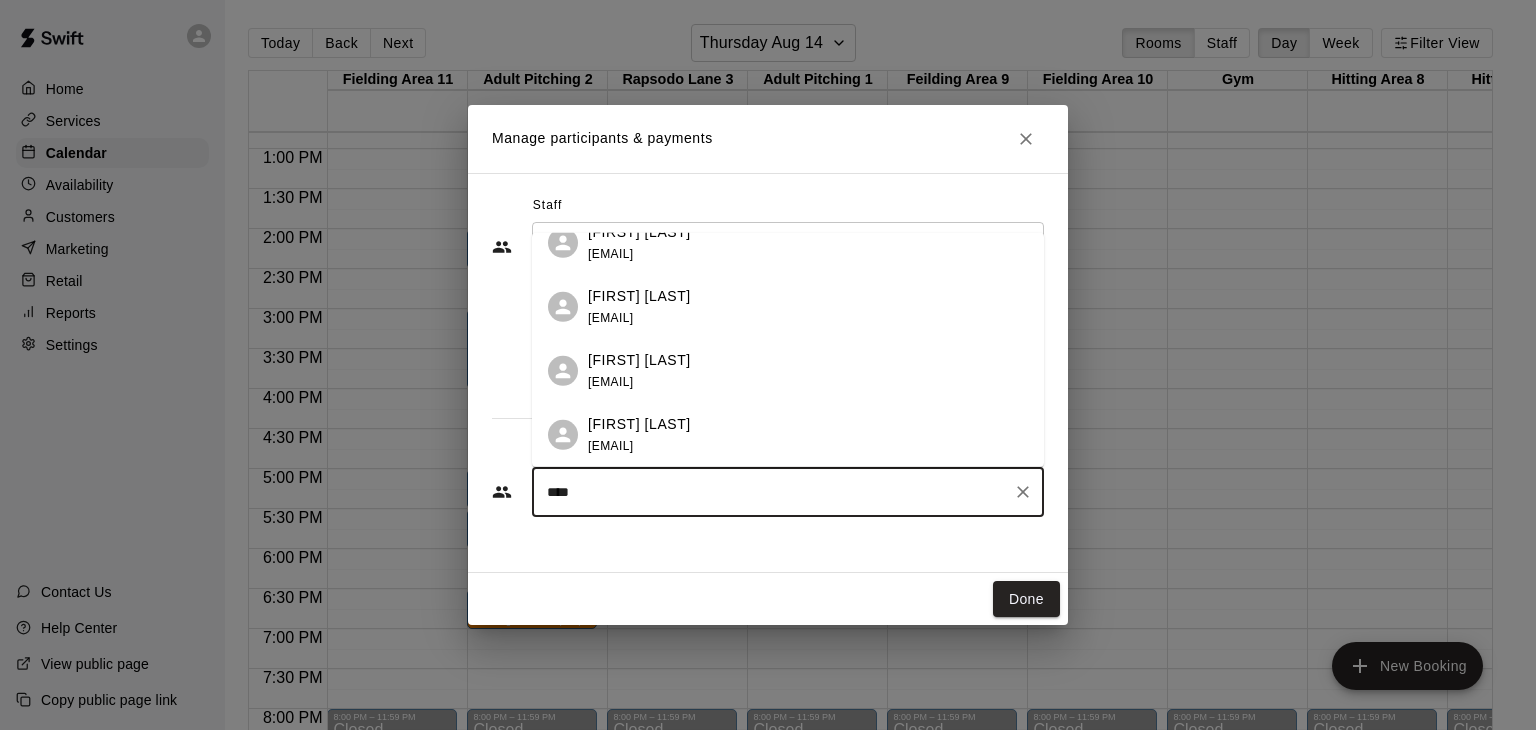 scroll, scrollTop: 0, scrollLeft: 0, axis: both 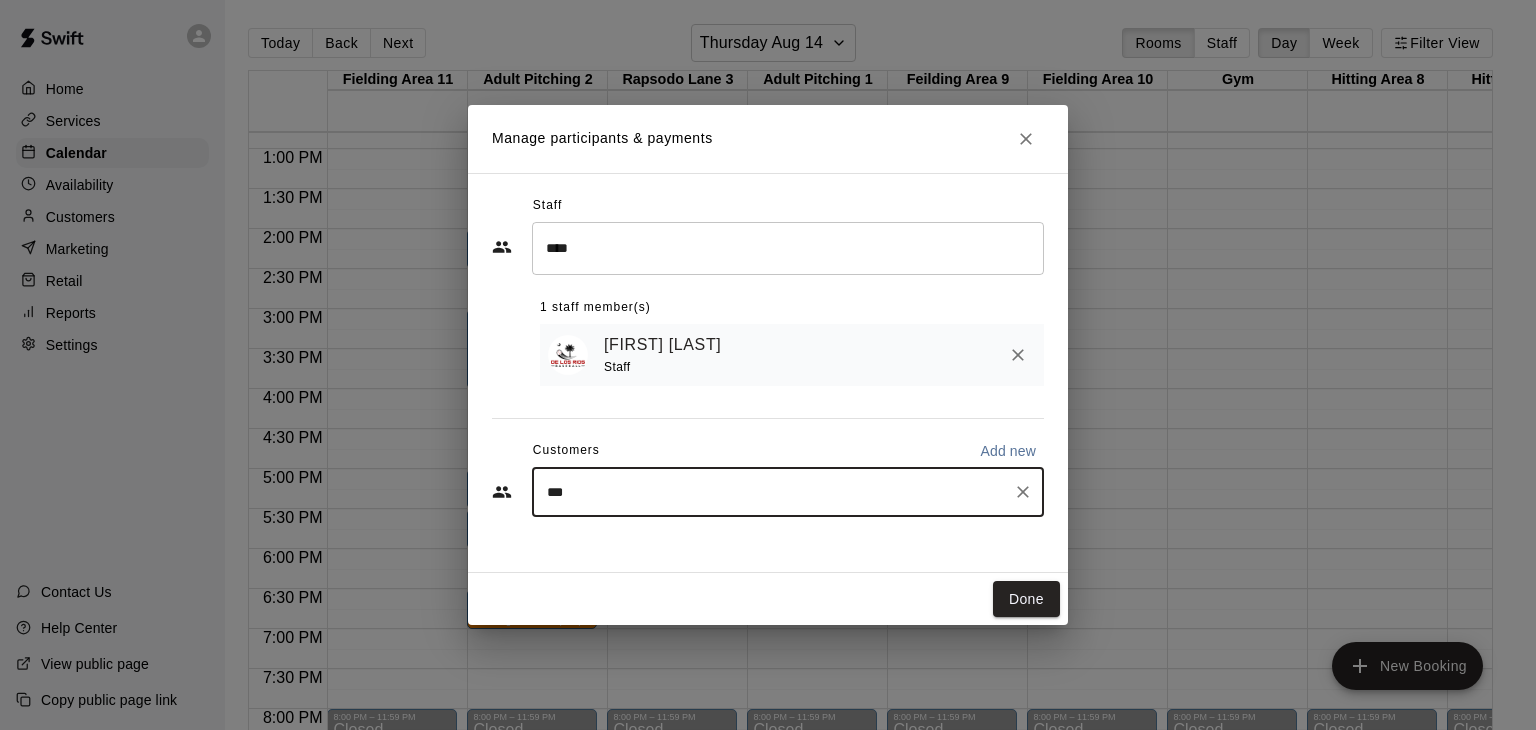 type on "****" 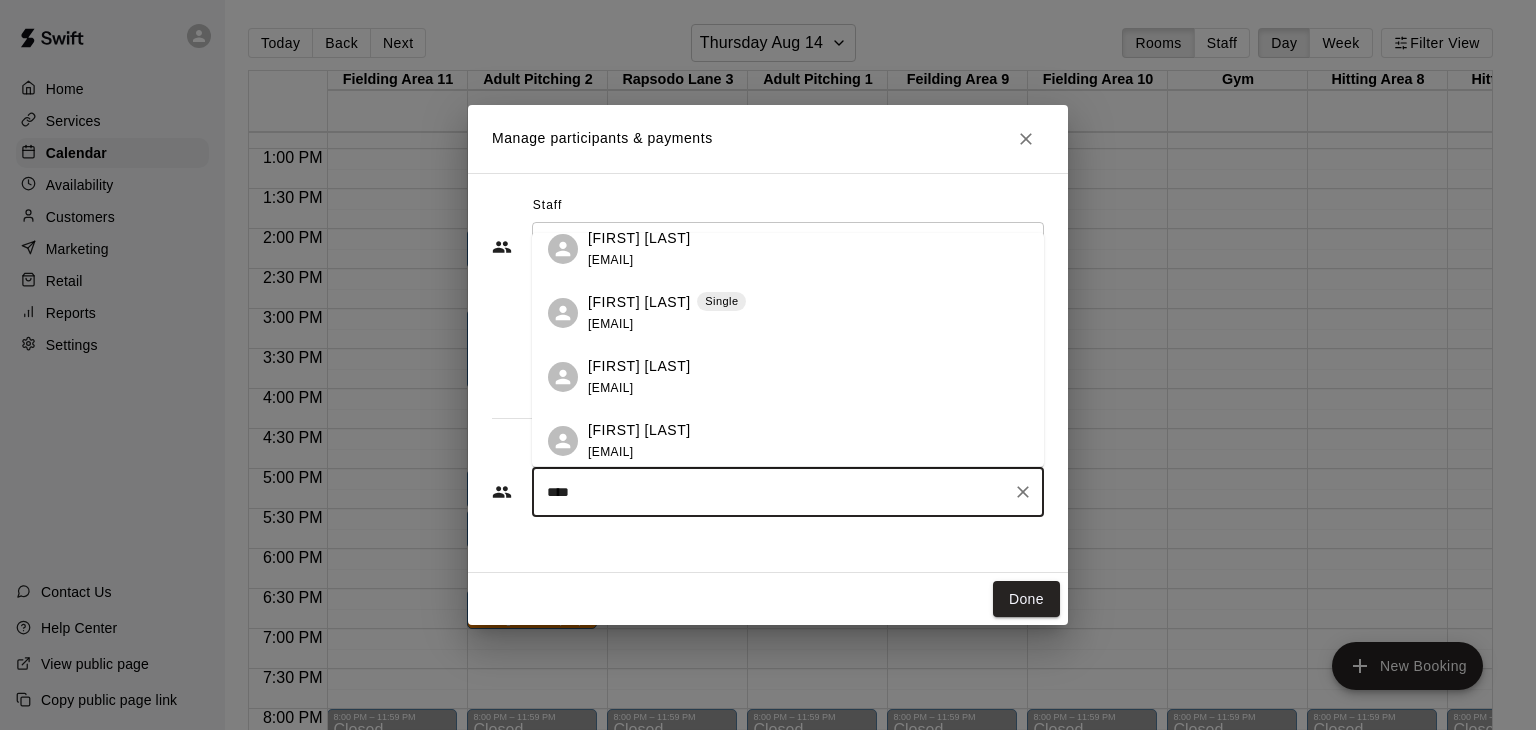 scroll, scrollTop: 913, scrollLeft: 0, axis: vertical 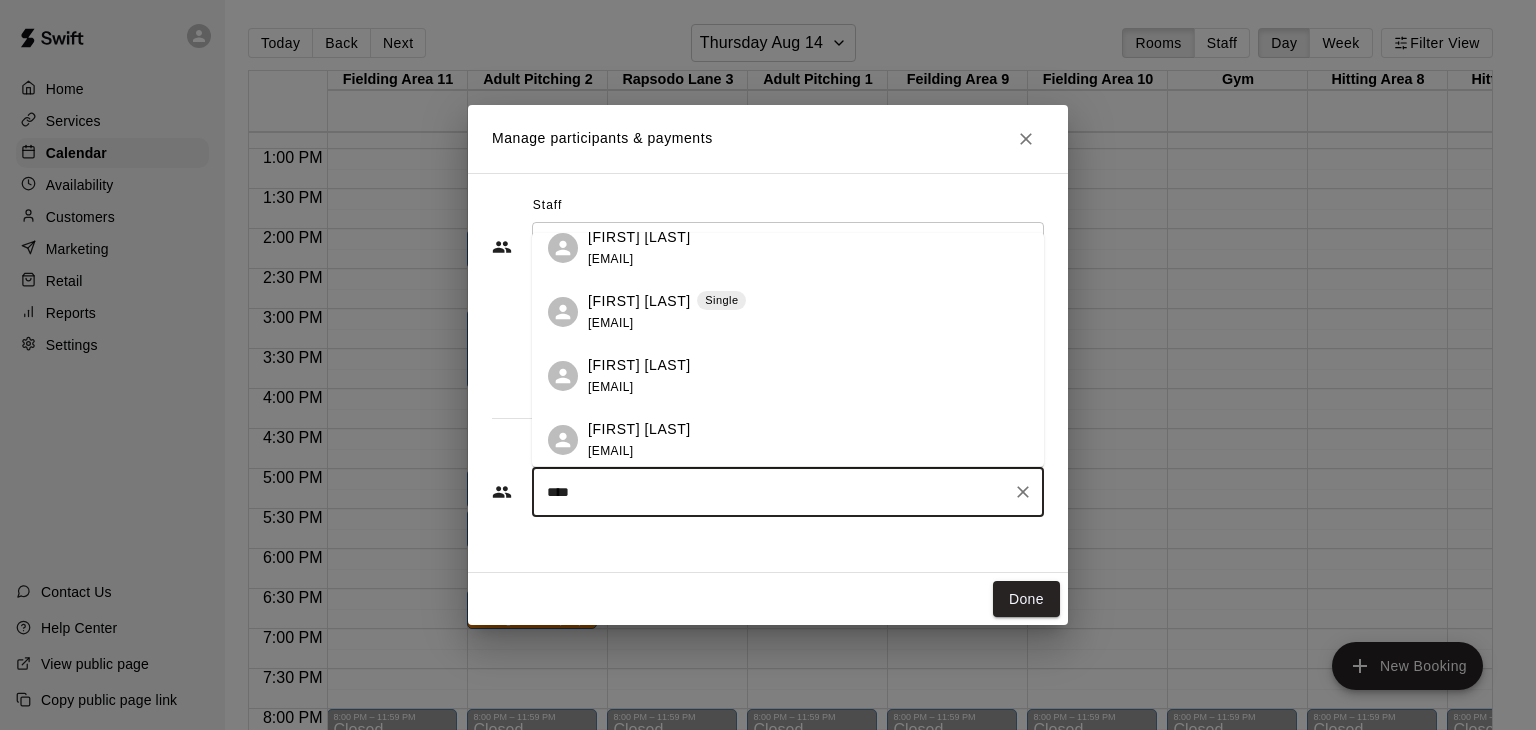 click on "[FIRST] [LAST]" at bounding box center (639, 301) 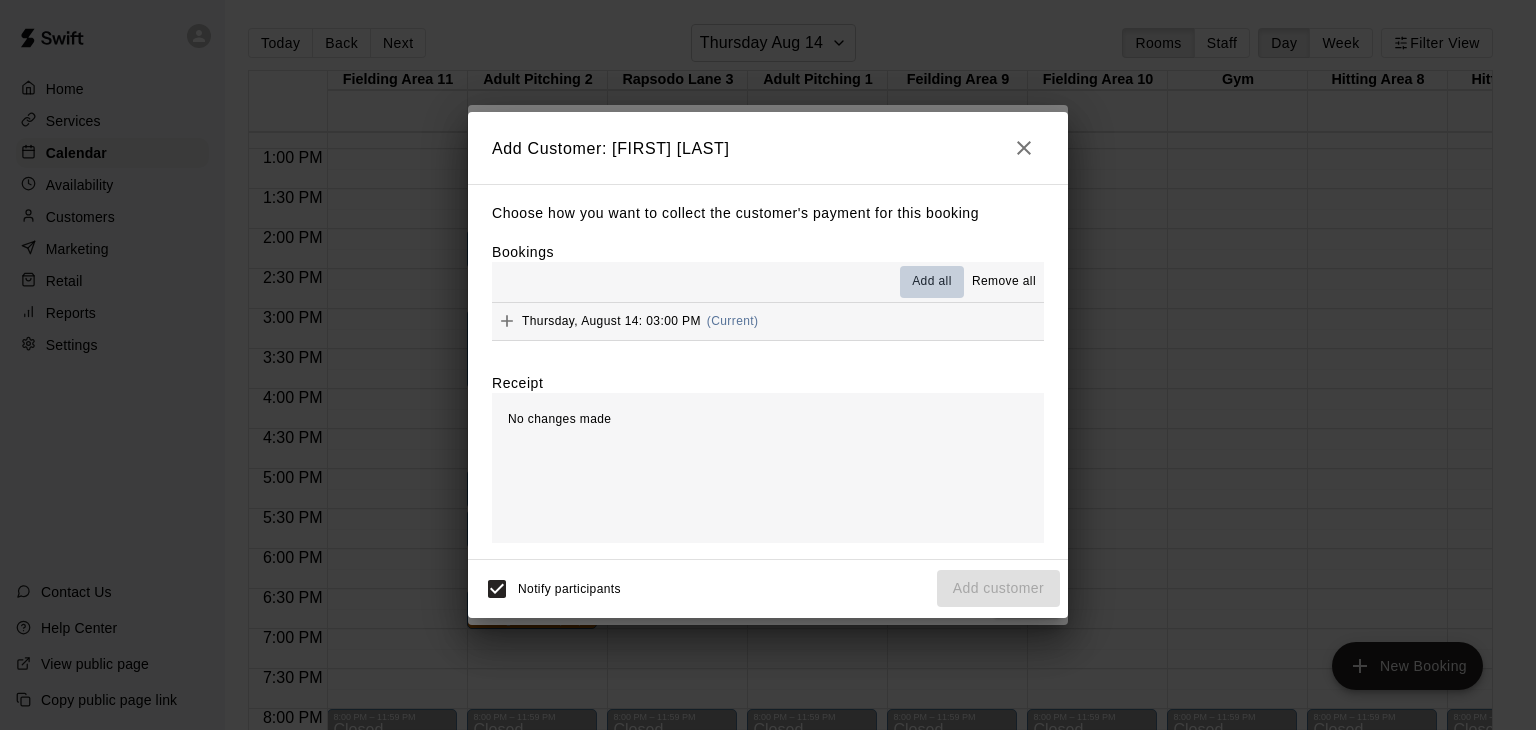 click on "Add all" at bounding box center [932, 282] 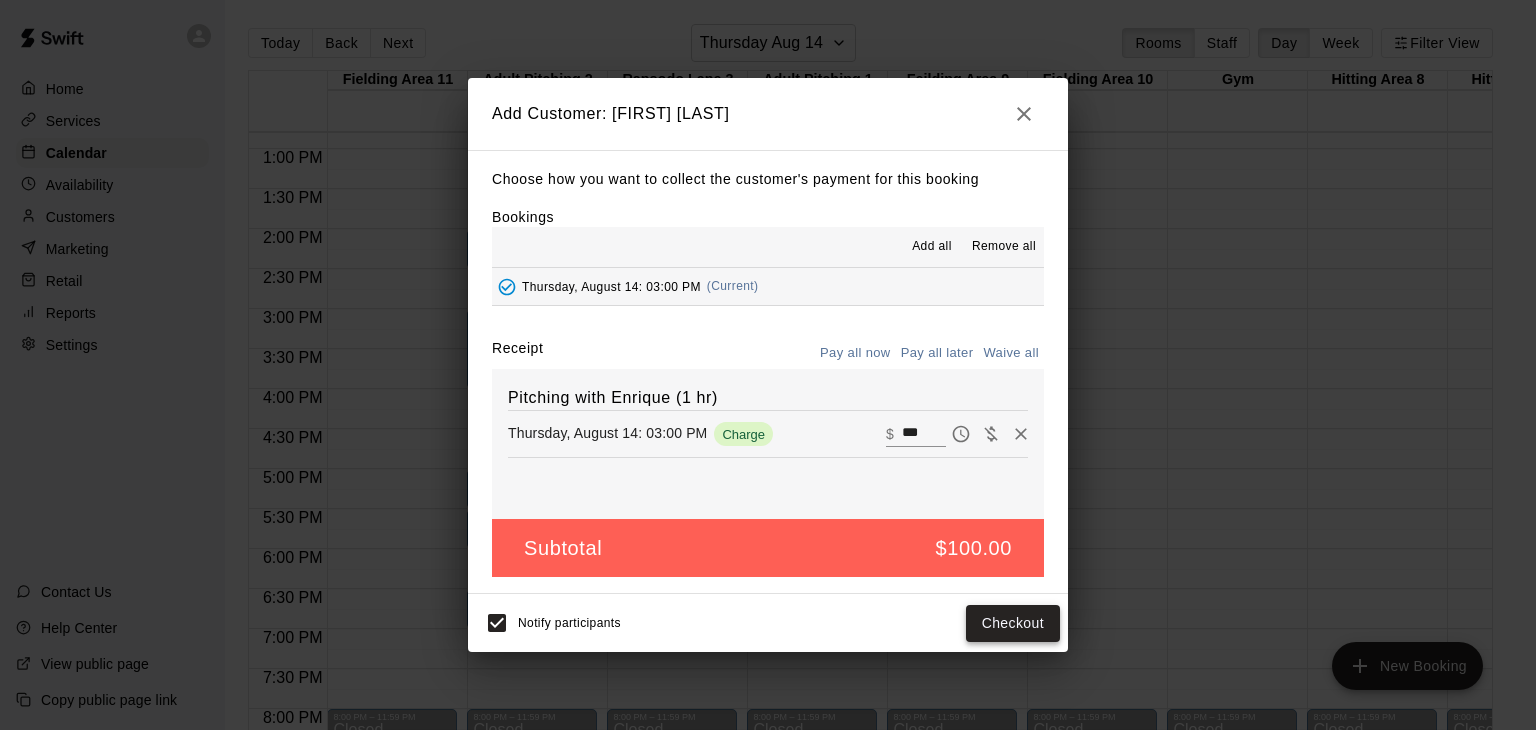 click on "Checkout" at bounding box center (1013, 623) 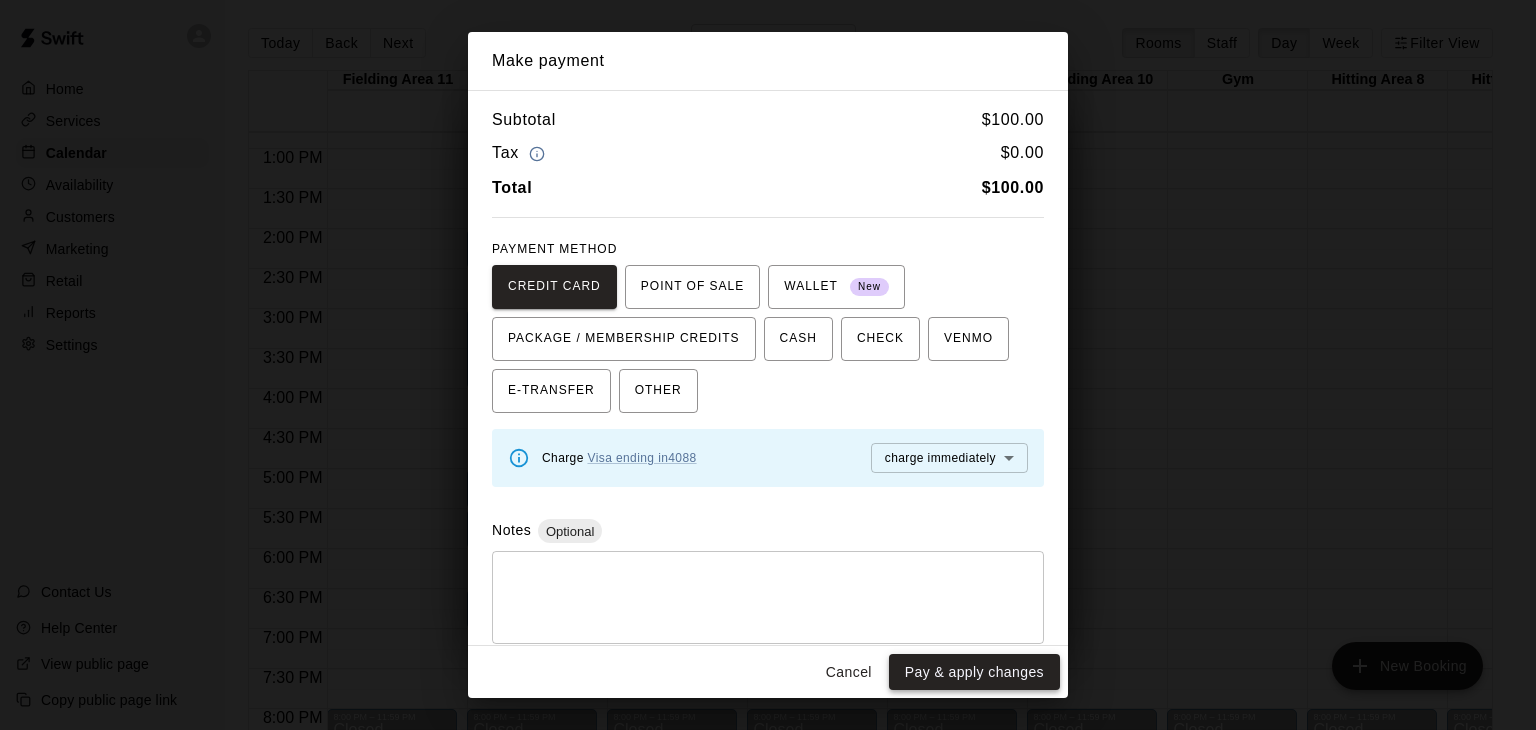 click on "Pay & apply changes" at bounding box center [974, 672] 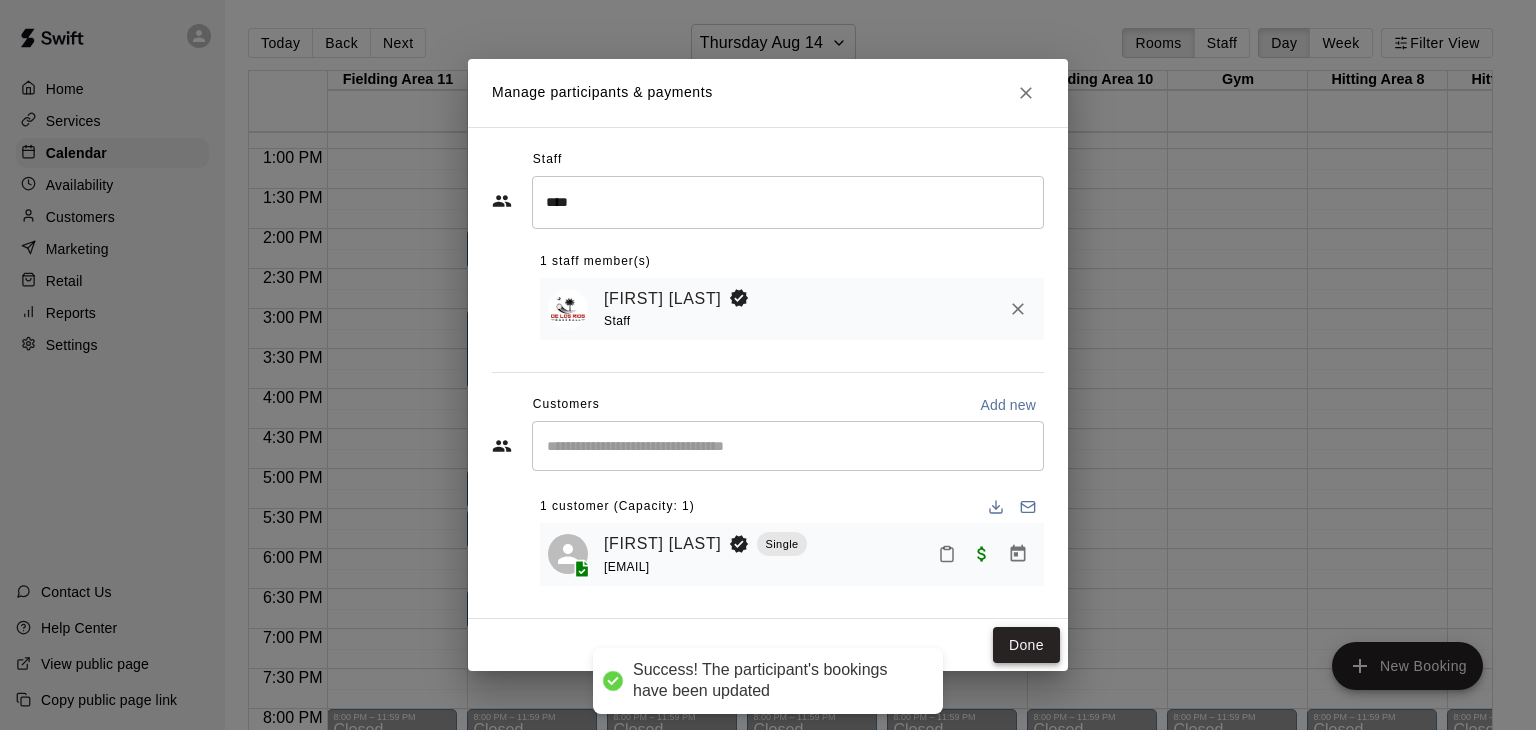 click on "Done" at bounding box center [1026, 645] 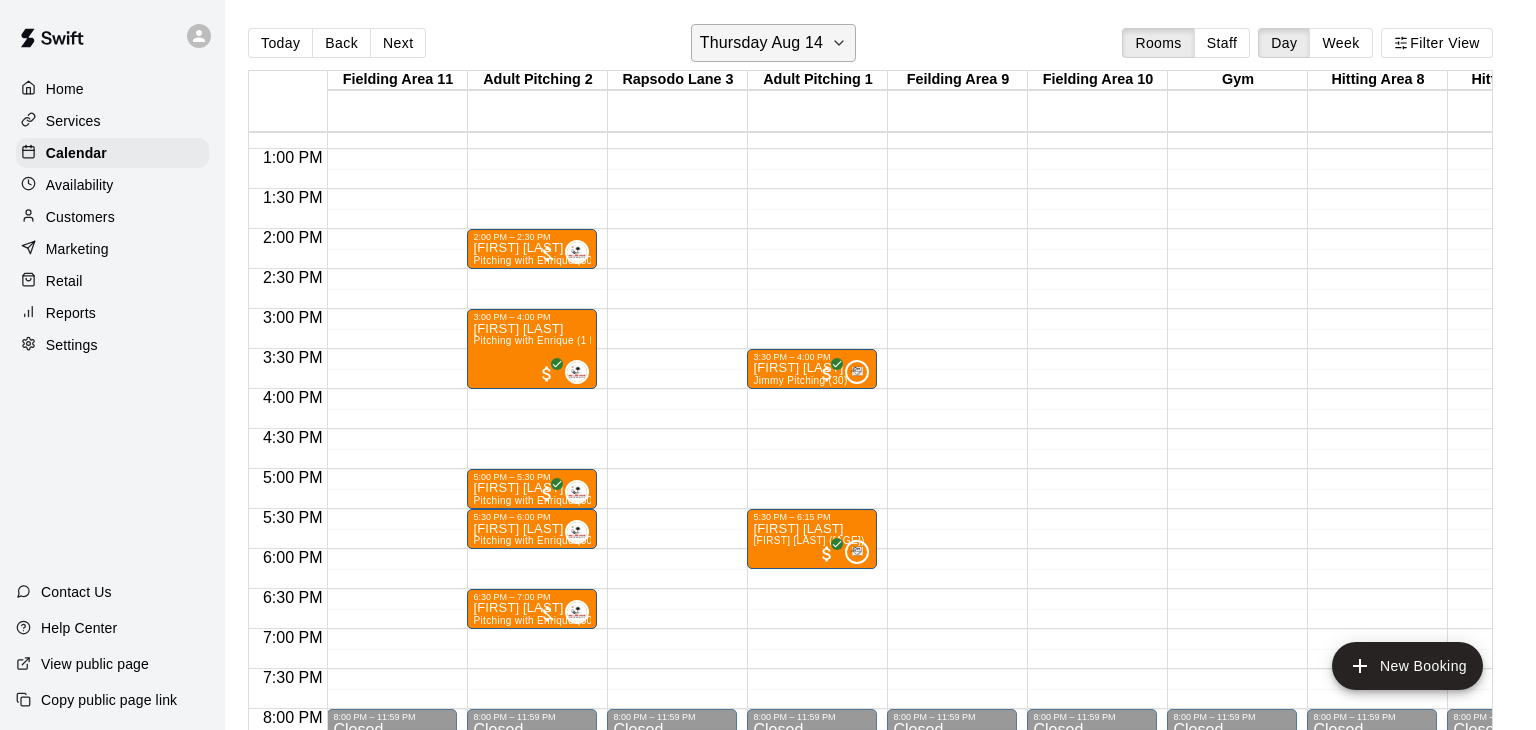 click on "Thursday Aug 14" at bounding box center [773, 43] 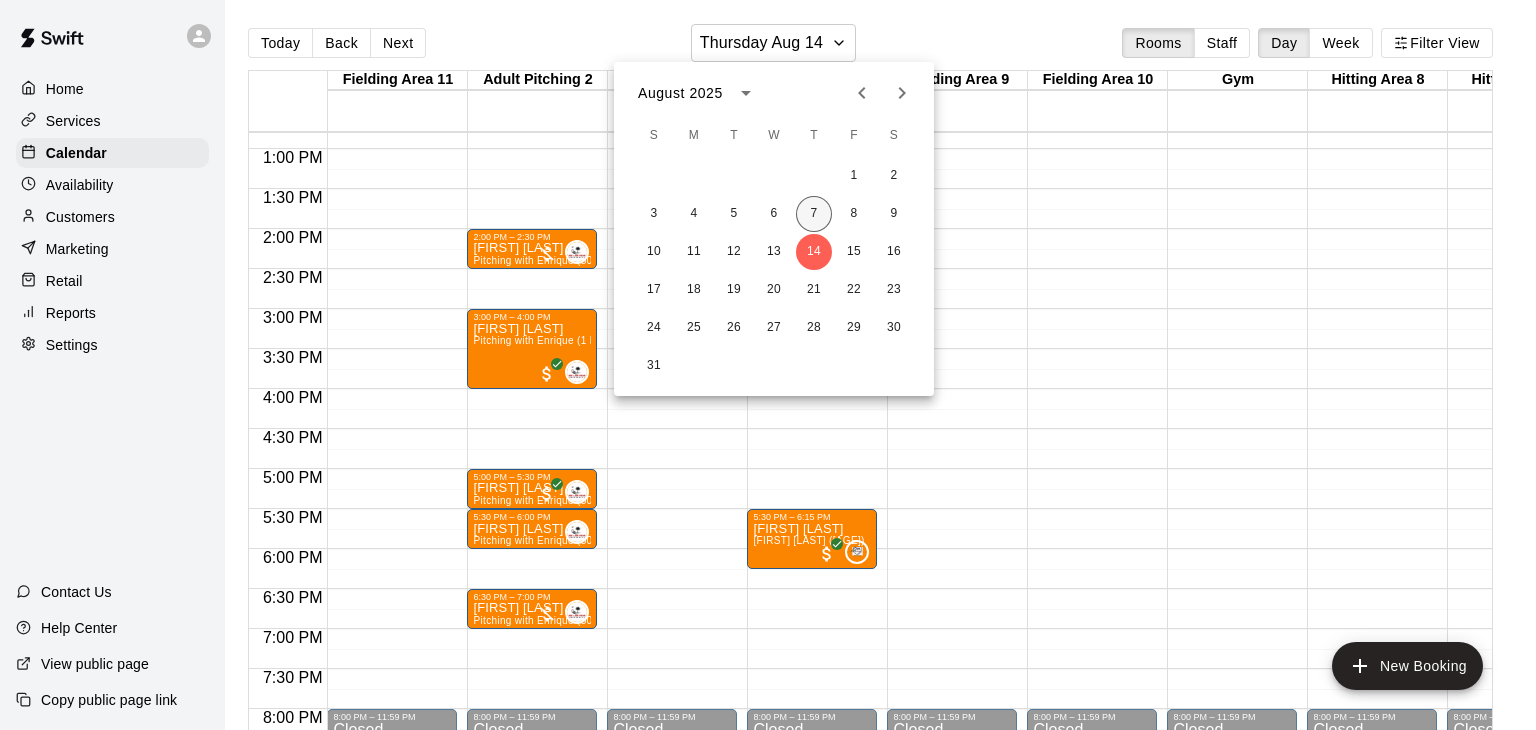 click on "7" at bounding box center [814, 214] 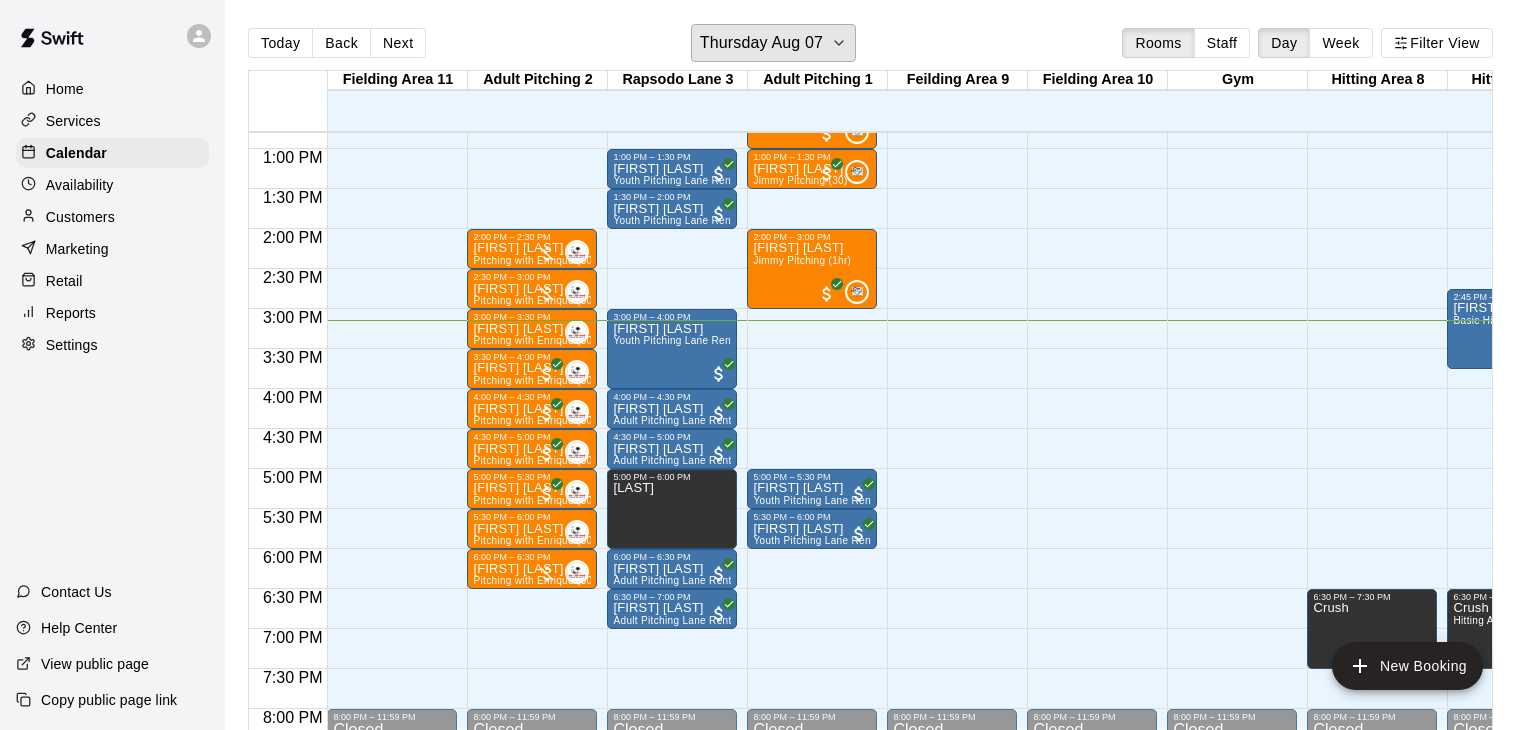 scroll, scrollTop: 1024, scrollLeft: 165, axis: both 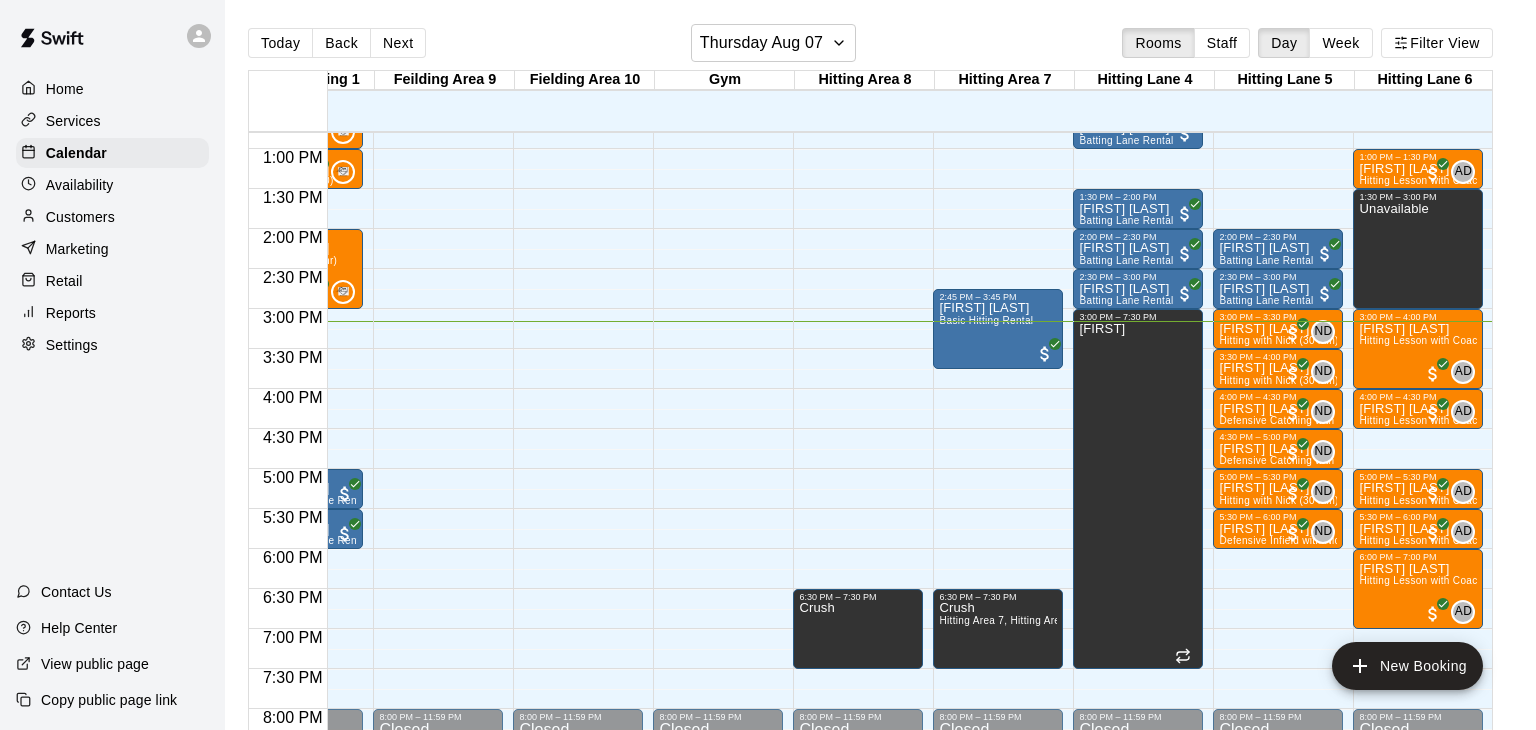 click on "Today Back Next Thursday Aug 07 Rooms Staff Day Week Filter View Fielding Area 11 07 Thu Adult Pitching 2 07 Thu Rapsodo Lane 3 07 Thu Adult Pitching 1 07 Thu Feilding Area 9 07 Thu Fielding Area 10 07 Thu Gym 07 Thu Hitting Area 8 07 Thu Hitting Area 7 07 Thu Hitting Lane 4 07 Thu Hitting Lane 5 07 Thu Hitting Lane 6 07 Thu 12:00 AM 12:30 AM 1:00 AM 1:30 AM 2:00 AM 2:30 AM 3:00 AM 3:30 AM 4:00 AM 4:30 AM 5:00 AM 5:30 AM 6:00 AM 6:30 AM 7:00 AM 7:30 AM 8:00 AM 8:30 AM 9:00 AM 9:30 AM 10:00 AM 10:30 AM 11:00 AM 11:30 AM 12:00 PM 12:30 PM 1:00 PM 1:30 PM 2:00 PM 2:30 PM 3:00 PM 3:30 PM 4:00 PM 4:30 PM 5:00 PM 5:30 PM 6:00 PM 6:30 PM 7:00 PM 7:30 PM 8:00 PM 8:30 PM 9:00 PM 9:30 PM 10:00 PM 10:30 PM 11:00 PM 11:30 PM 12:00 AM – 12:00 PM Closed 8:00 PM – 11:59 PM Closed 12:00 AM – 12:00 PM Closed 2:00 PM – 2:30 PM [FIRST] [LAST] Pitching with [FIRST] (30 min) 0 2:30 PM – 3:00 PM [FIRST] [LAST] Pitching with [FIRST] (30 min) 0 3:00 PM – 3:30 PM [FIRST] [LAST] Pitching with [FIRST] (30 min) 0 3:30 PM – 4:00 PM" at bounding box center [880, 381] 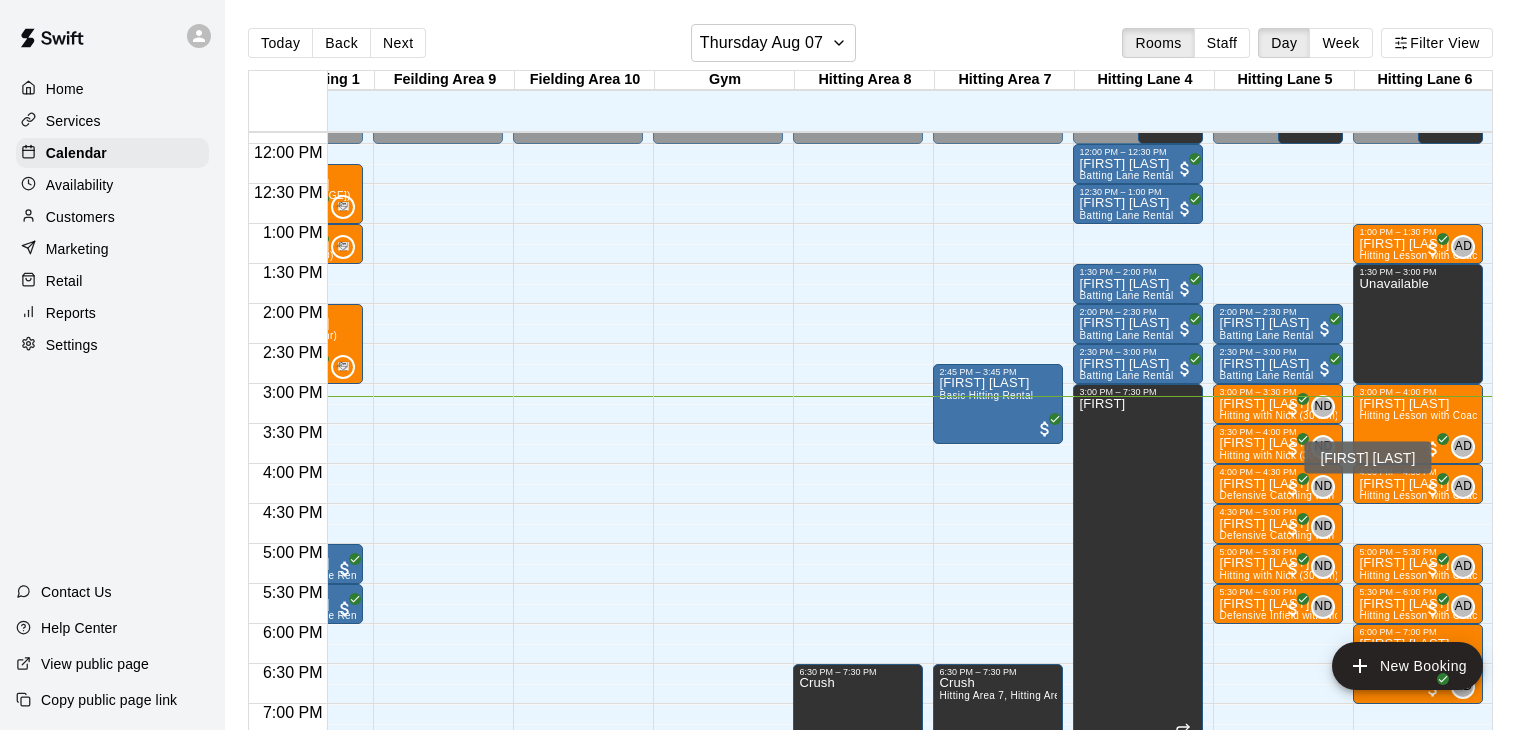 scroll, scrollTop: 949, scrollLeft: 308, axis: both 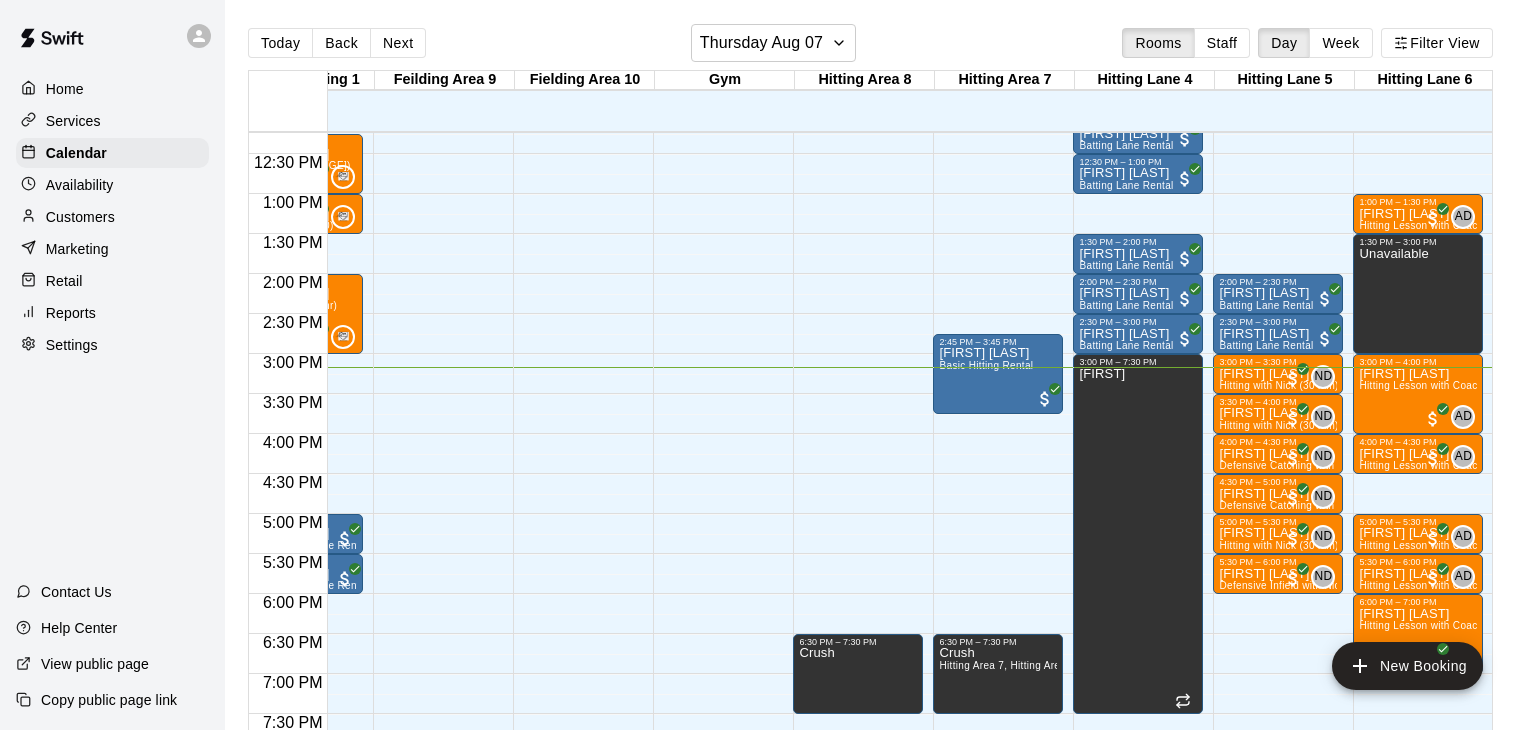 click on "Customers" at bounding box center (80, 217) 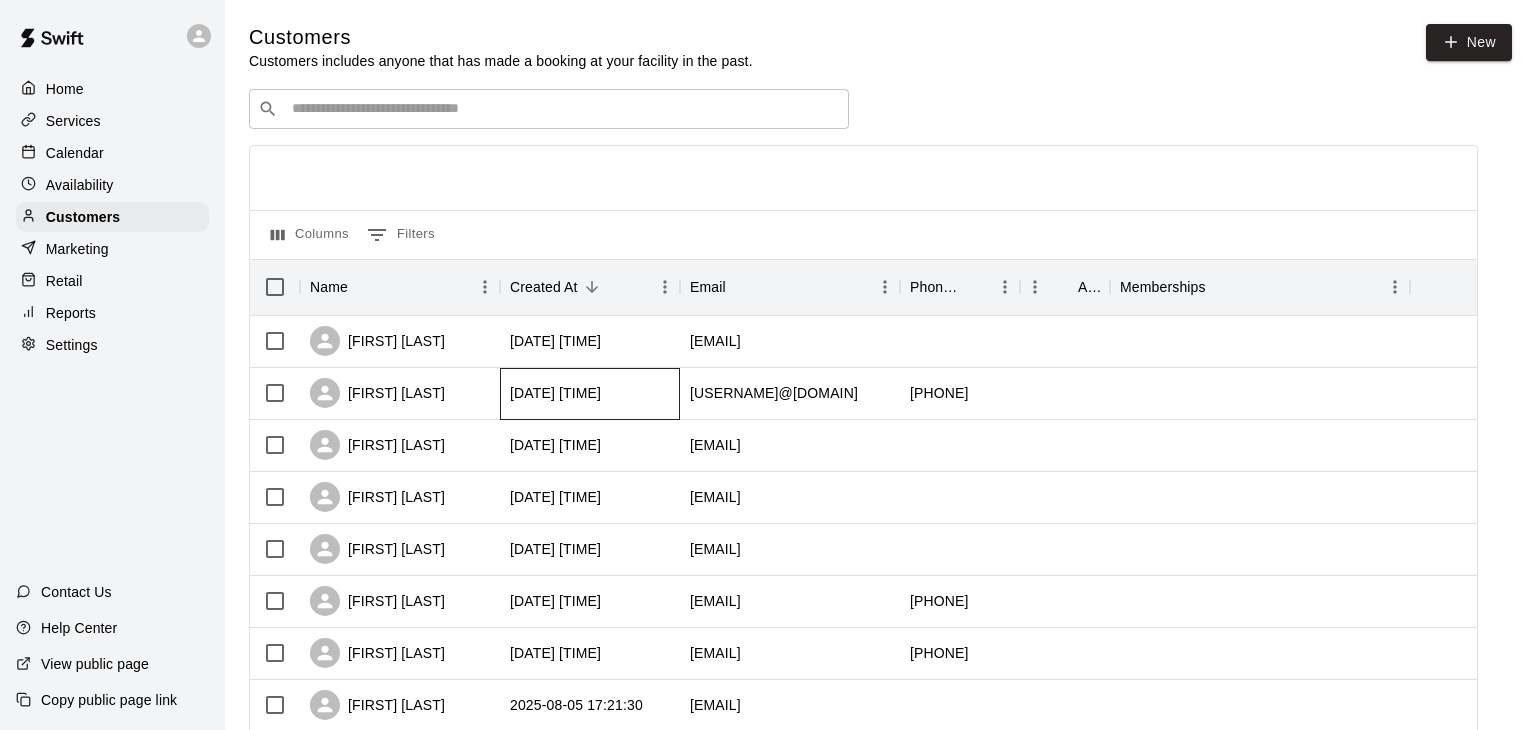 click on "[DATE] [TIME]" at bounding box center [555, 393] 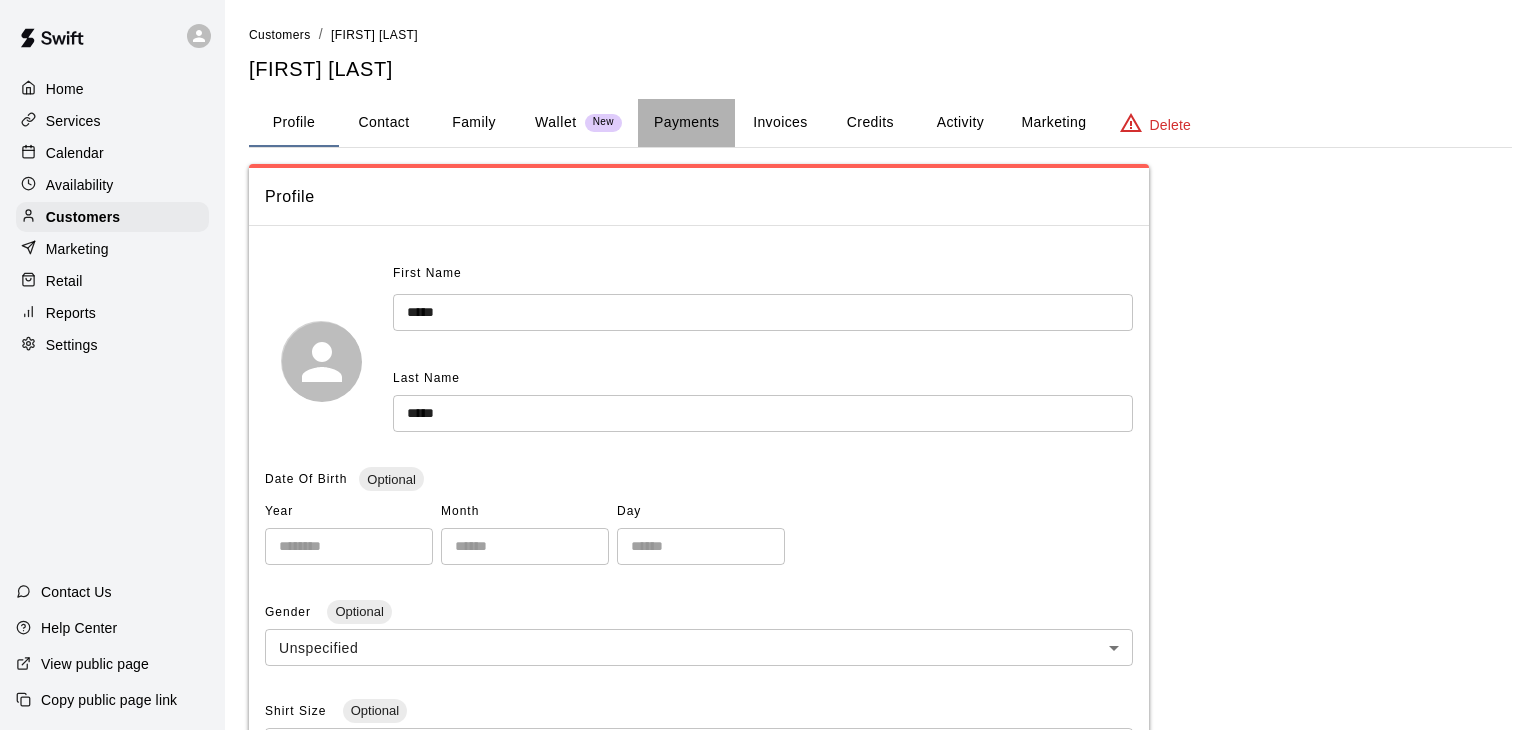 click on "Payments" at bounding box center (686, 123) 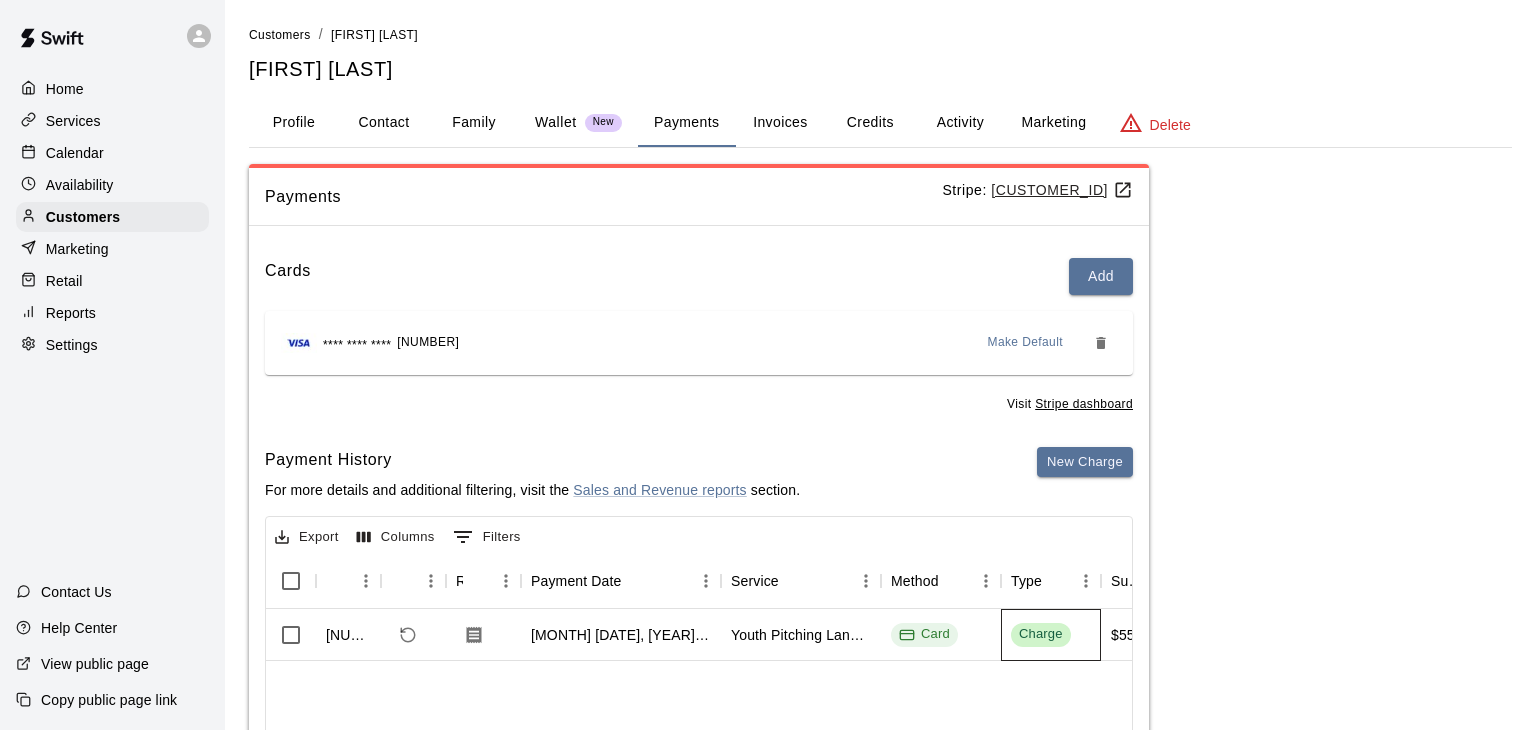 click on "Charge" at bounding box center [1041, 634] 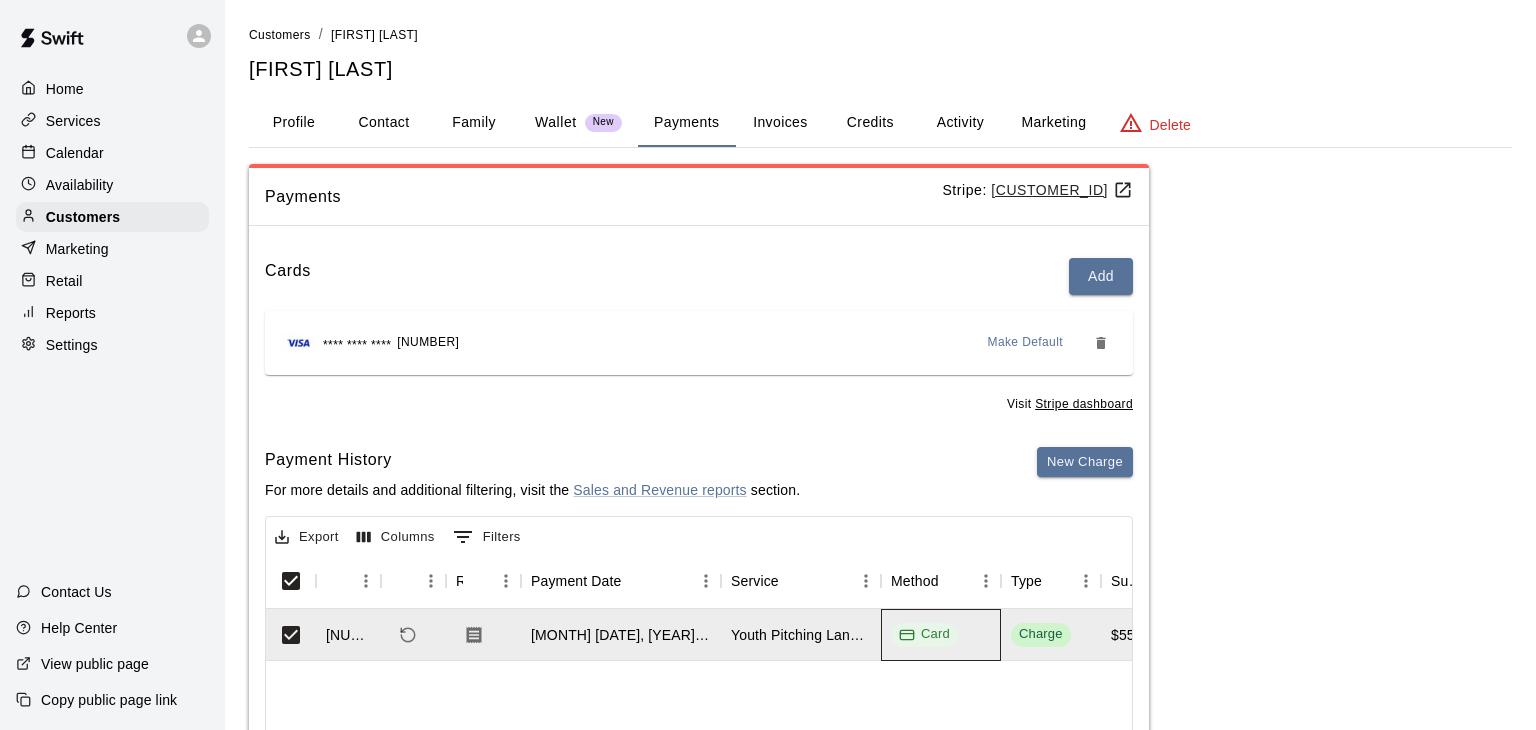 click 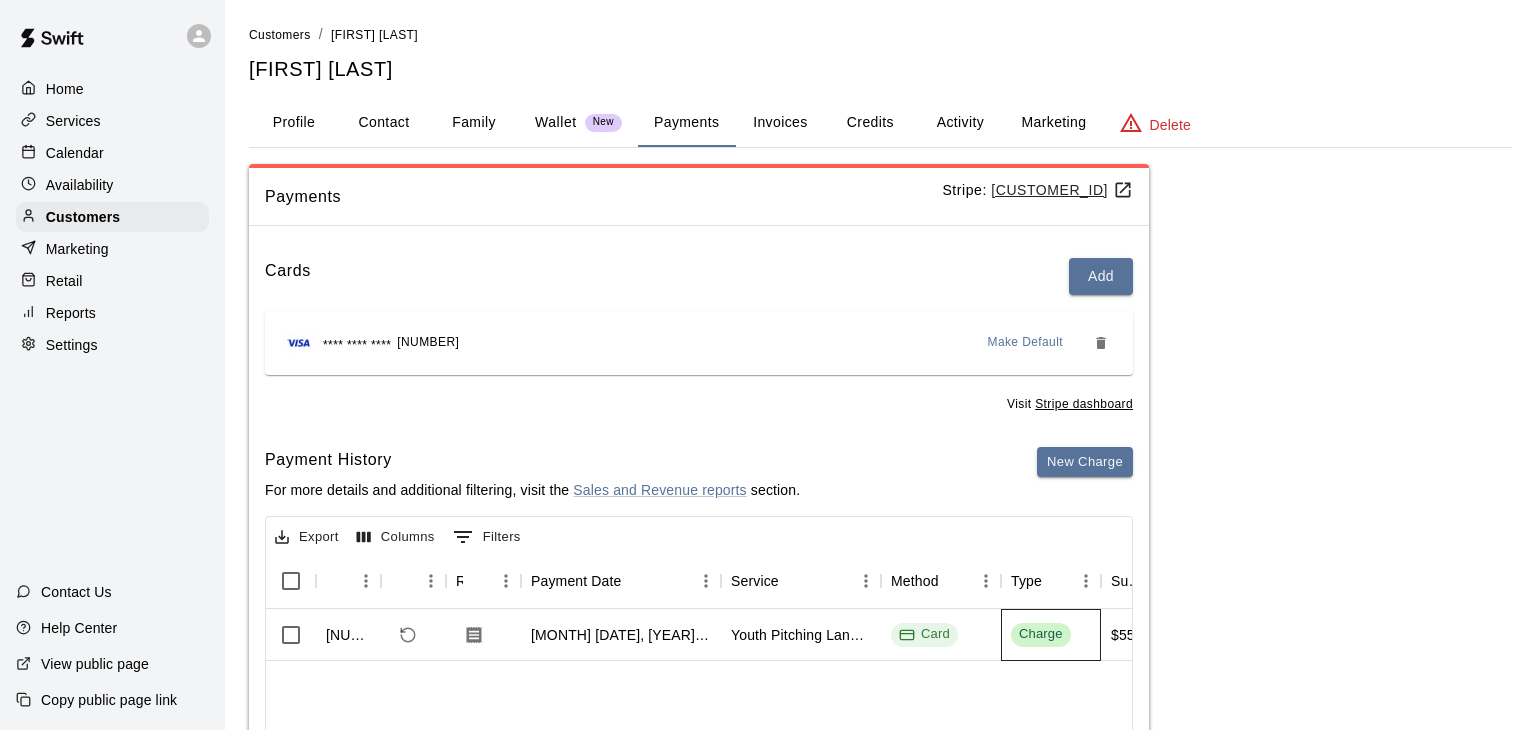 click on "Charge" at bounding box center [1041, 634] 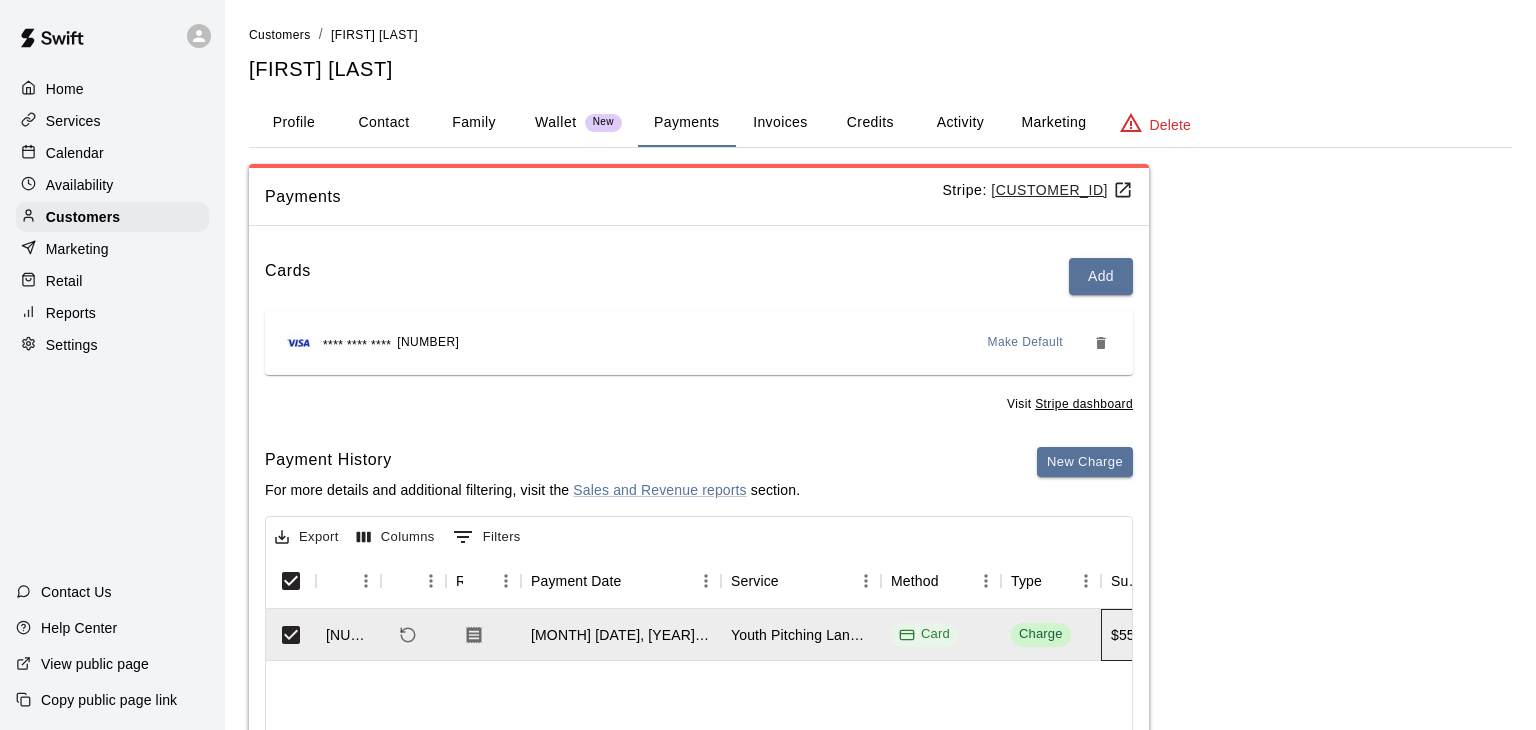 click on "$55.00" at bounding box center [1133, 635] 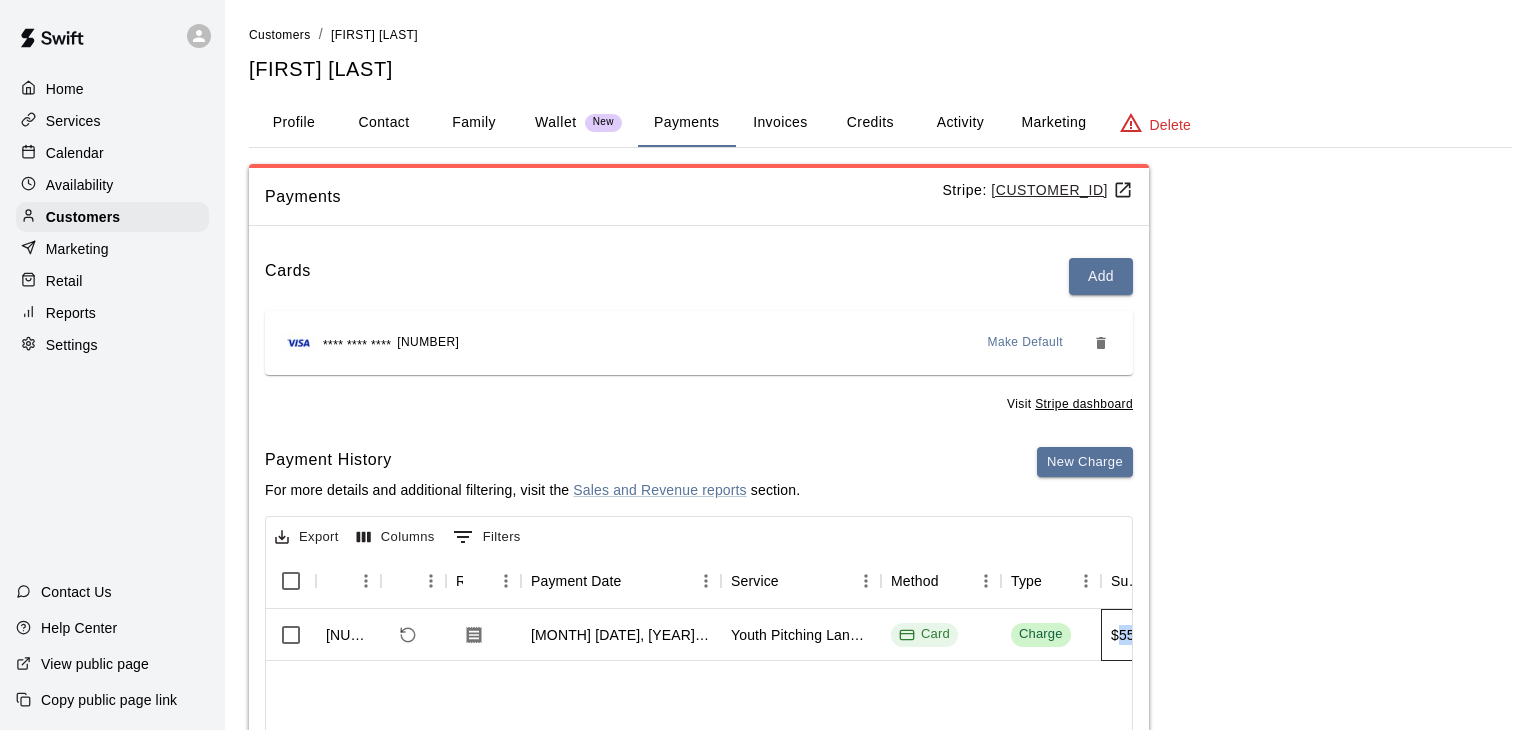 click on "$55.00" at bounding box center [1133, 635] 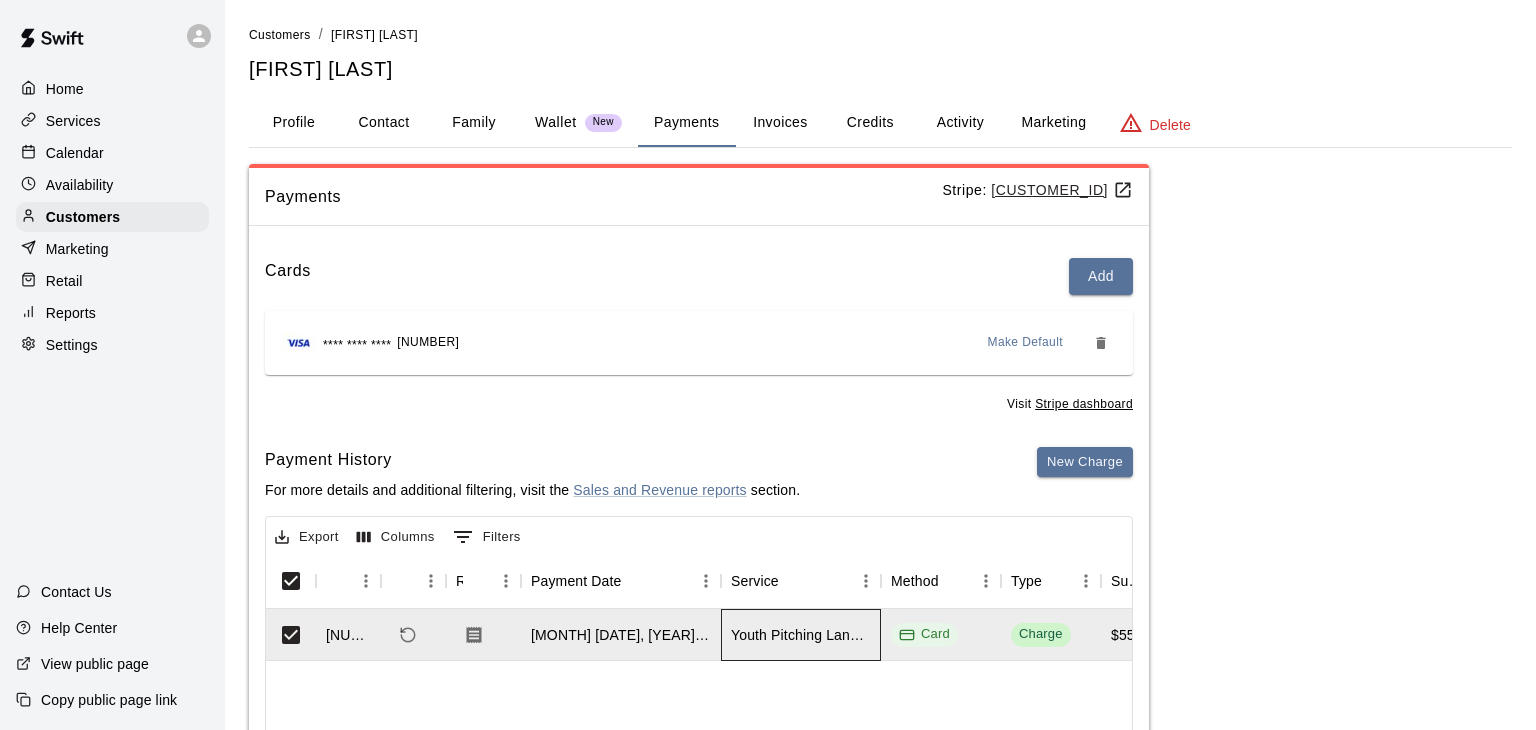 click on "Youth Pitching Lane Rental" at bounding box center (801, 635) 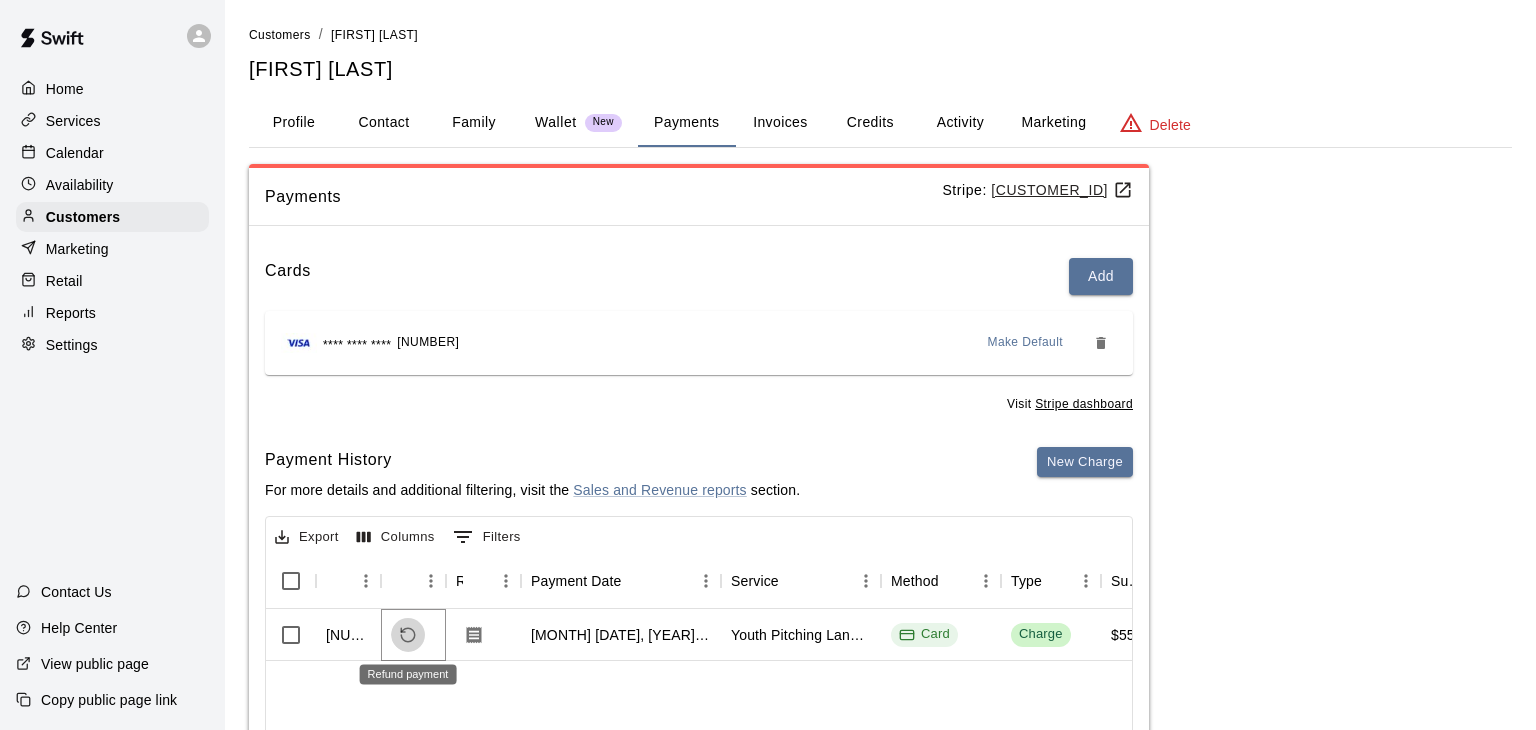 click 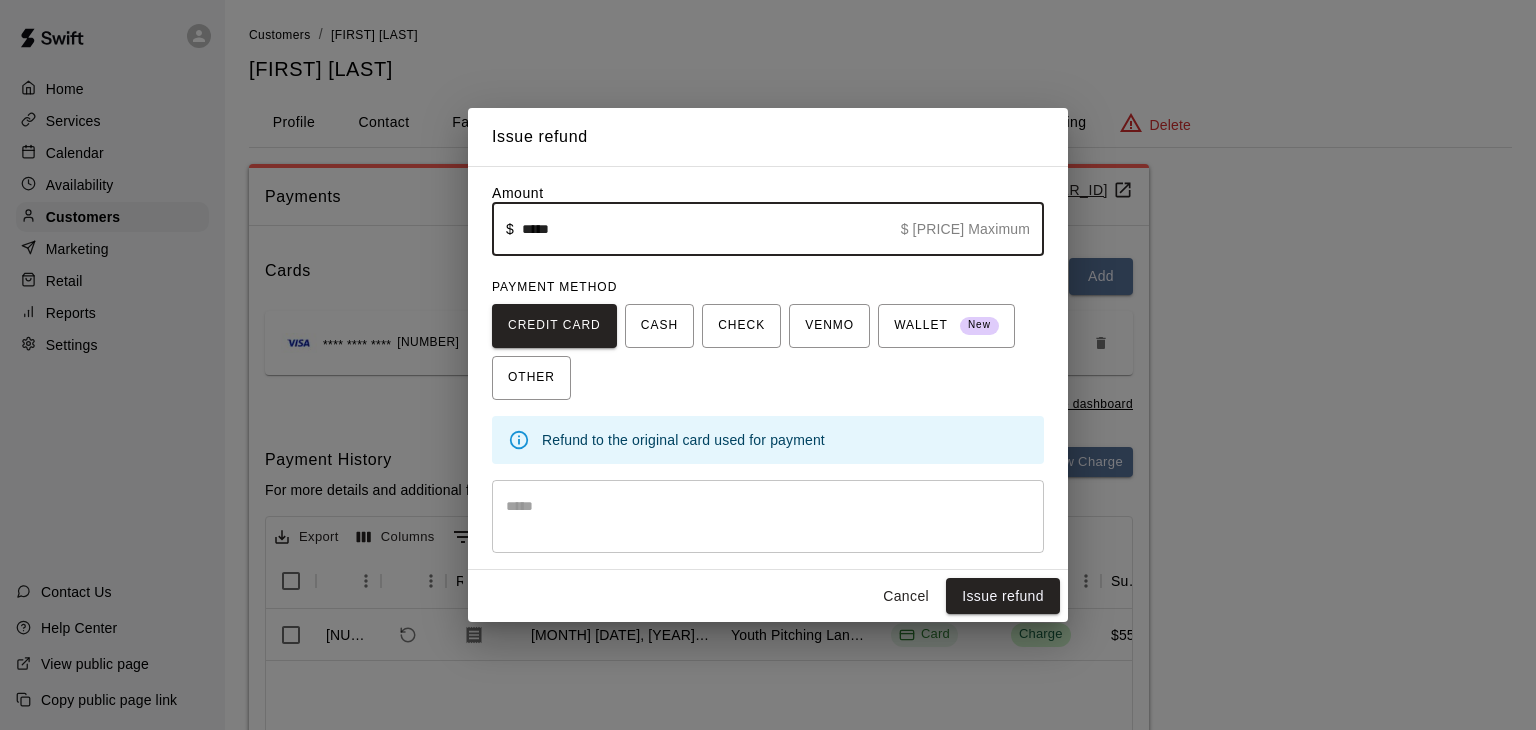 drag, startPoint x: 521, startPoint y: 226, endPoint x: 541, endPoint y: 230, distance: 20.396078 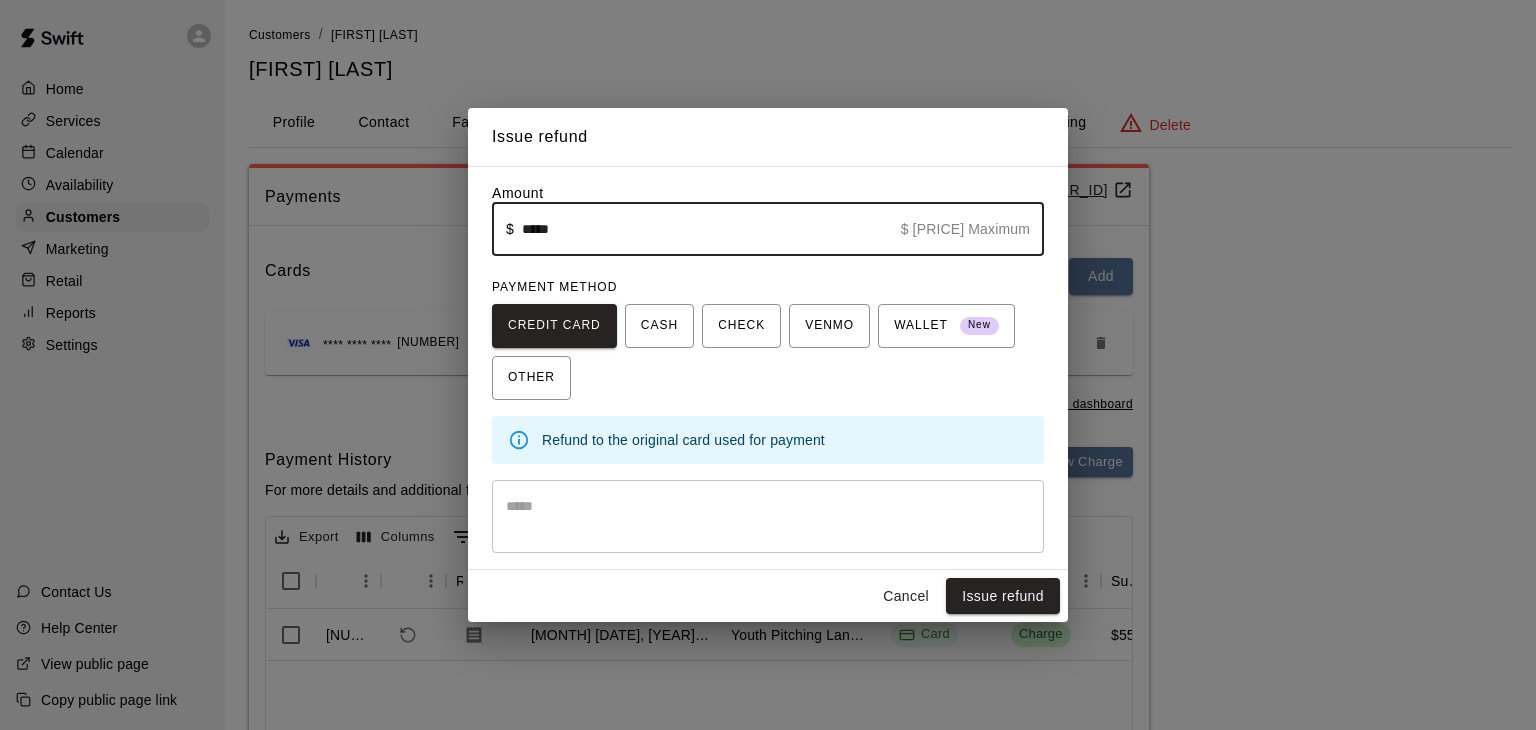 click on "*****" at bounding box center (707, 229) 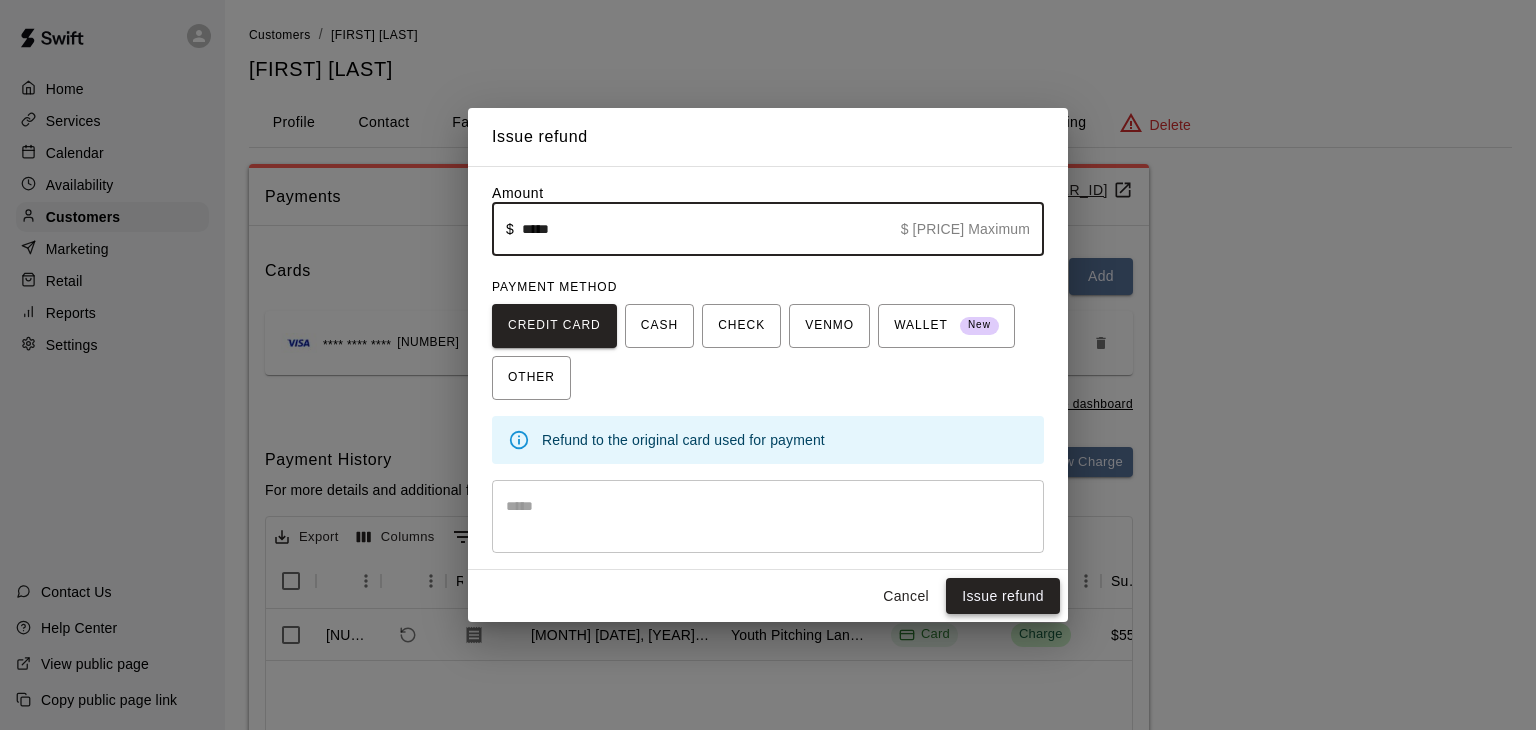 type on "*****" 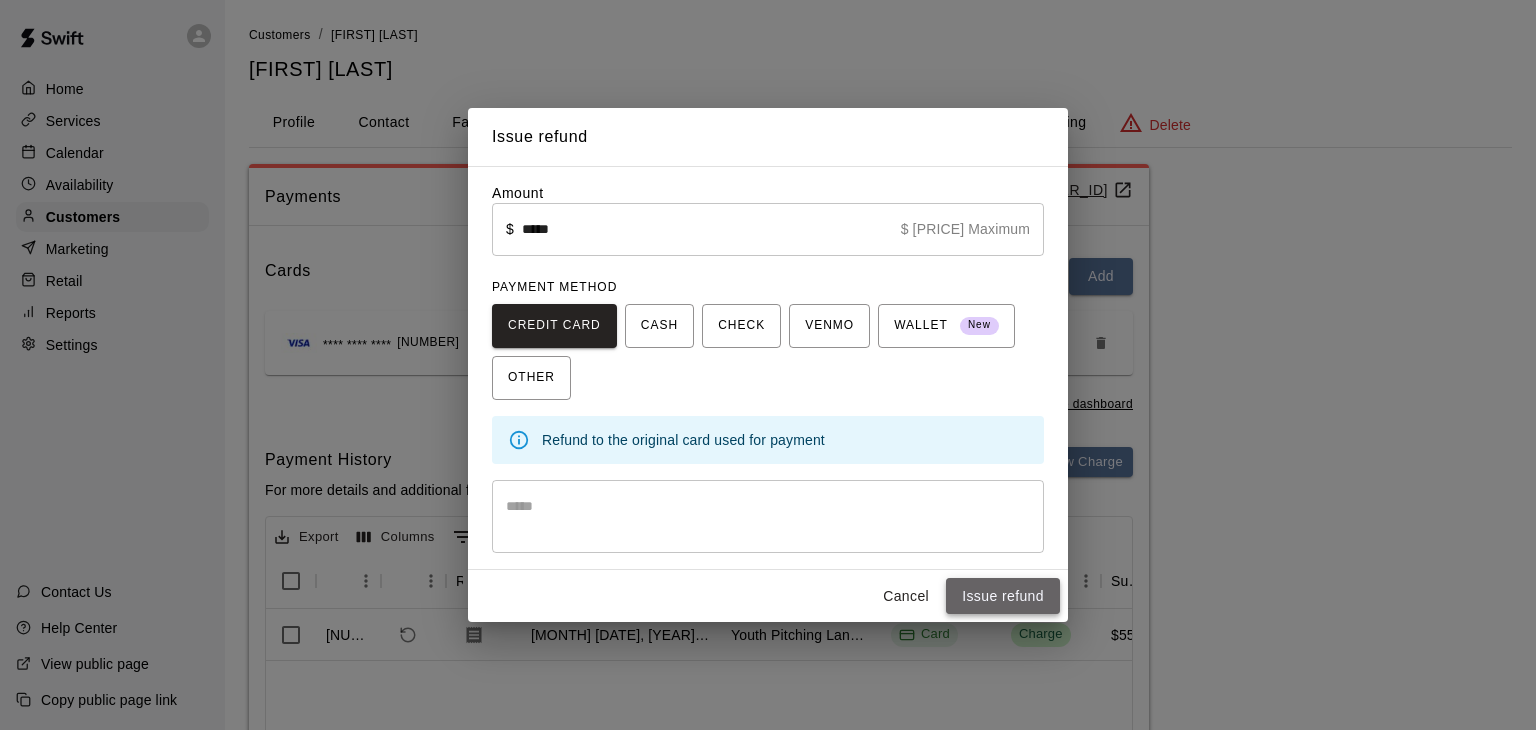 click on "Issue refund" at bounding box center [1003, 596] 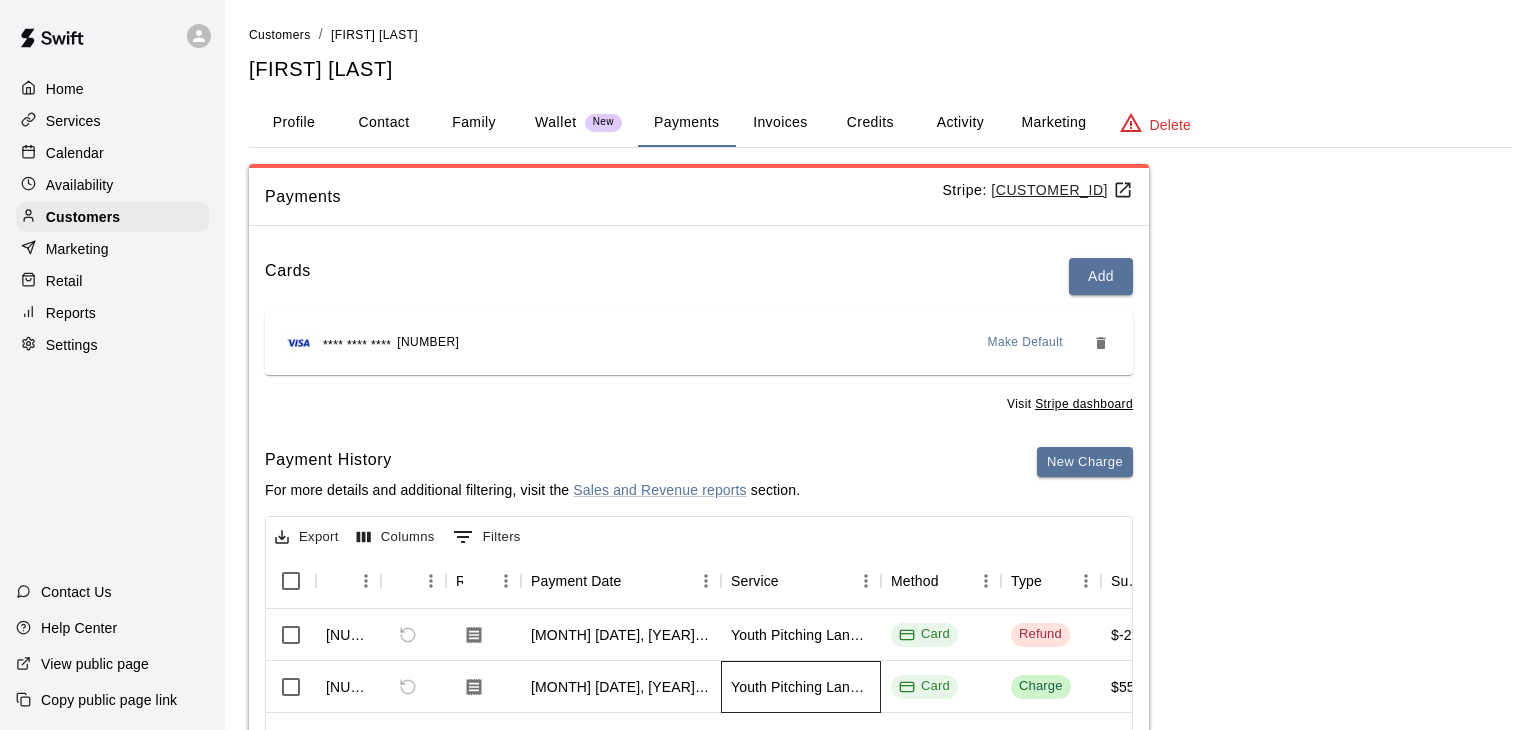 click on "Youth Pitching Lane Rental" at bounding box center (801, 687) 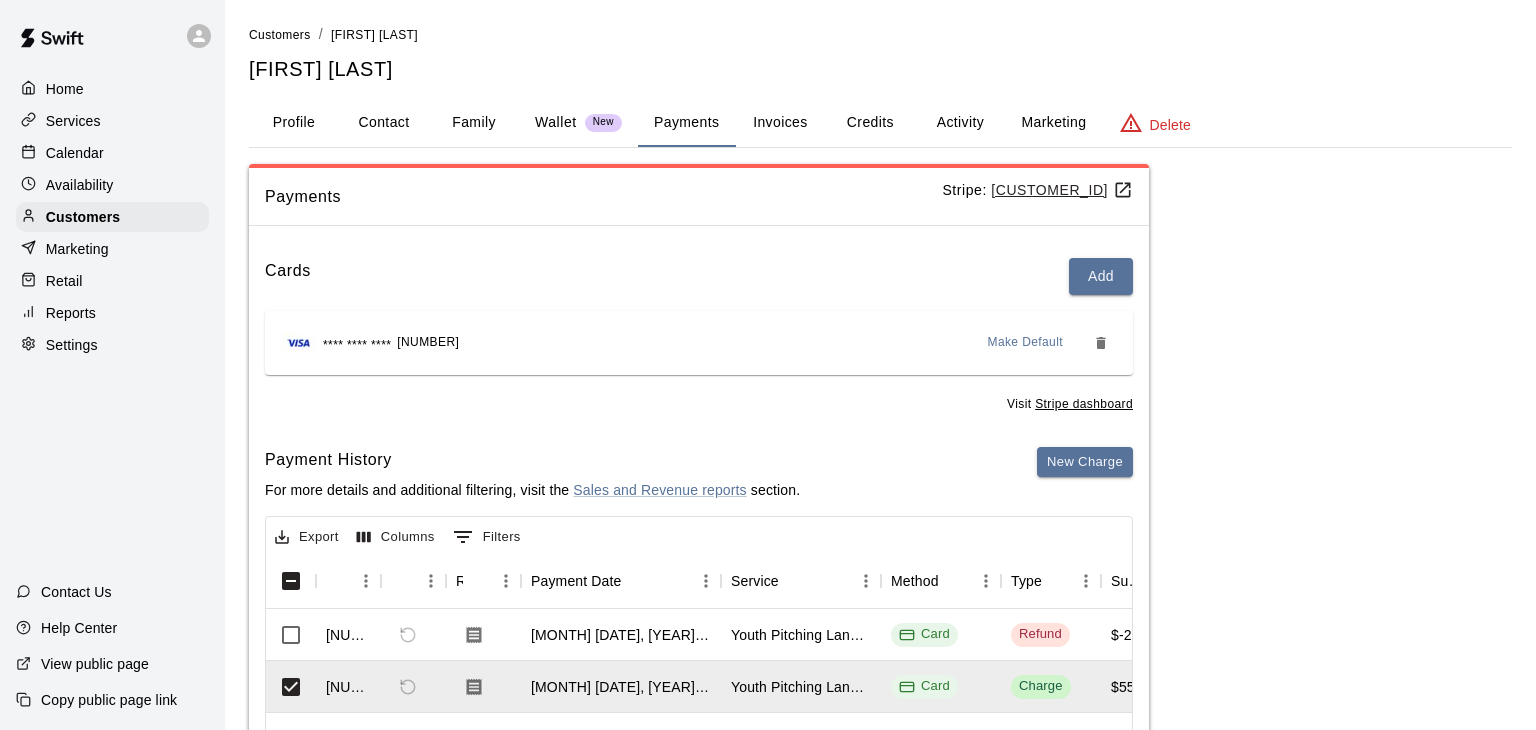 click on "Home Services Calendar Availability Customers Marketing Retail Reports Settings Contact Us Help Center View public page Copy public page link" at bounding box center (112, 365) 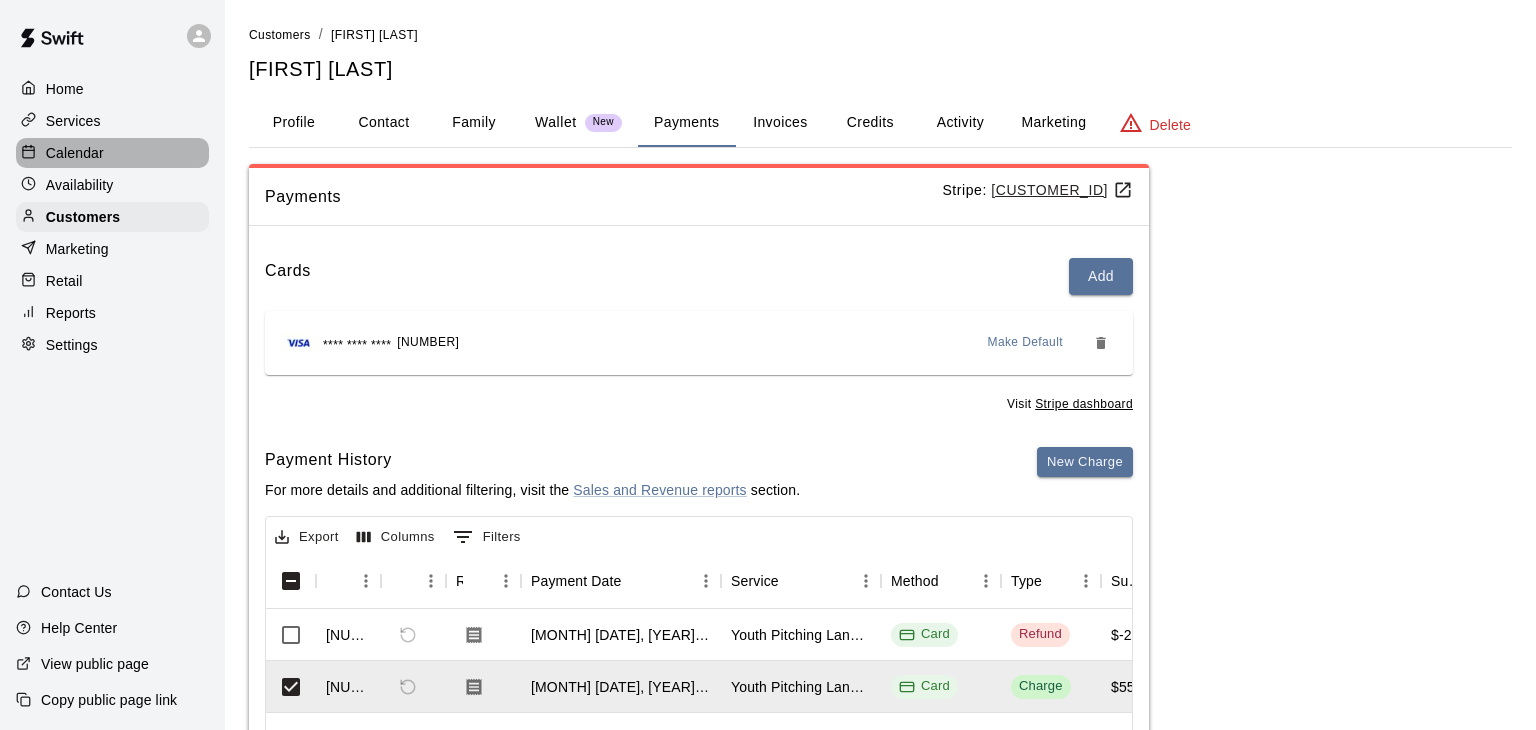 click on "Calendar" at bounding box center (75, 153) 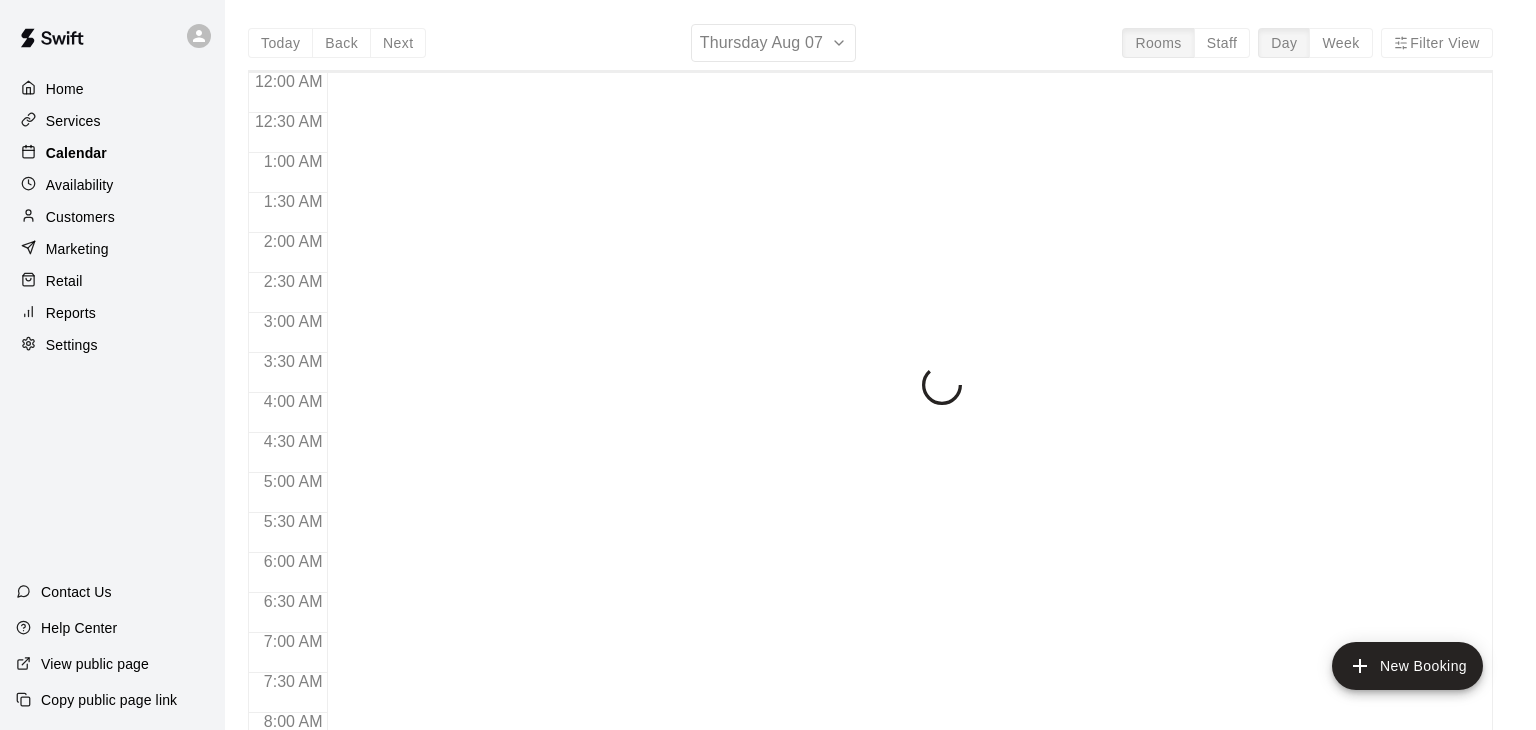 scroll, scrollTop: 1220, scrollLeft: 0, axis: vertical 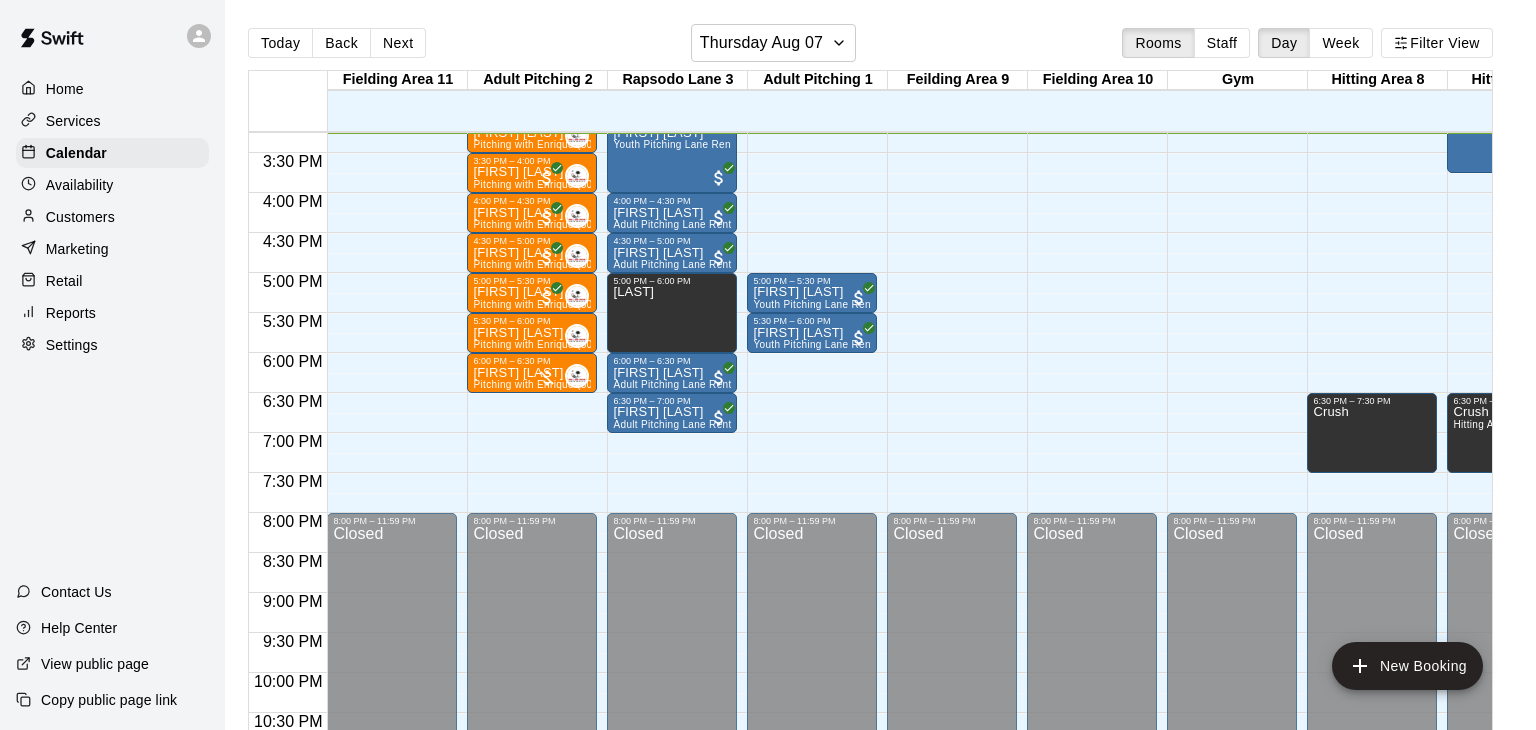 click on "[FIRST] [LAST]" at bounding box center (672, 373) 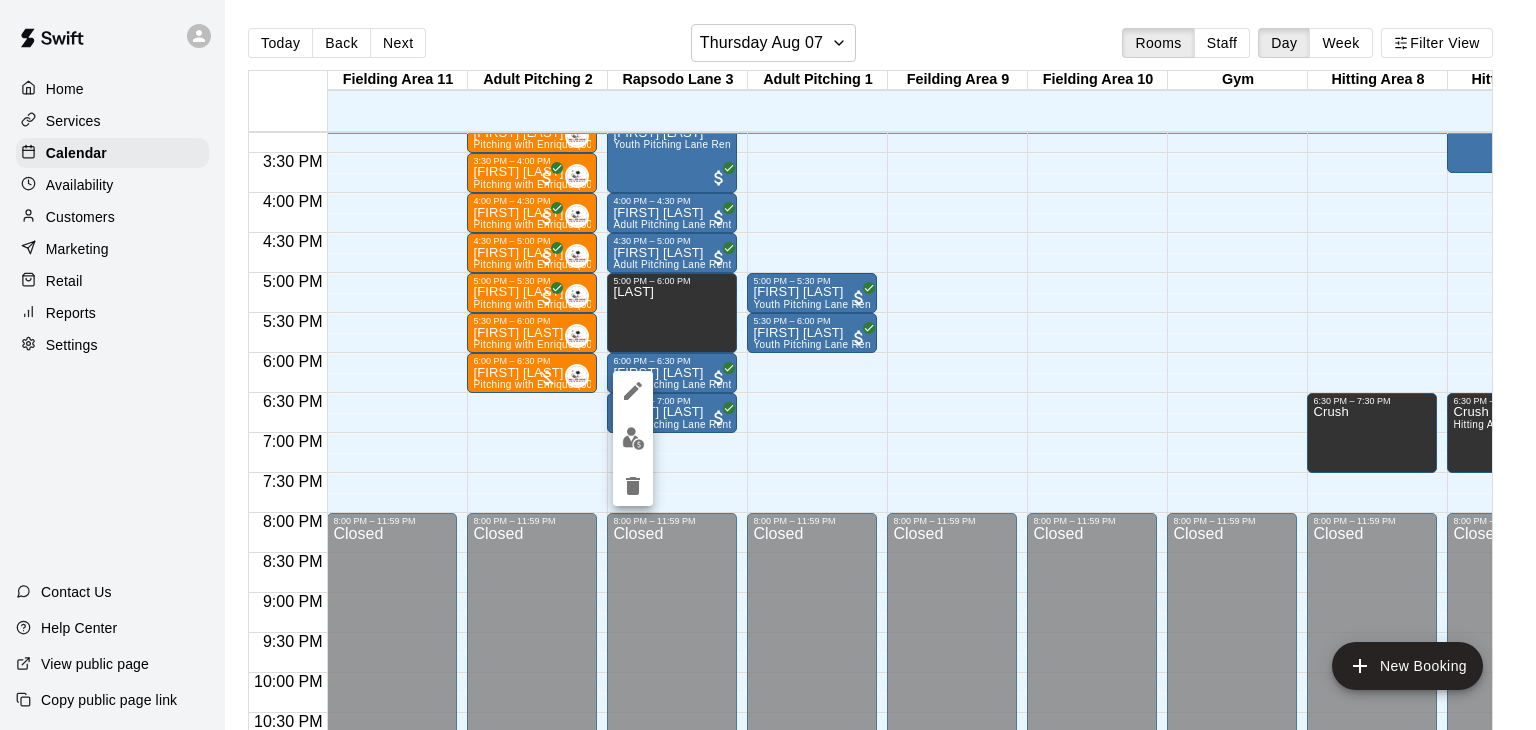 click at bounding box center (768, 365) 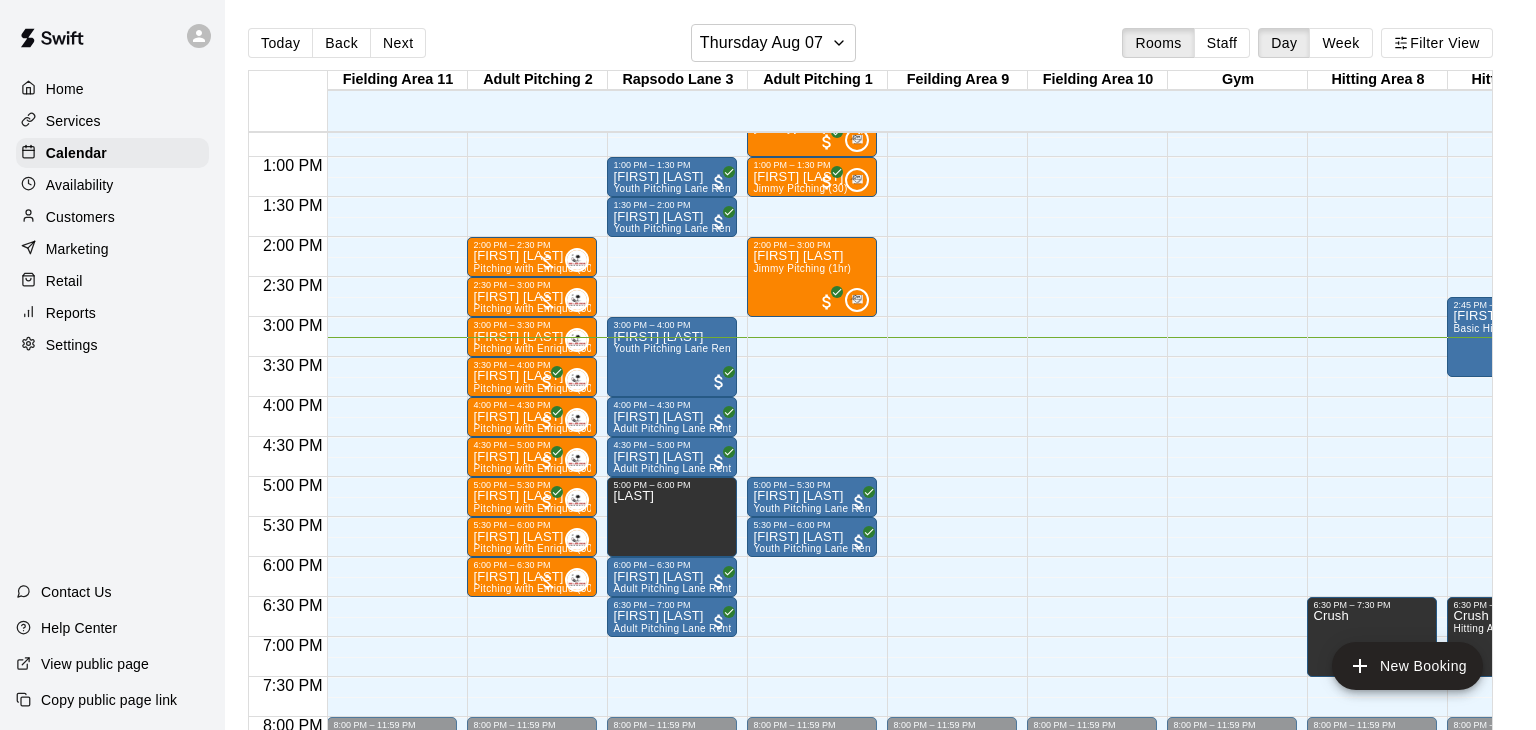 scroll, scrollTop: 1016, scrollLeft: 173, axis: both 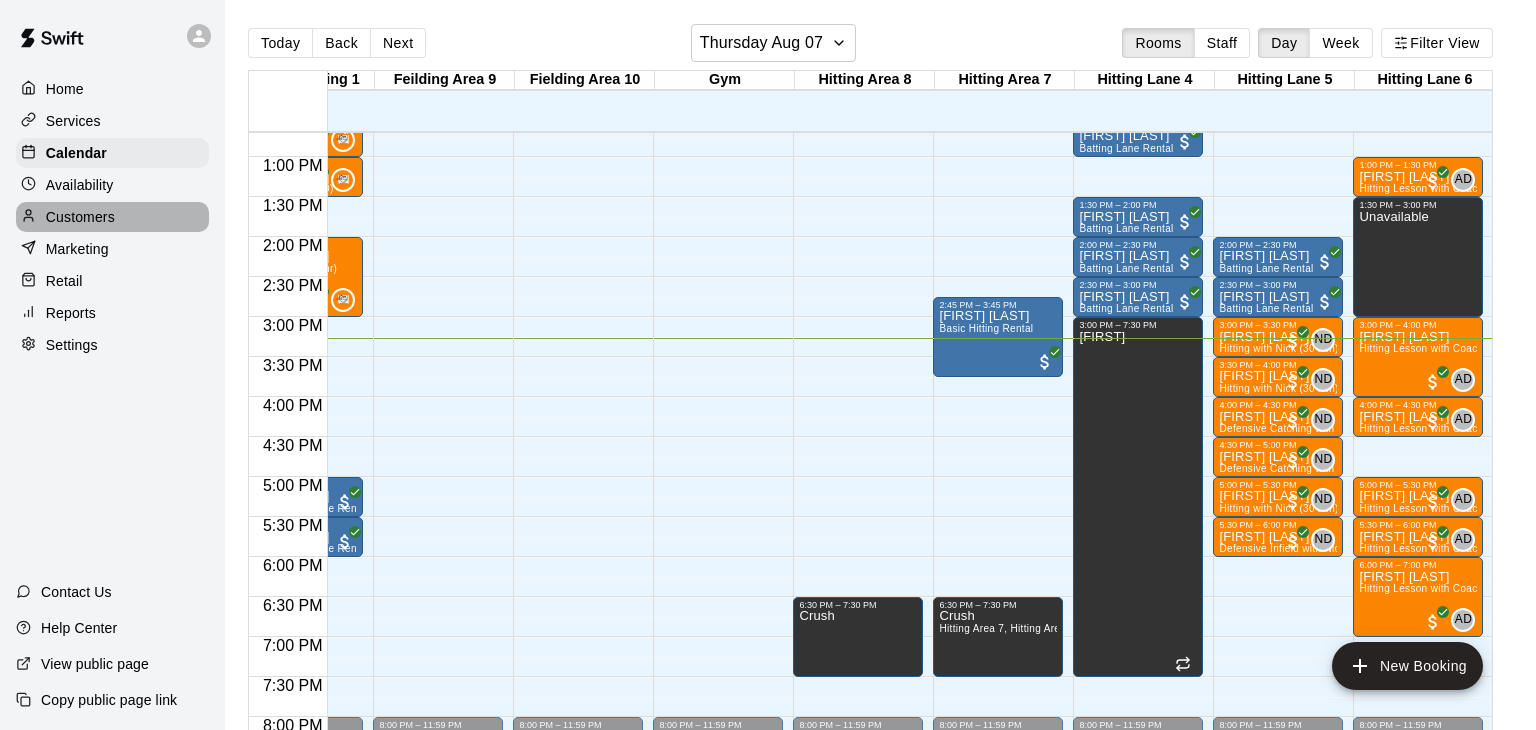 click on "Customers" at bounding box center [80, 217] 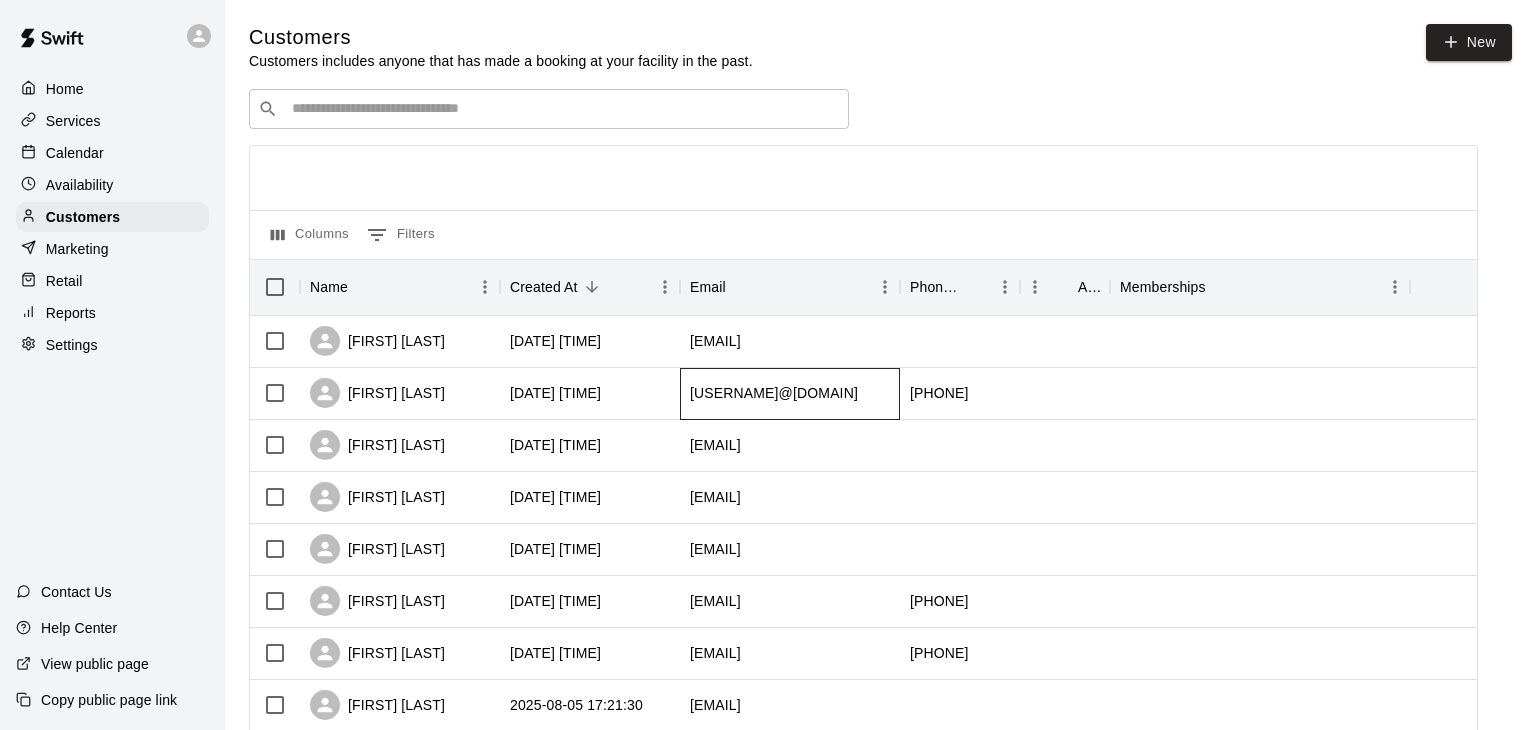 click on "[USERNAME]@[DOMAIN]" at bounding box center [774, 393] 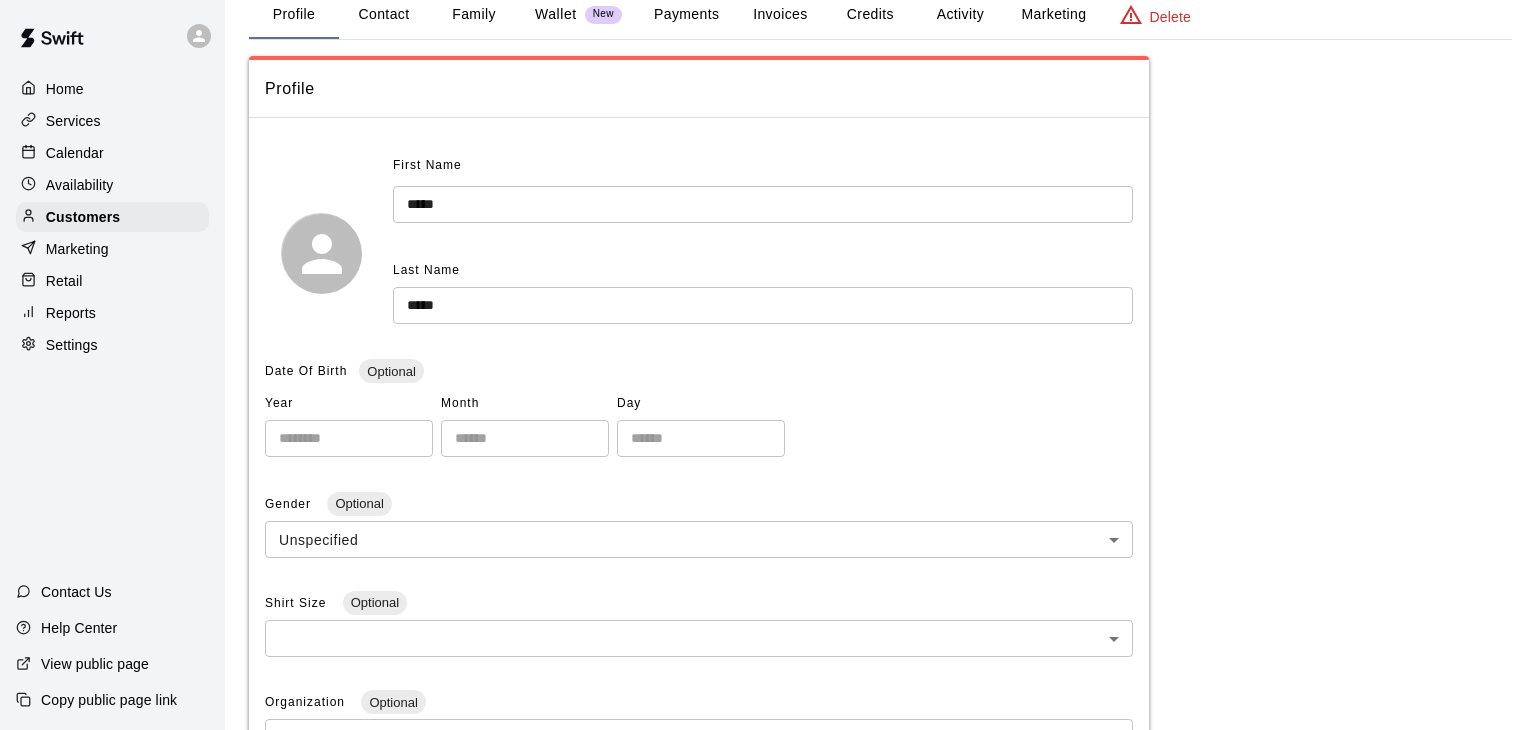 scroll, scrollTop: 0, scrollLeft: 0, axis: both 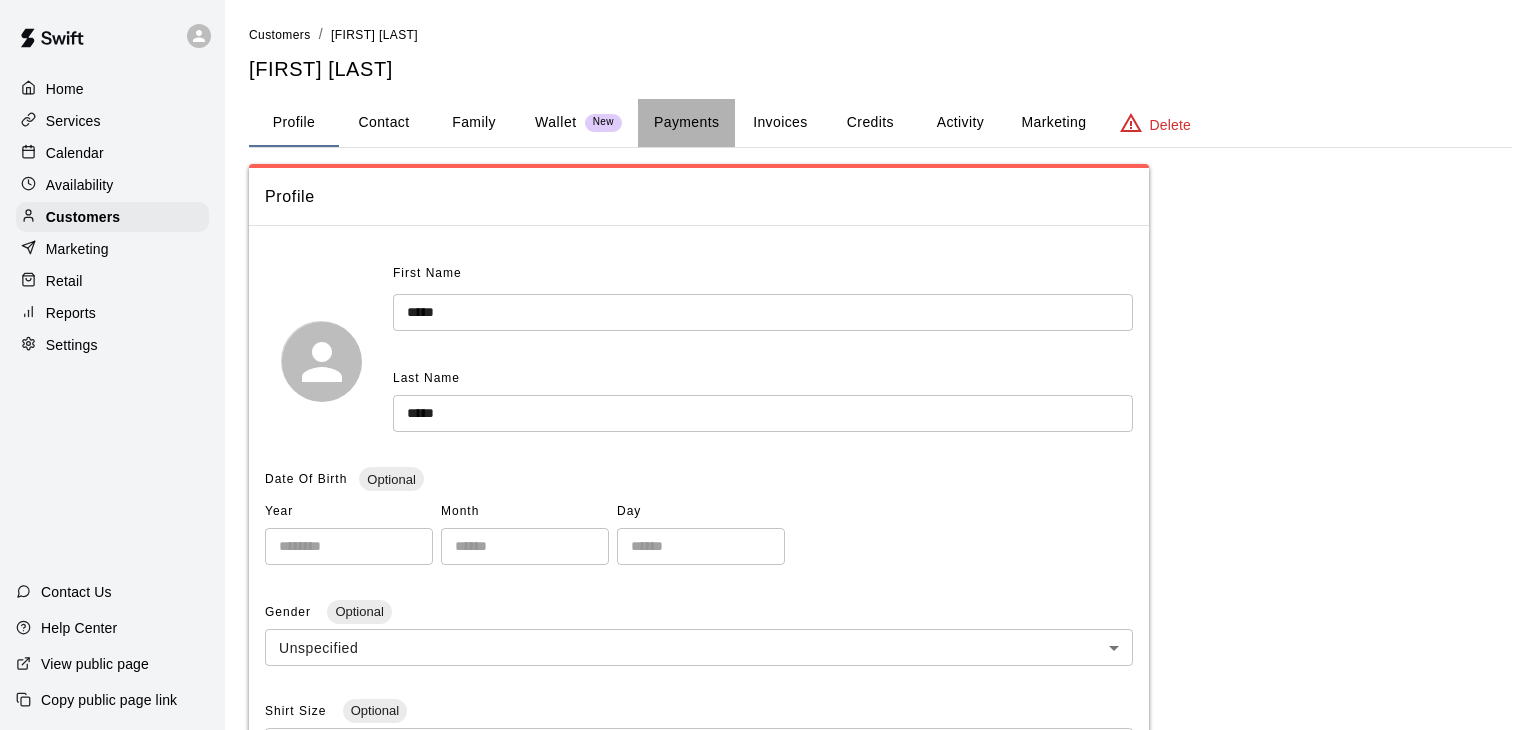 click on "Payments" at bounding box center (686, 123) 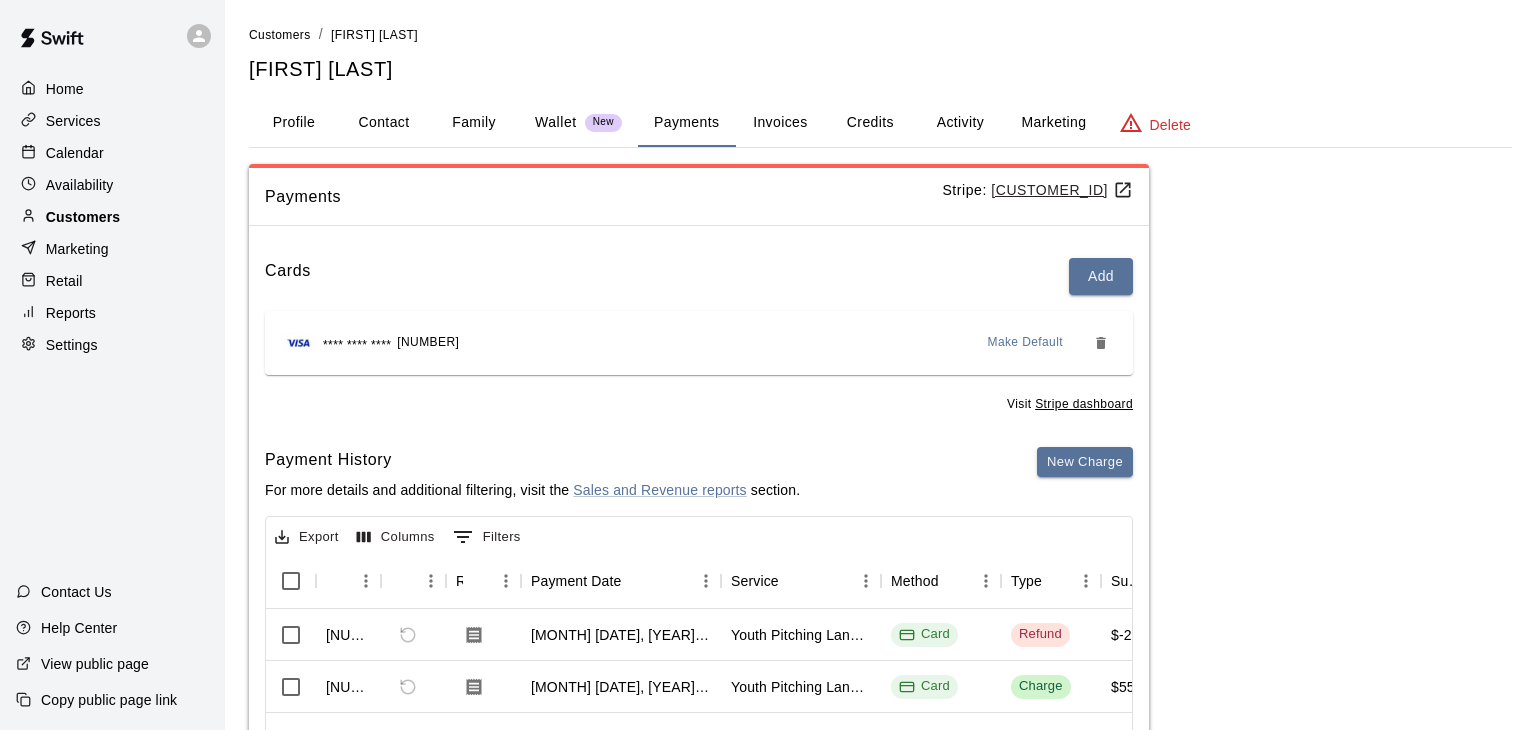 click on "Customers" at bounding box center (83, 217) 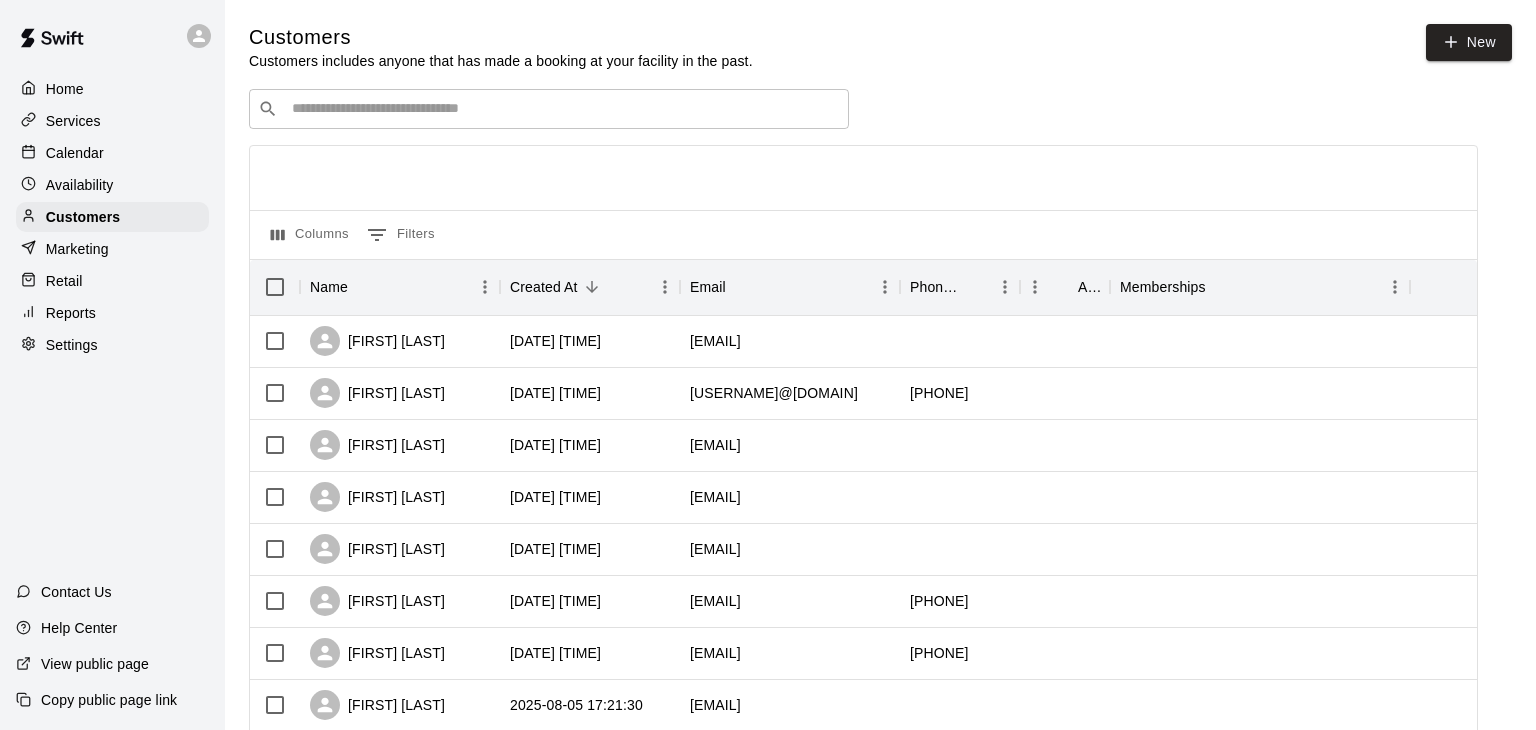 click on "Calendar" at bounding box center [75, 153] 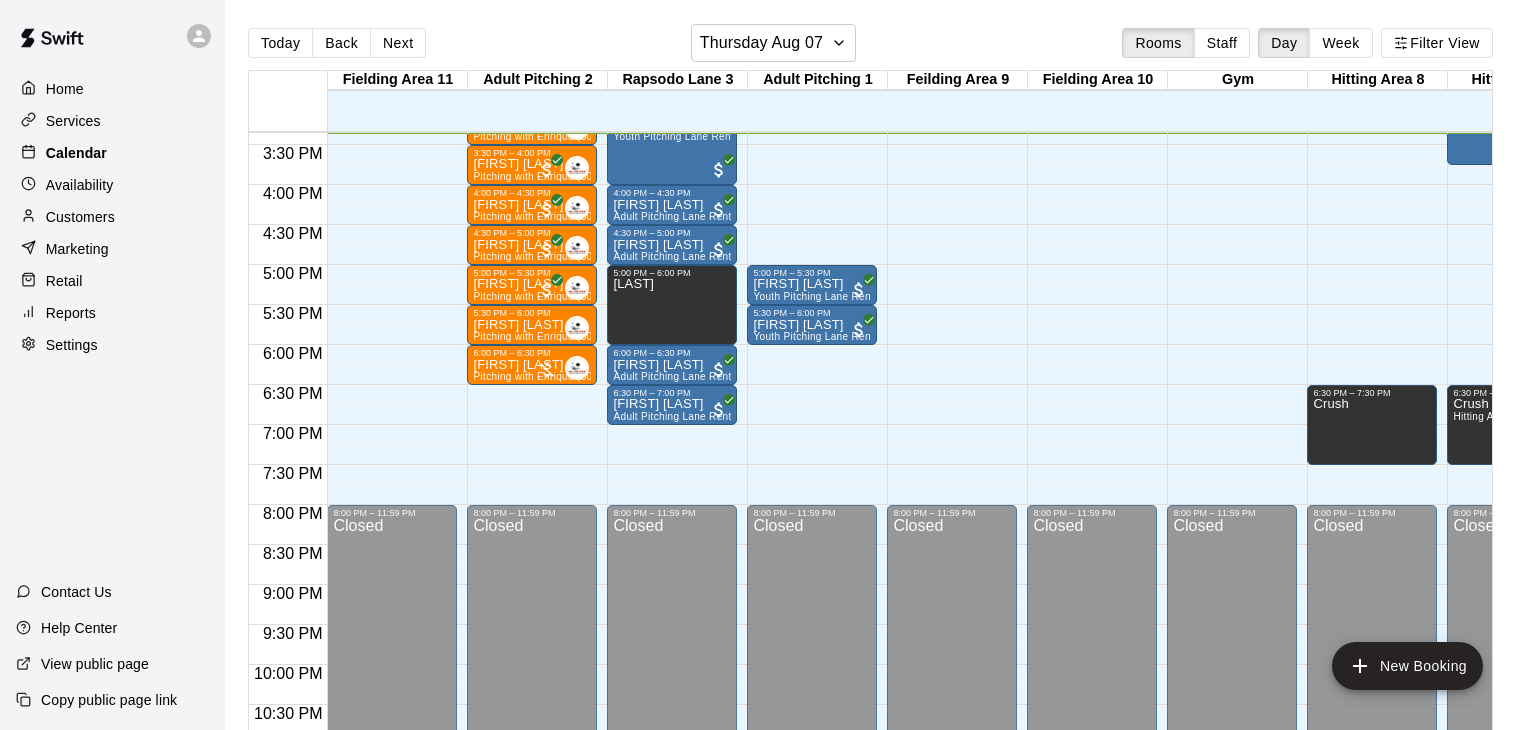 scroll, scrollTop: 1228, scrollLeft: 127, axis: both 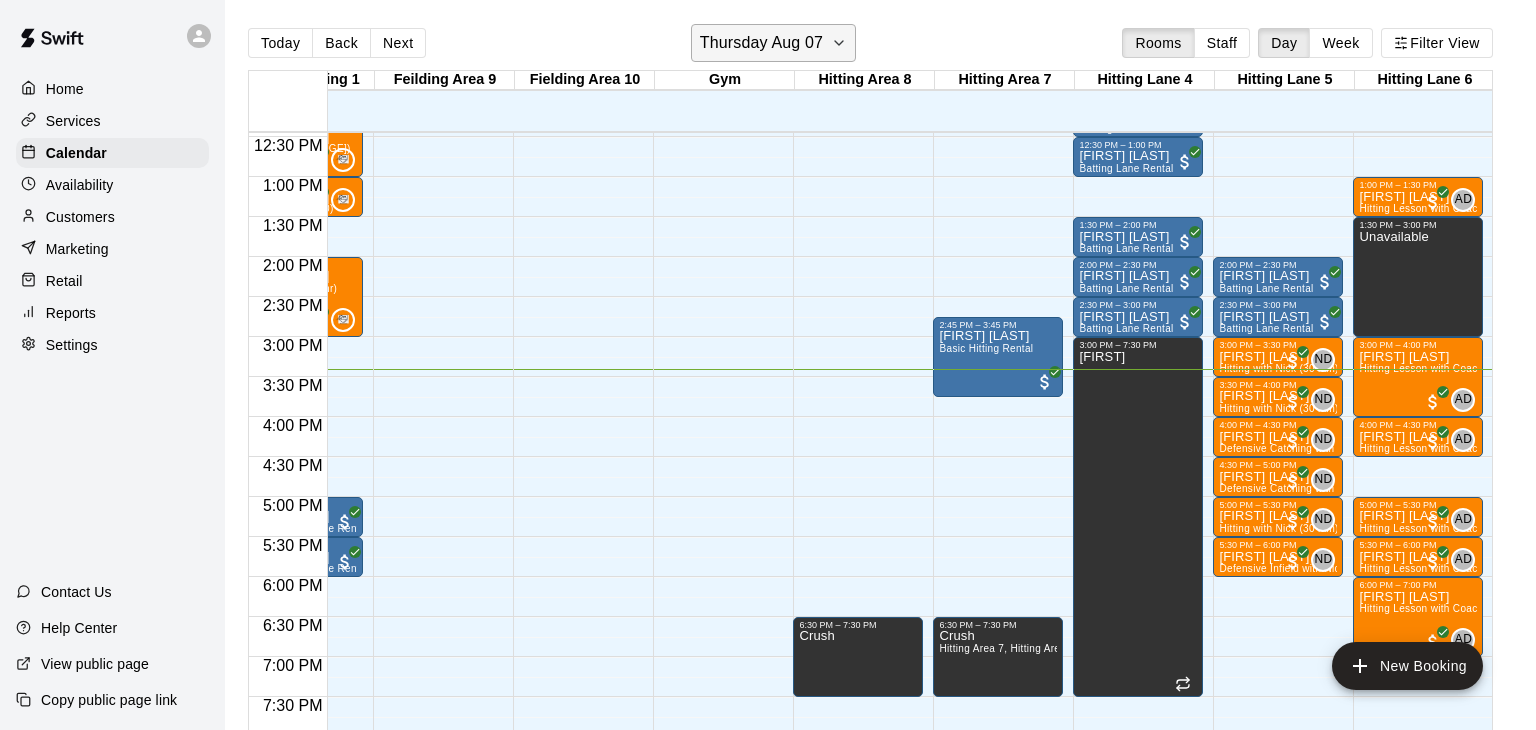 click on "Thursday Aug 07" at bounding box center (773, 43) 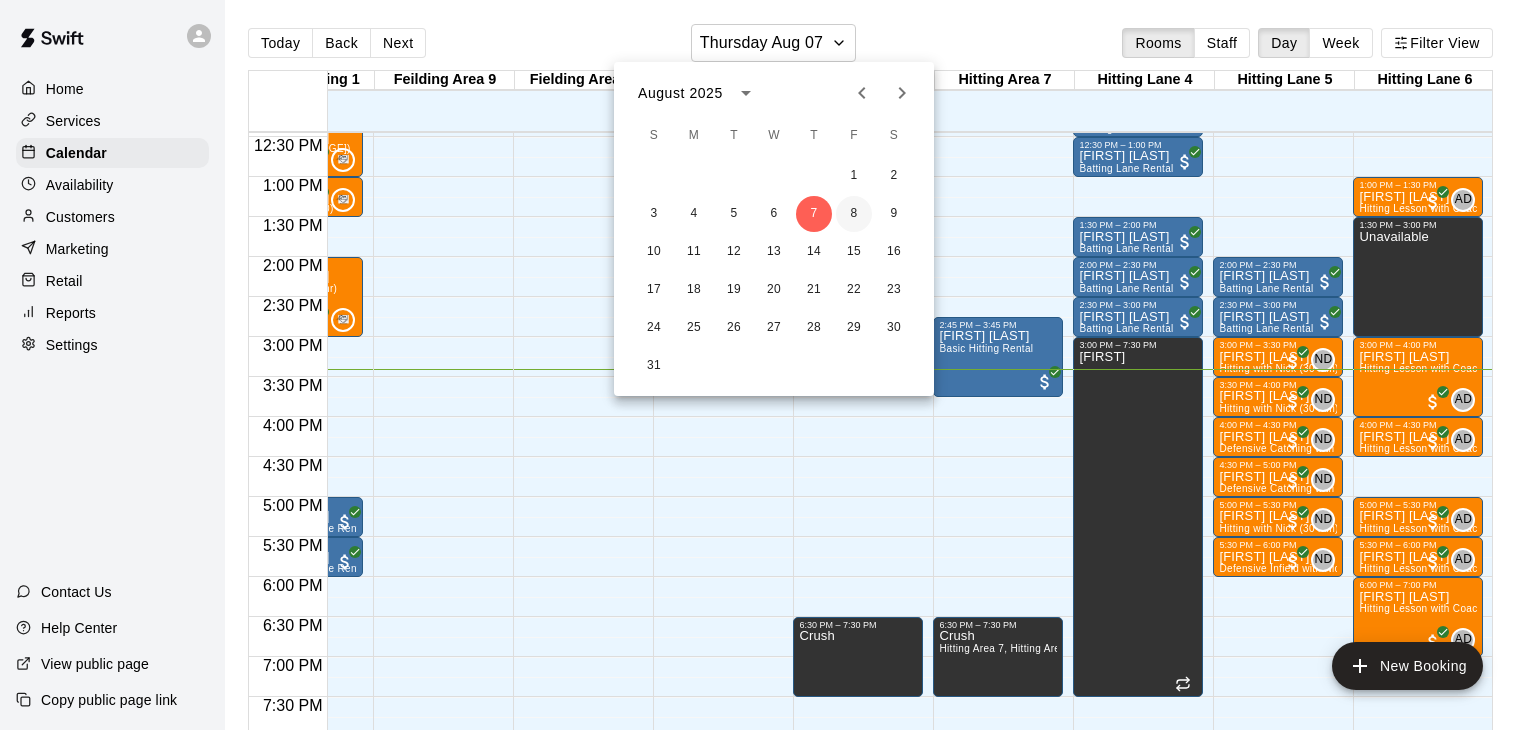 click on "8" at bounding box center [854, 214] 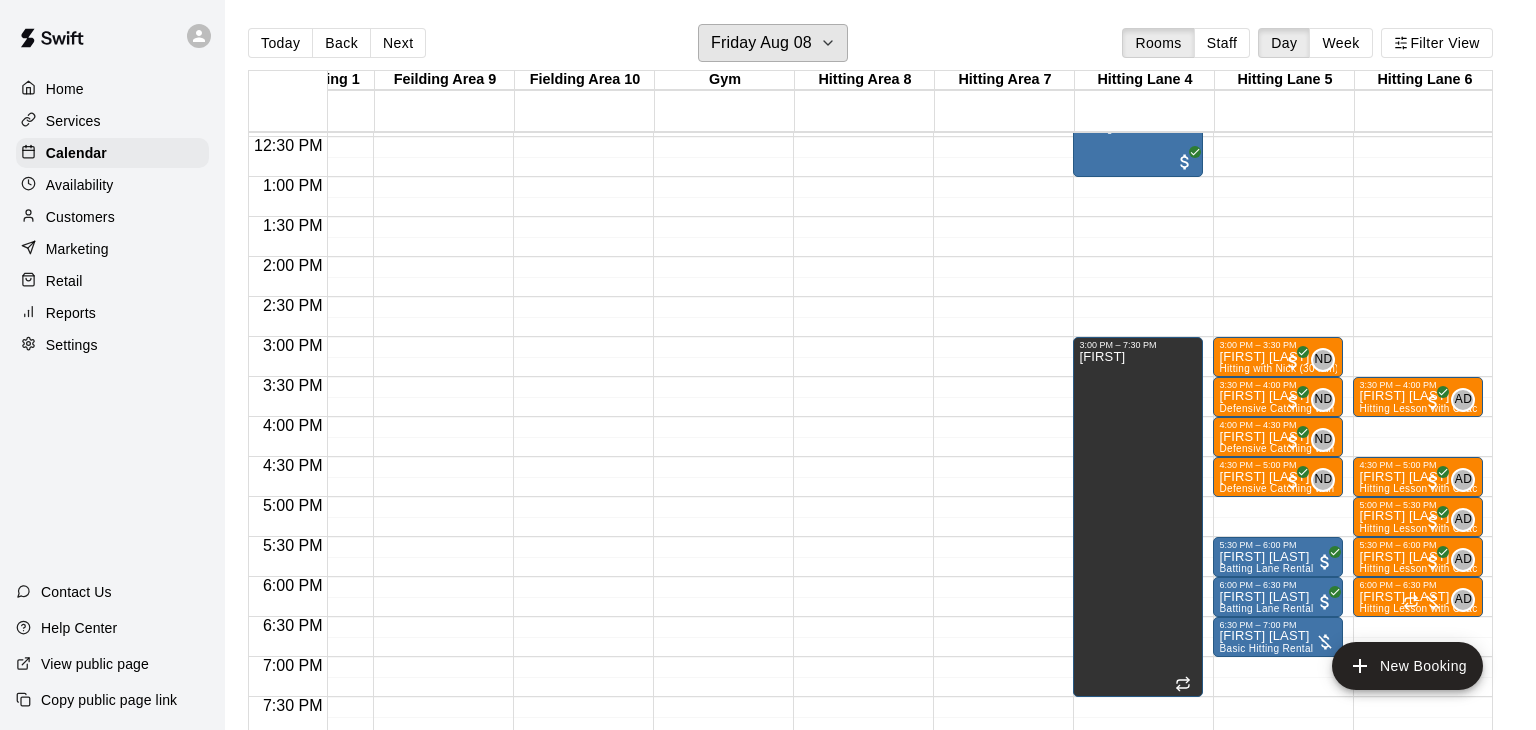 scroll, scrollTop: 996, scrollLeft: 274, axis: both 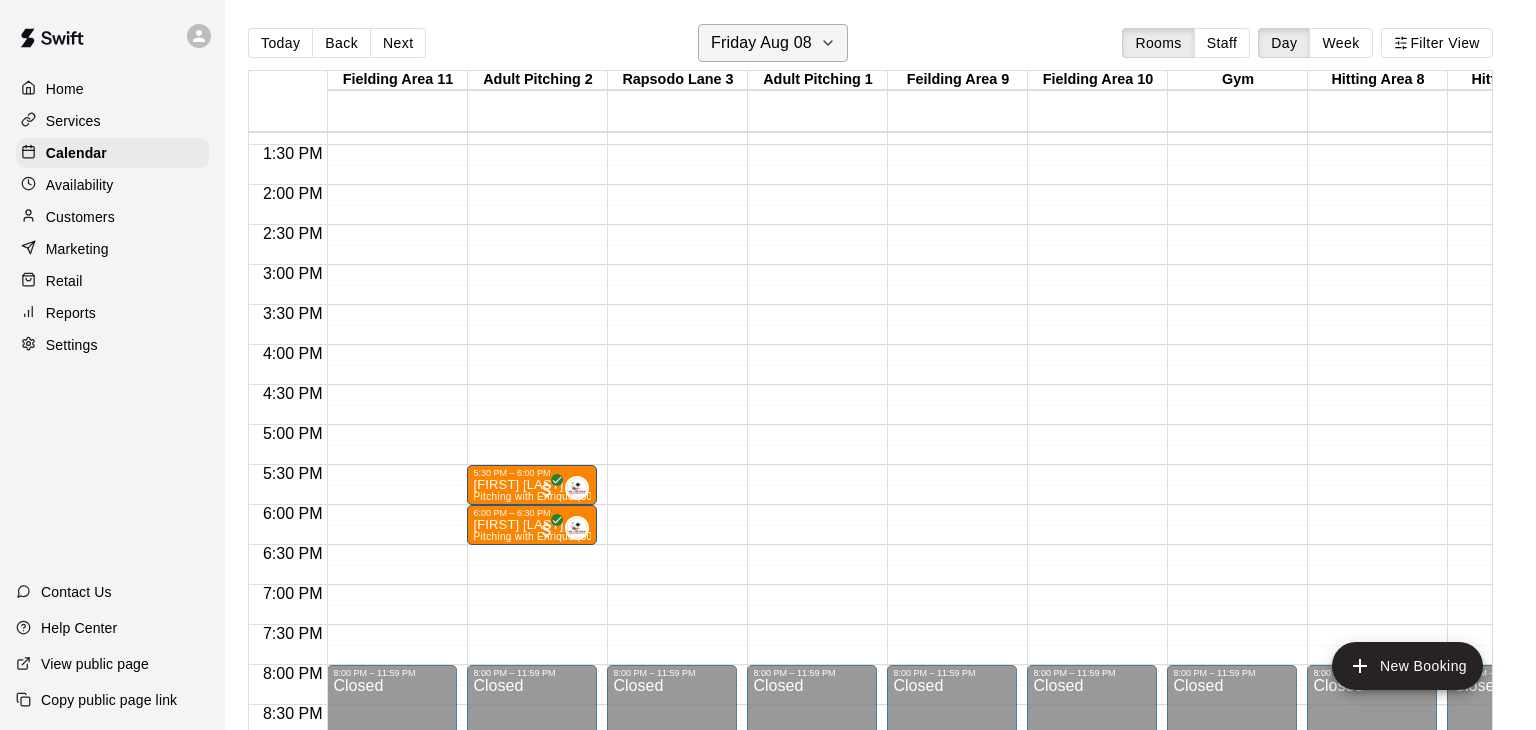 click 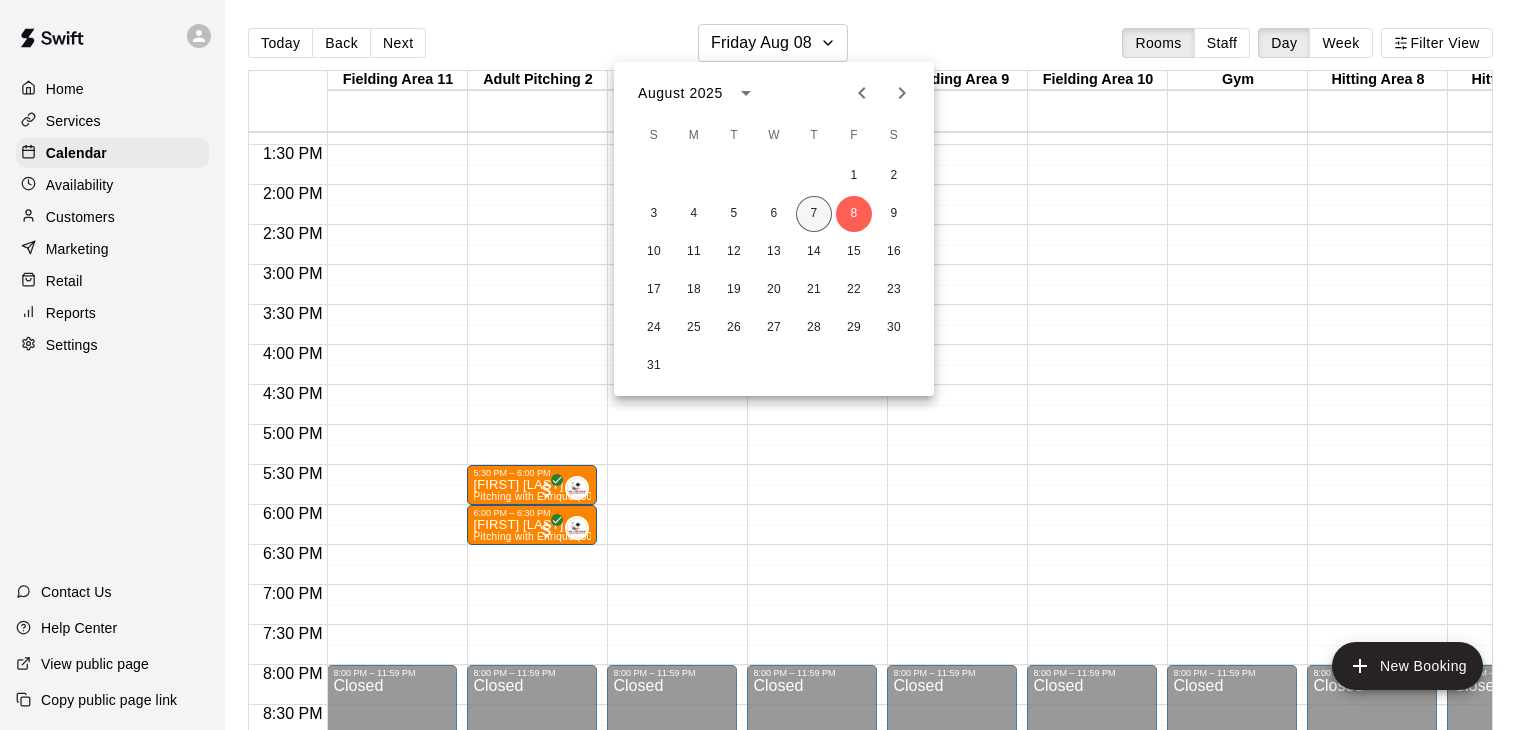 click on "7" at bounding box center (814, 214) 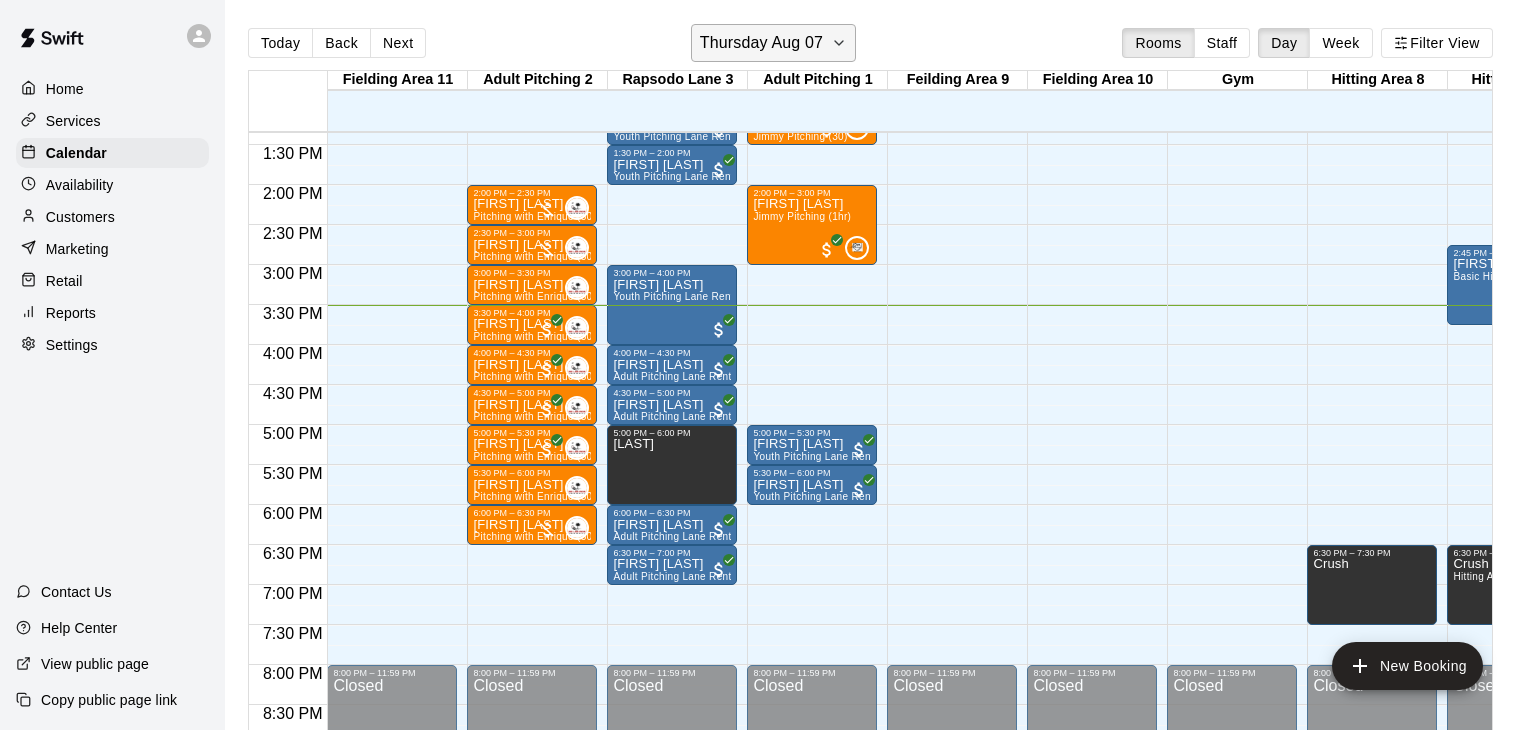 click 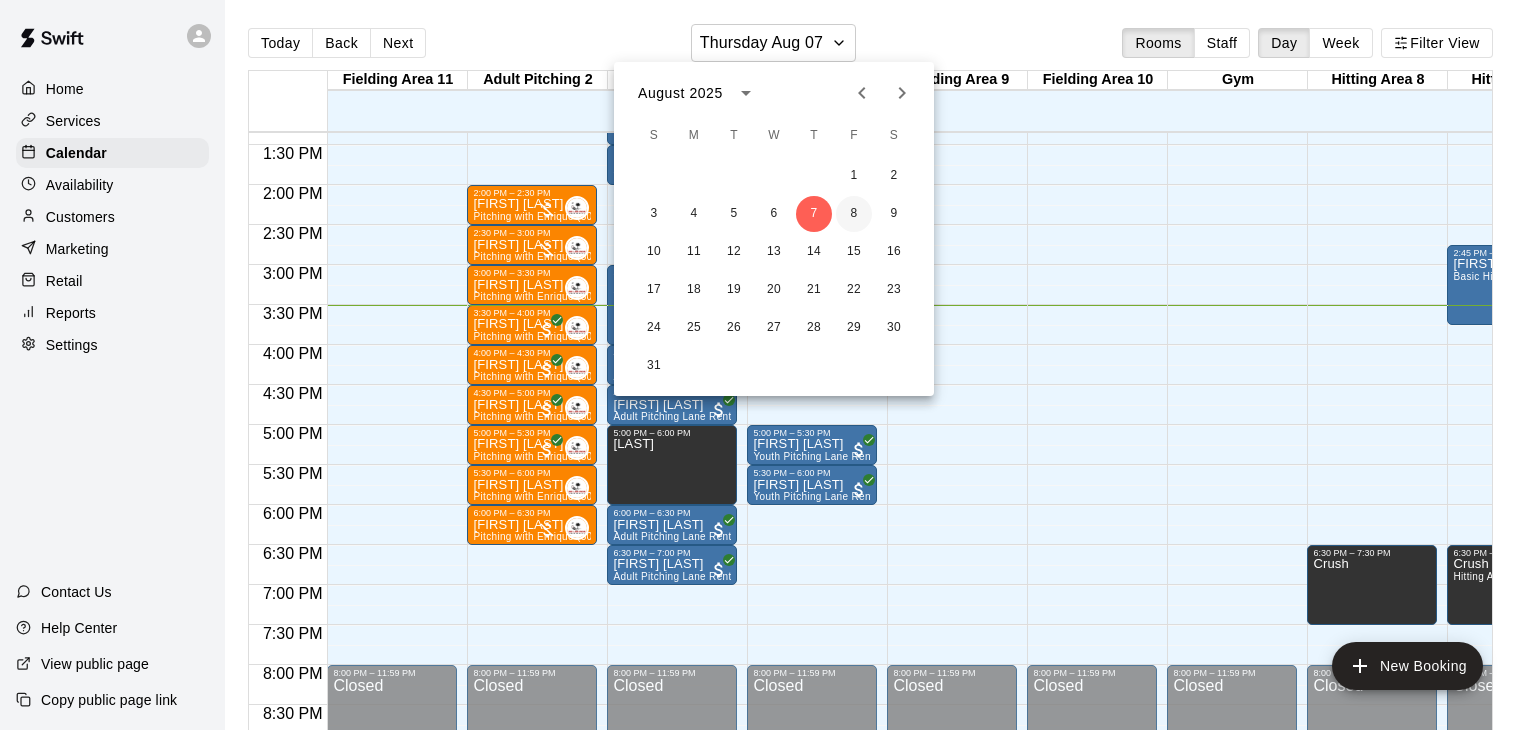 click on "8" at bounding box center (854, 214) 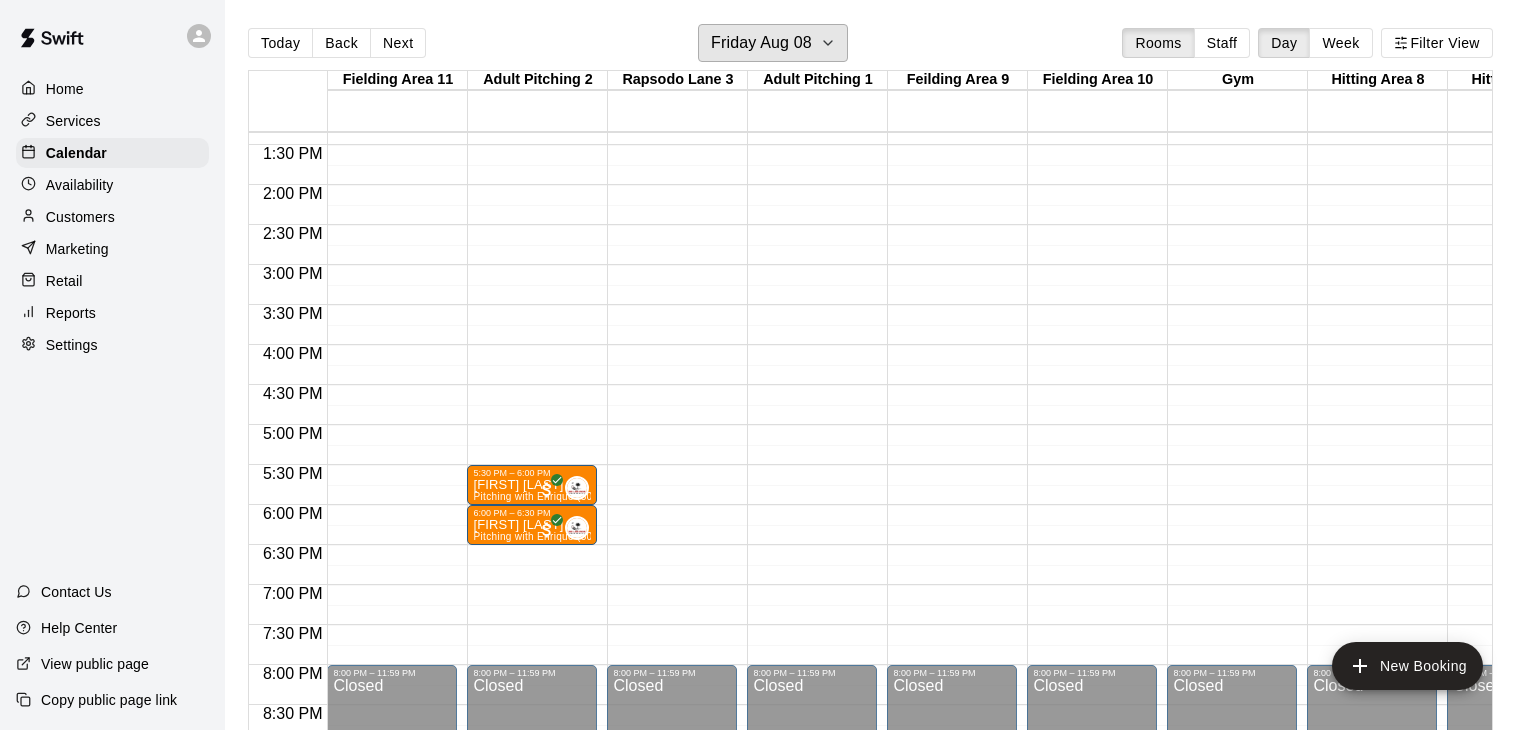 scroll, scrollTop: 1068, scrollLeft: 173, axis: both 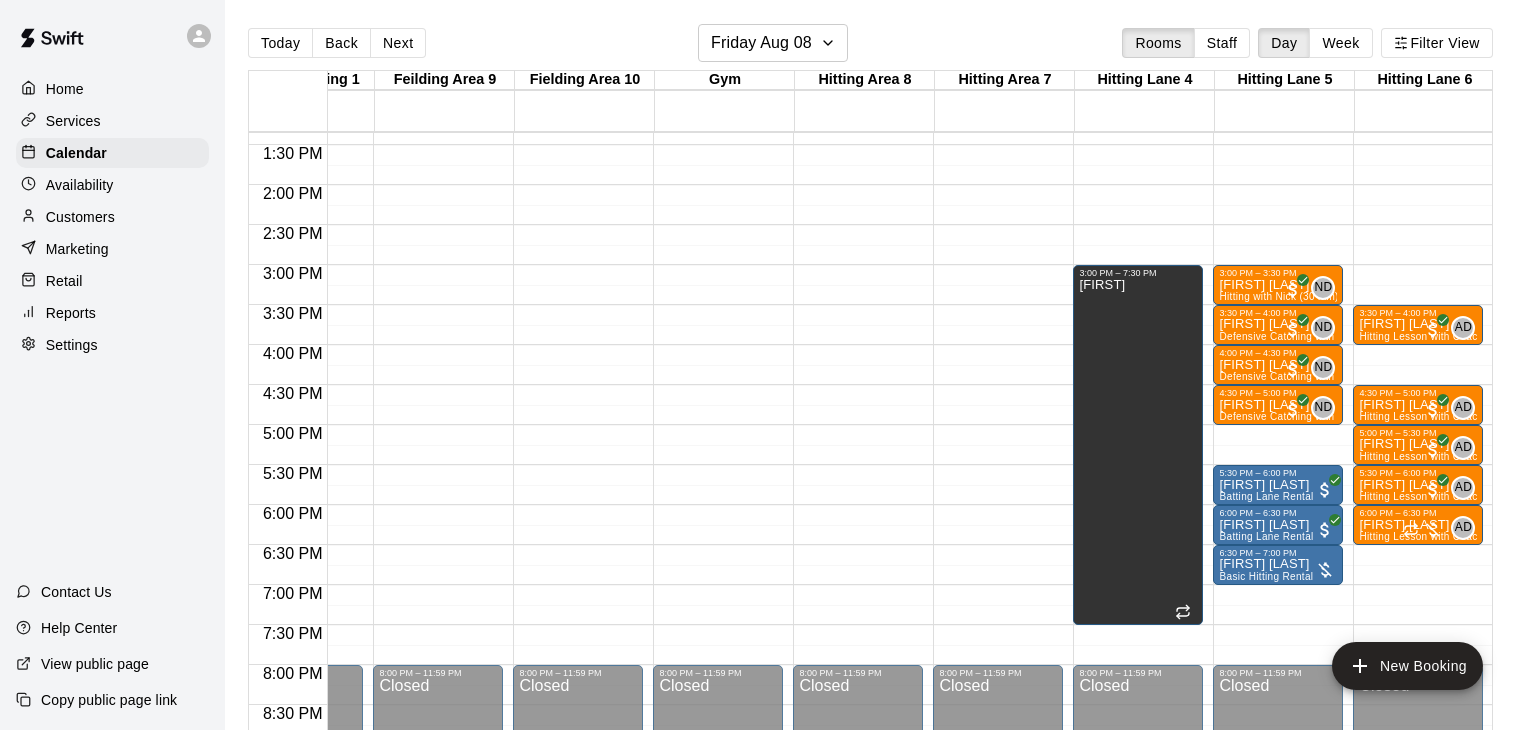 click on "12:00 AM – 12:00 PM Closed 3:00 PM – 3:30 PM [FIRST] [LAST] Hitting with [FIRST] (30 min) ND 0 3:30 PM – 4:00 PM [FIRST] [LAST] Defensive Catching with [FIRST] (30 min) ND 0 4:00 PM – 4:30 PM [FIRST] [LAST] Defensive Catching with [FIRST] (30 min) ND 0 4:30 PM – 5:00 PM [FIRST] [LAST] Defensive Catching with [FIRST] (30 min) ND 0 5:30 PM – 6:00 PM [FIRST] [LAST] Batting Lane Rental   6:00 PM – 6:30 PM [FIRST] [LAST] Batting Lane Rental   6:30 PM – 7:00 PM [FIRST] [LAST] Basic Hitting Rental 8:00 PM – 11:59 PM Closed" at bounding box center [1278, 25] 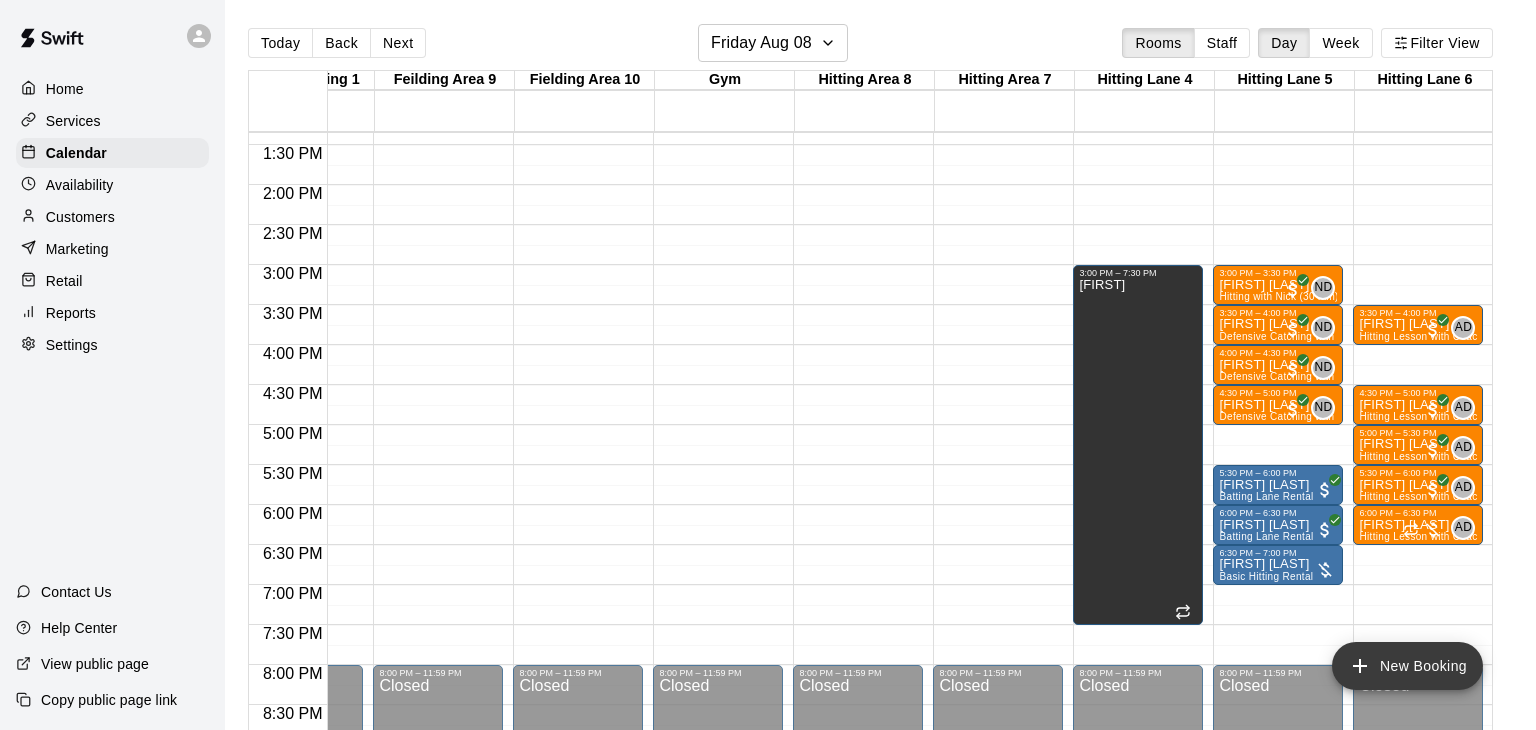 click on "New Booking" at bounding box center (1407, 666) 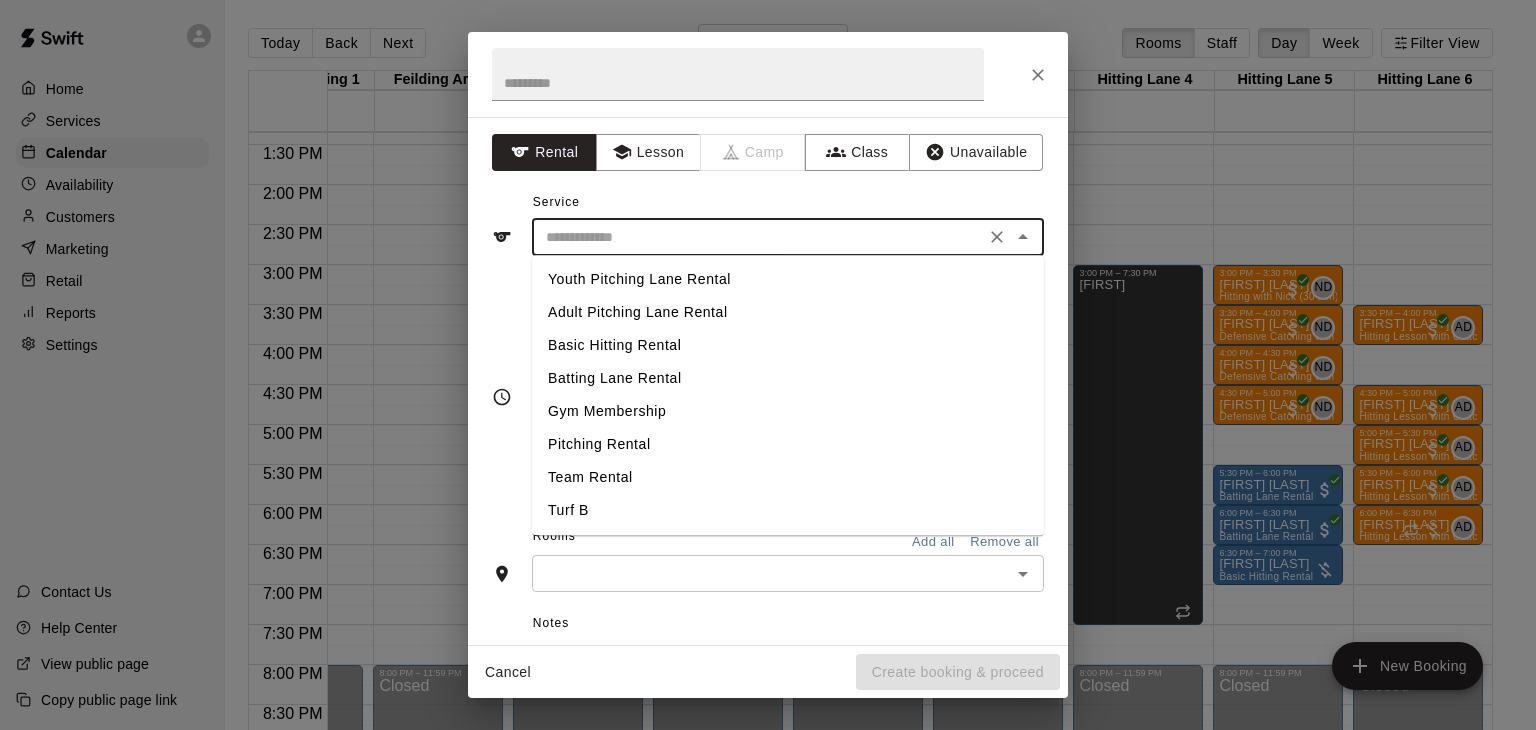 click at bounding box center [758, 237] 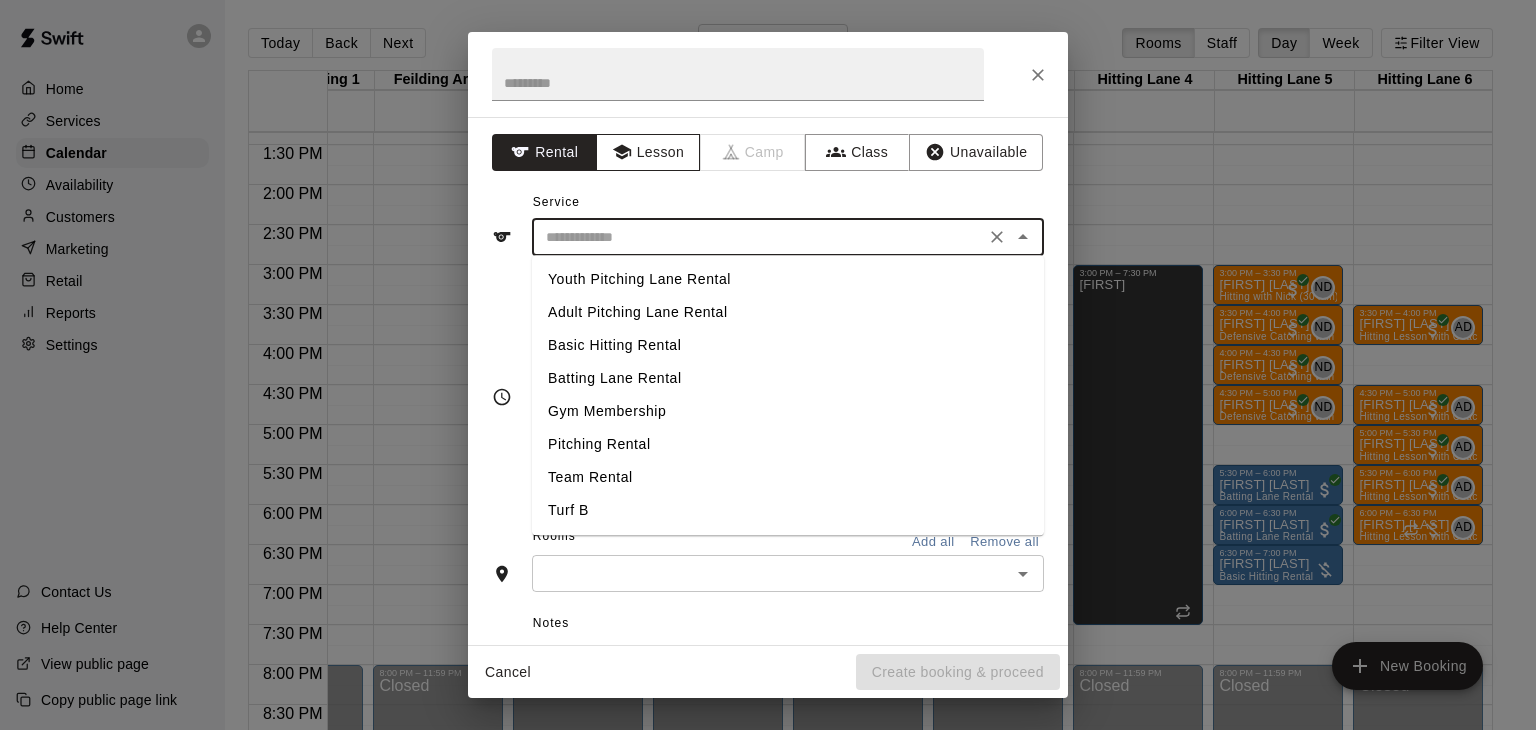 click on "Lesson" at bounding box center (648, 152) 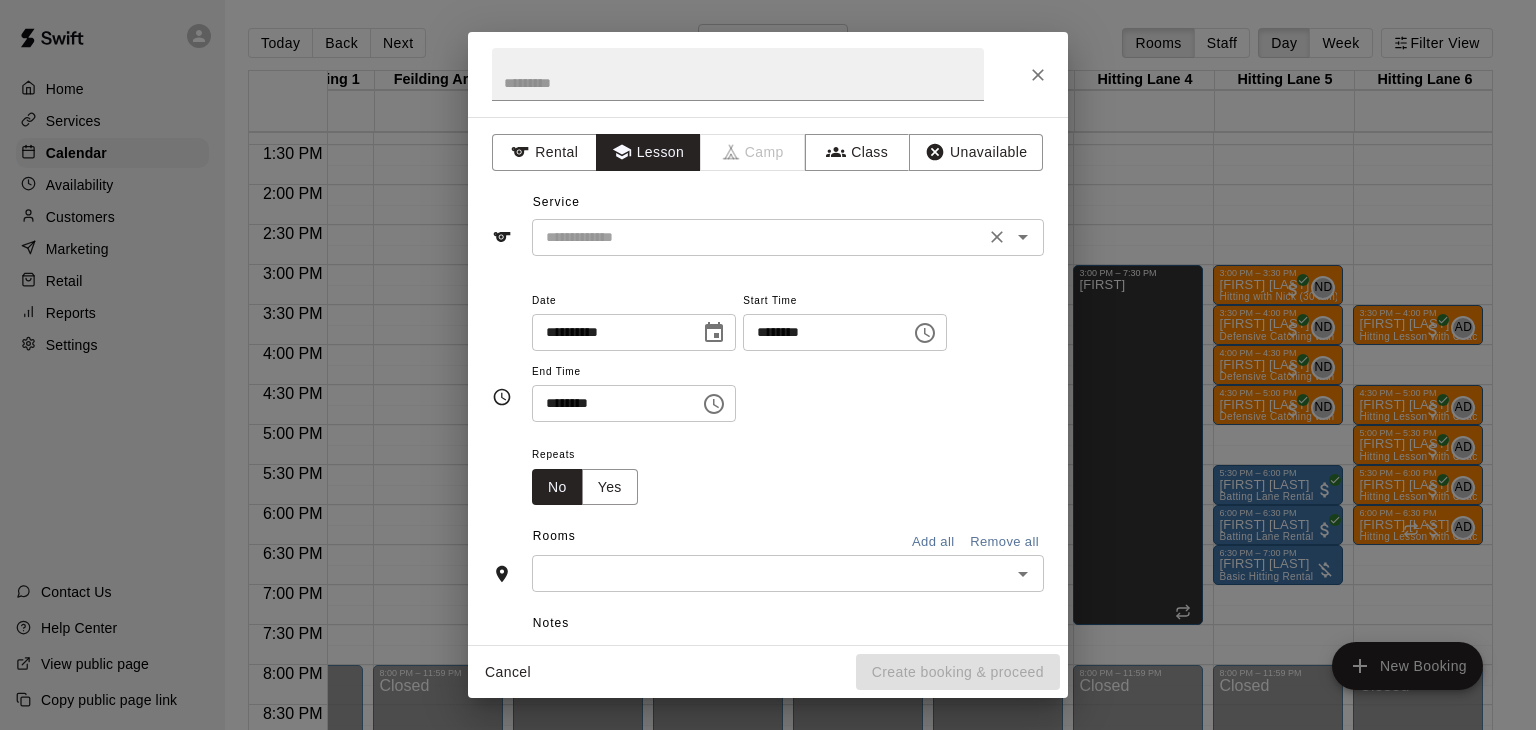 click at bounding box center [758, 237] 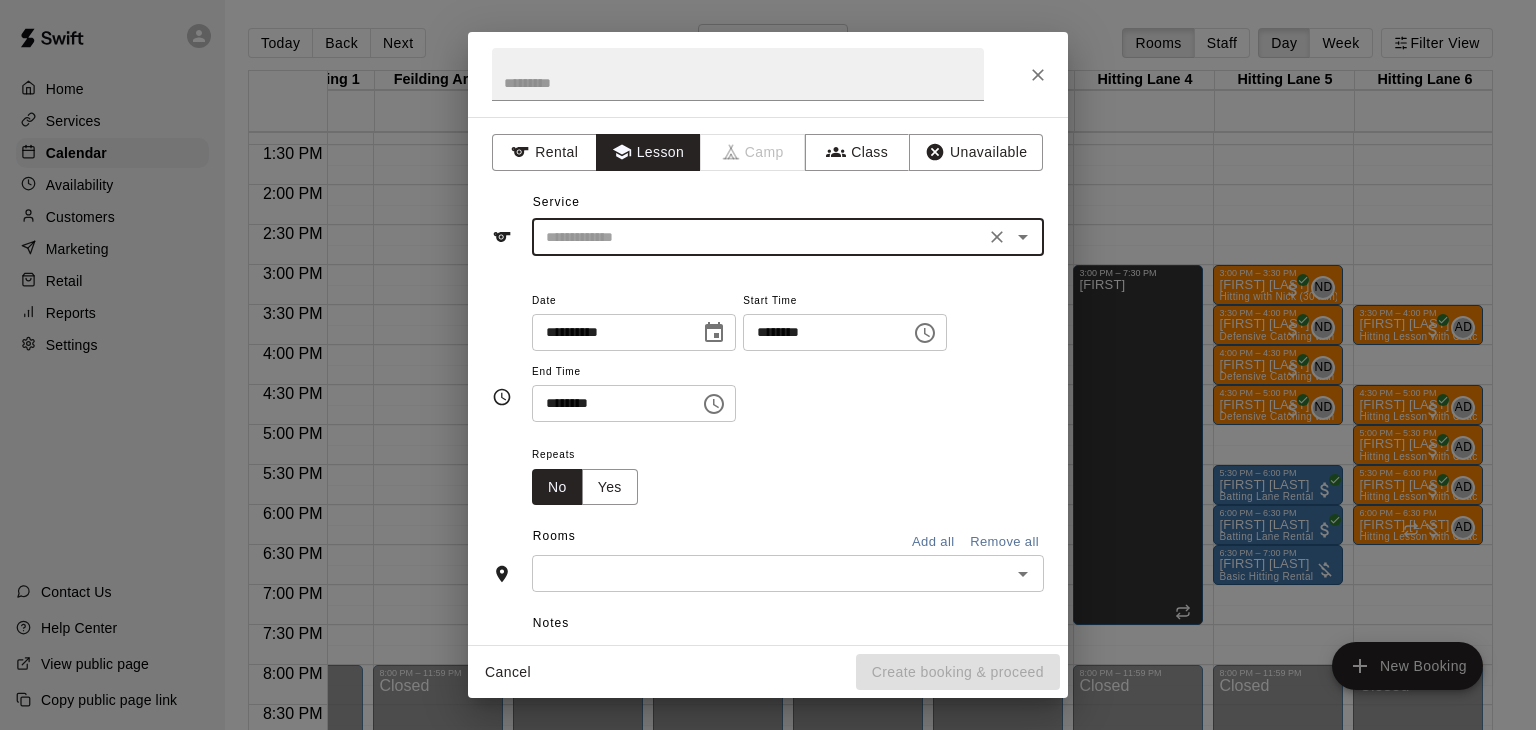 click at bounding box center [758, 237] 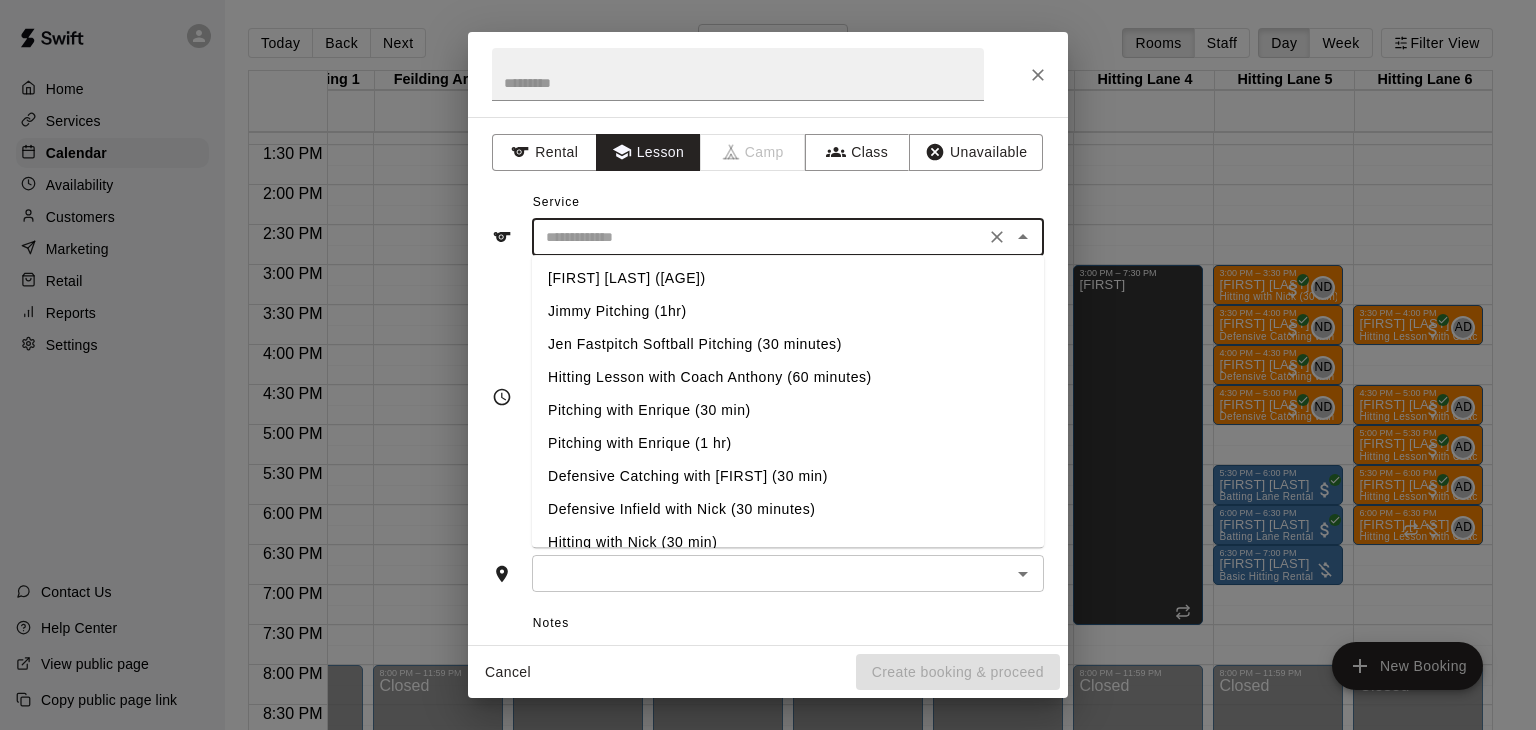 scroll, scrollTop: 152, scrollLeft: 0, axis: vertical 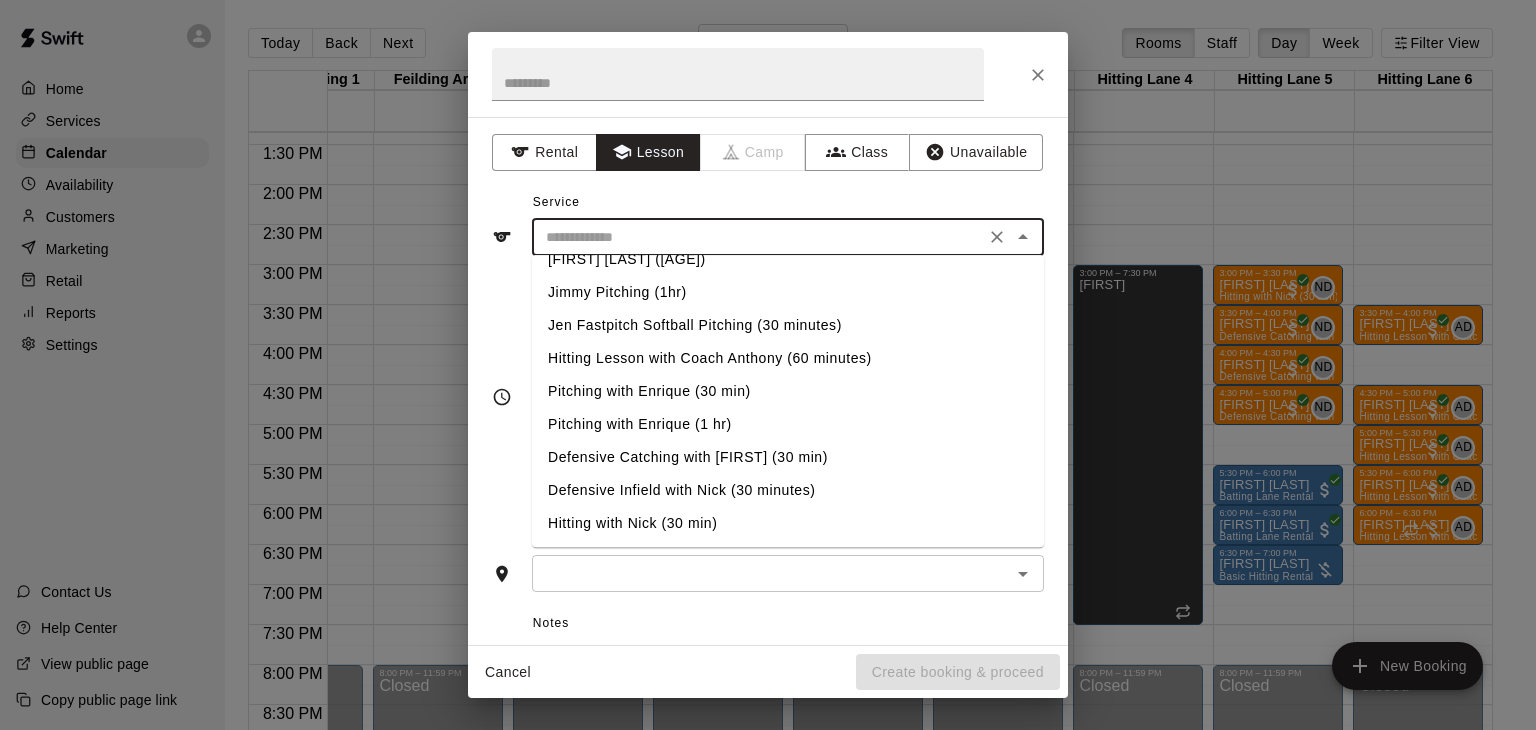 click on "Hitting with Nick (30 min)" at bounding box center (788, 523) 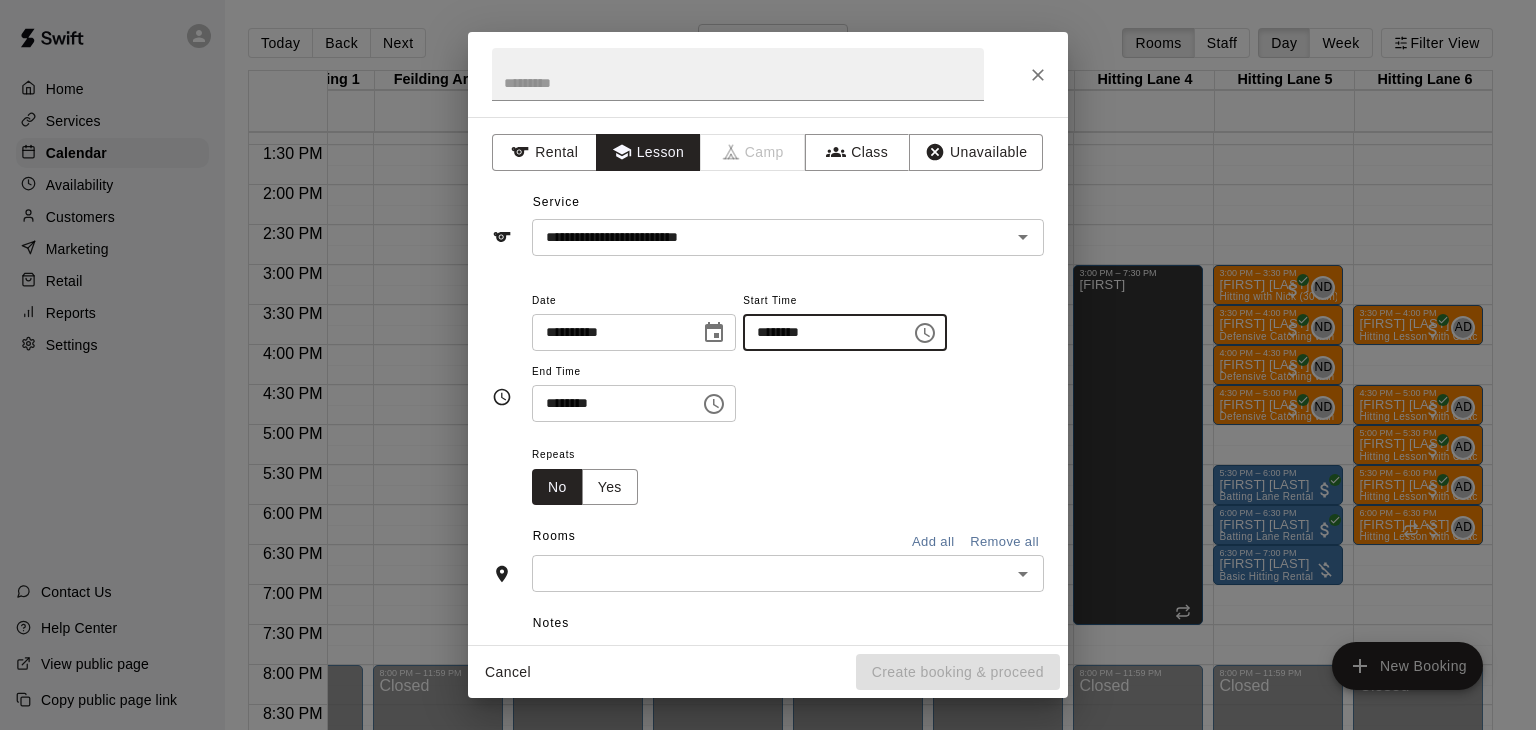 click on "********" at bounding box center [820, 332] 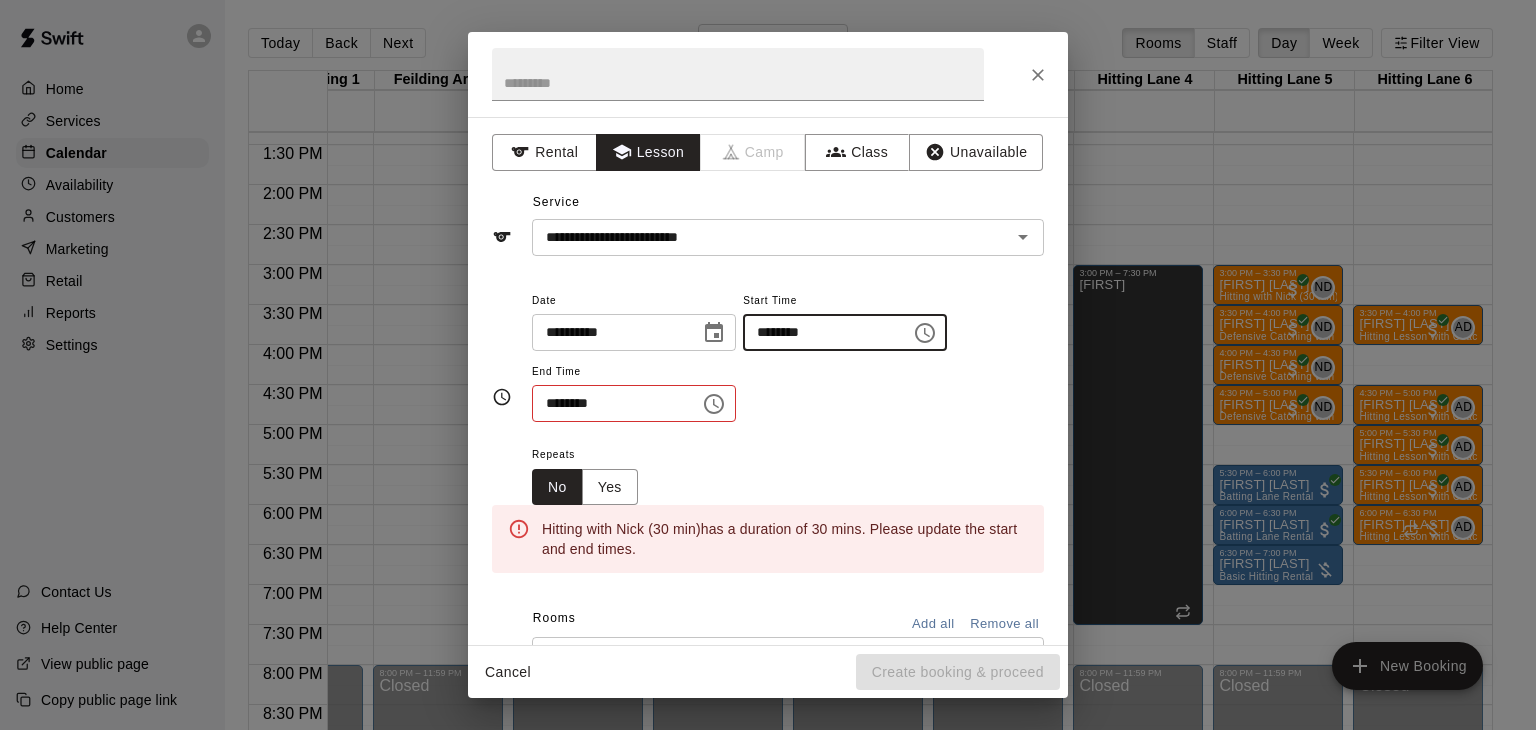 type on "********" 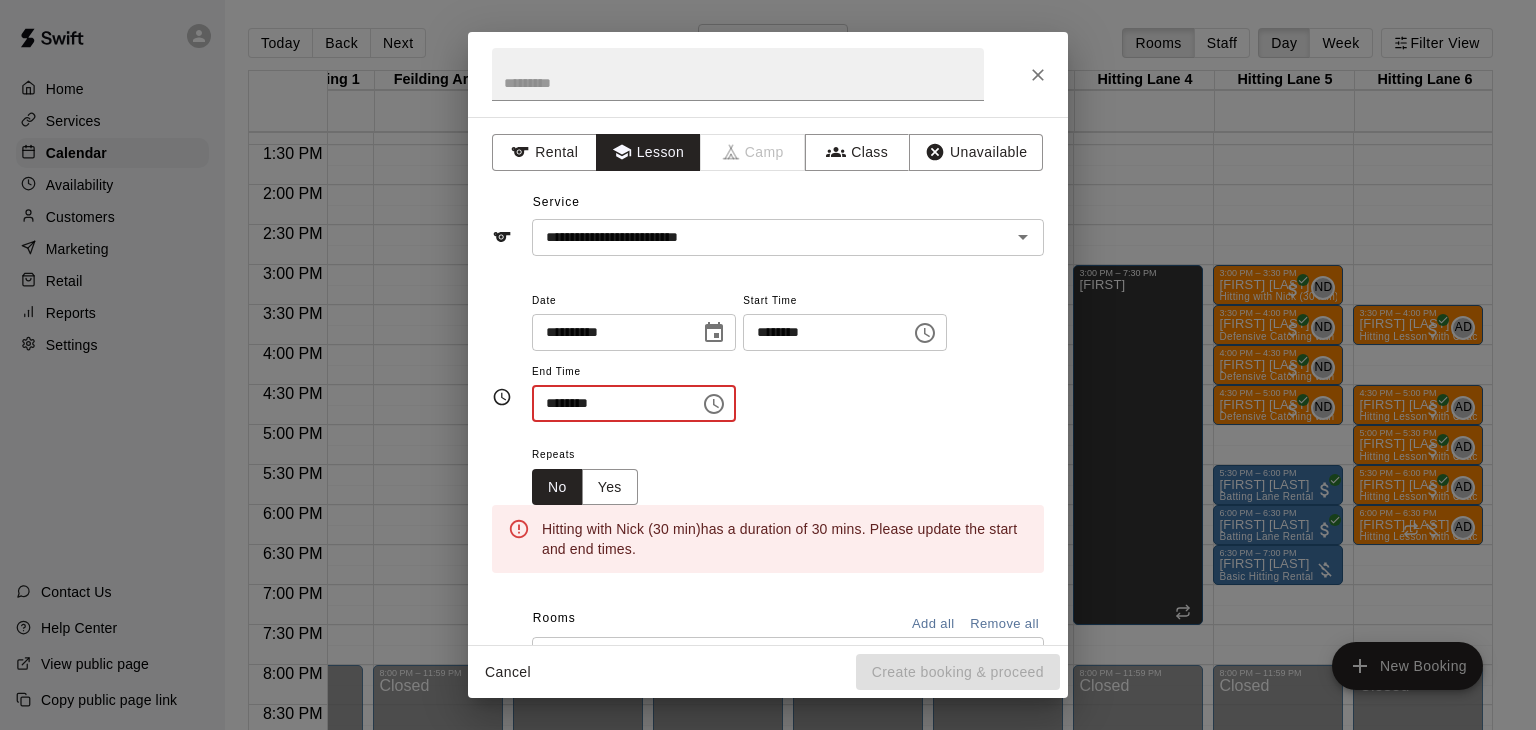 click on "********" at bounding box center (609, 403) 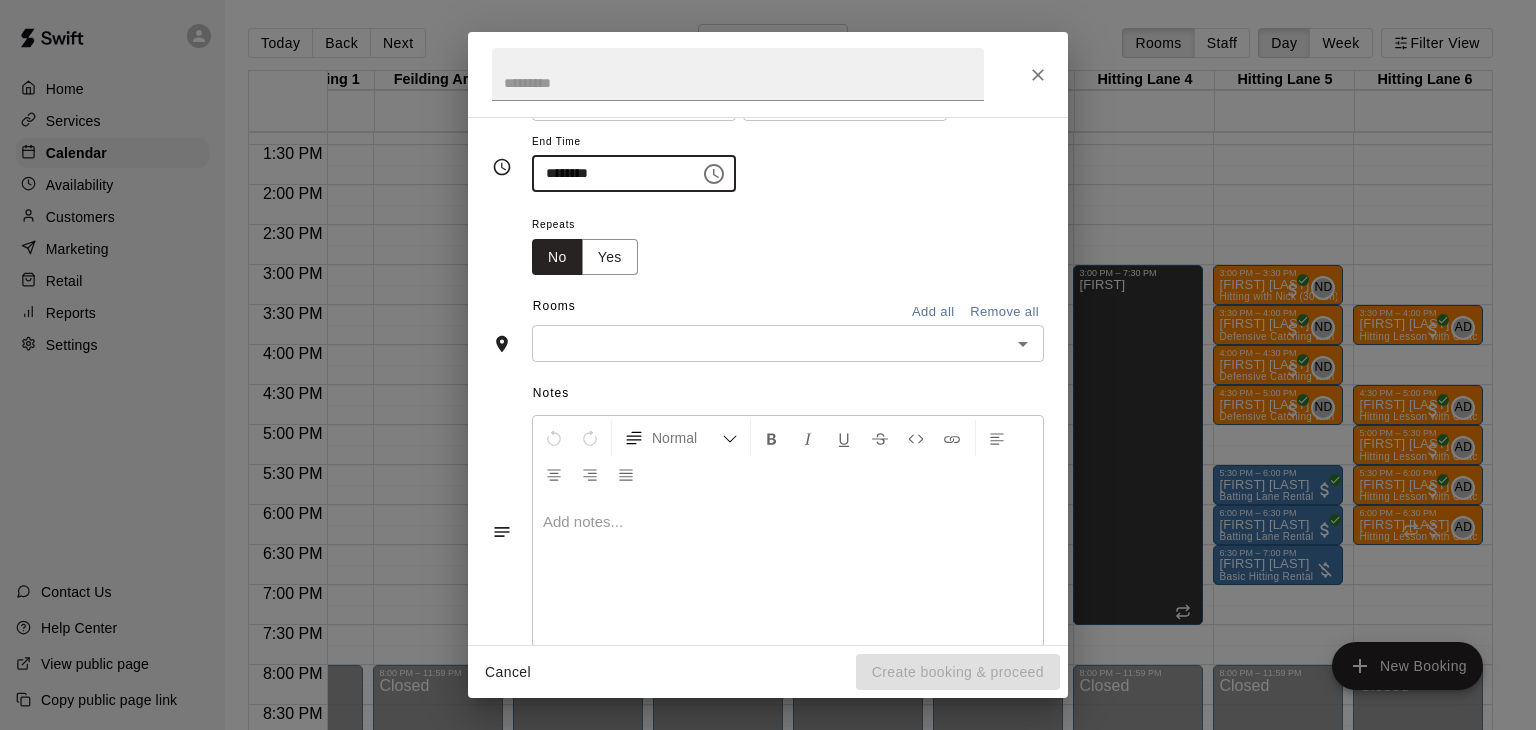 scroll, scrollTop: 232, scrollLeft: 0, axis: vertical 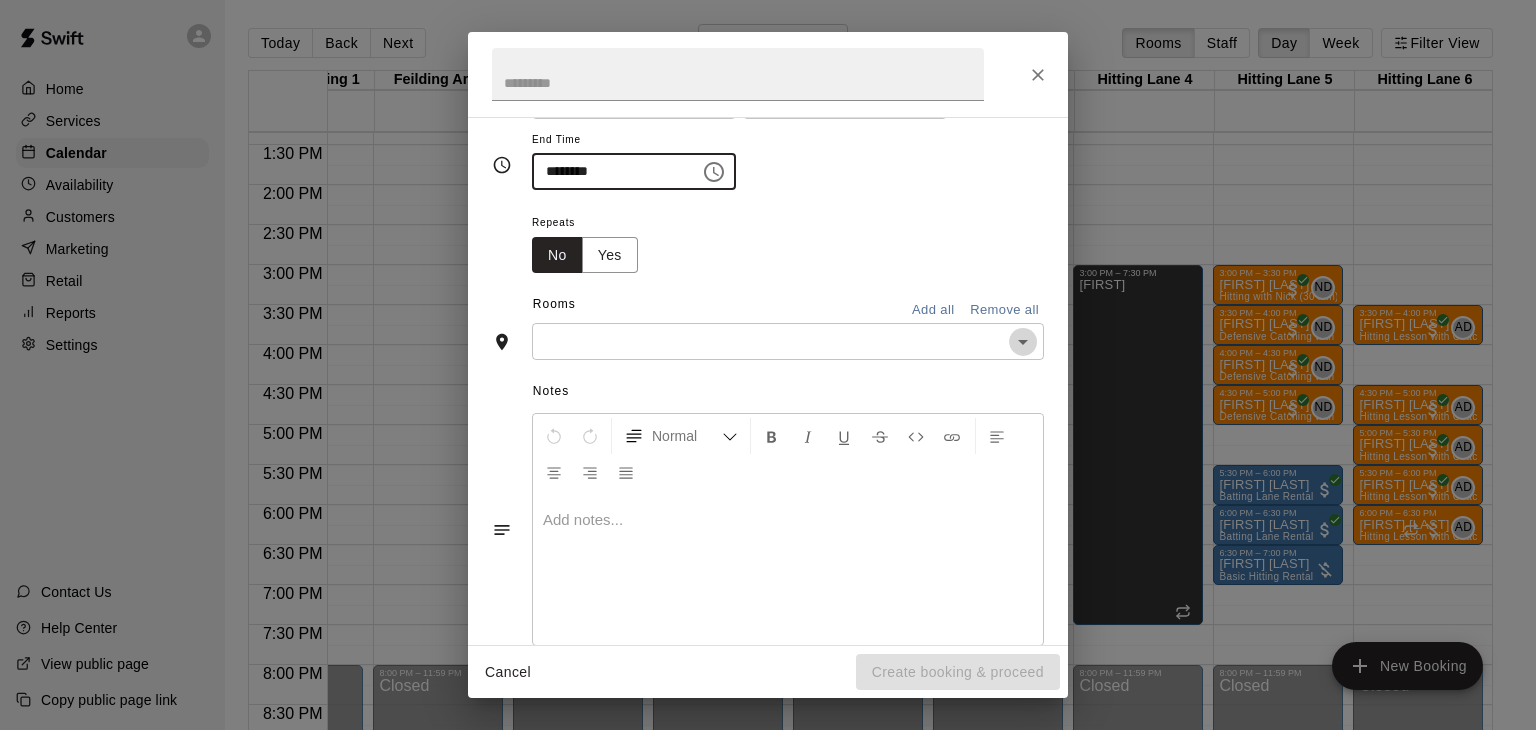 click 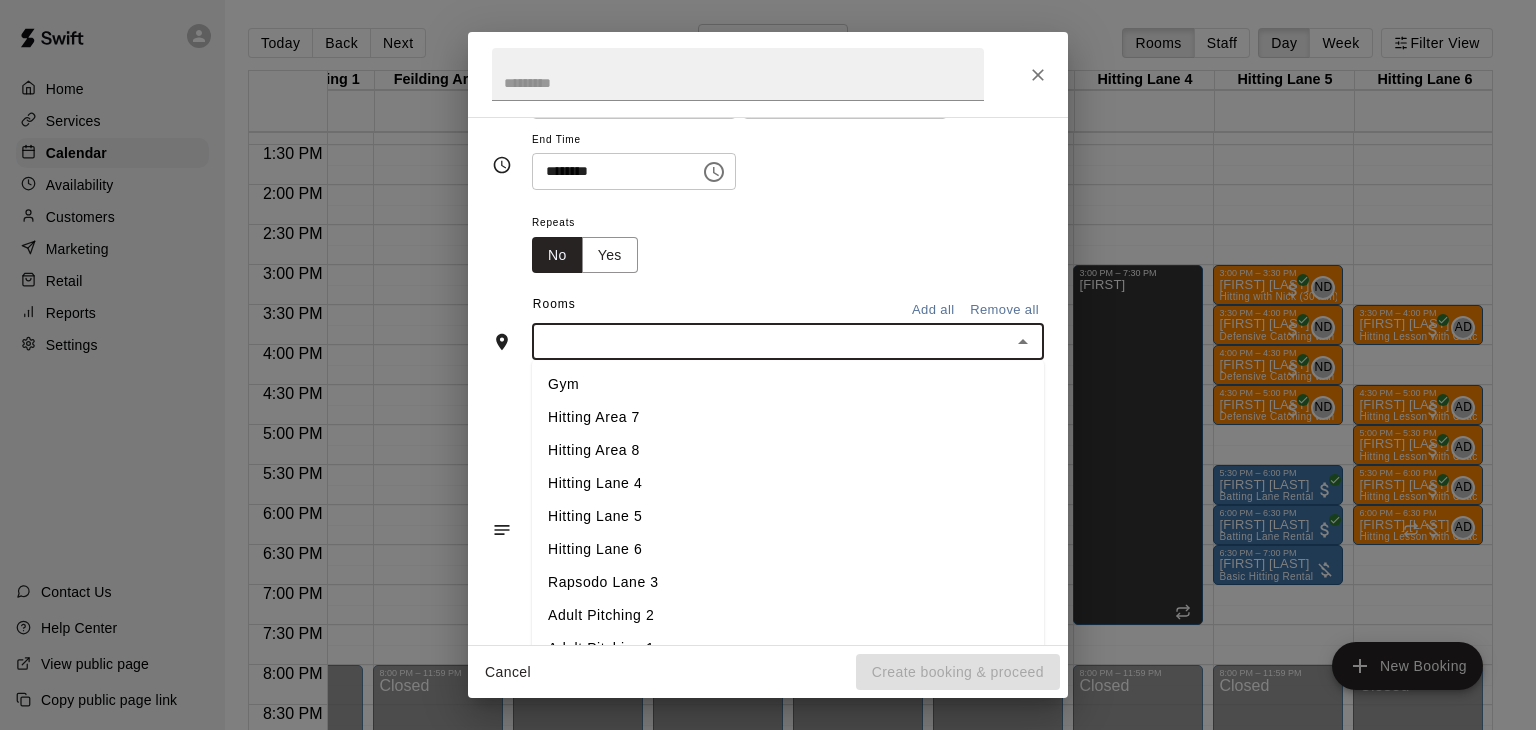 click on "Hitting Lane 5" at bounding box center [788, 517] 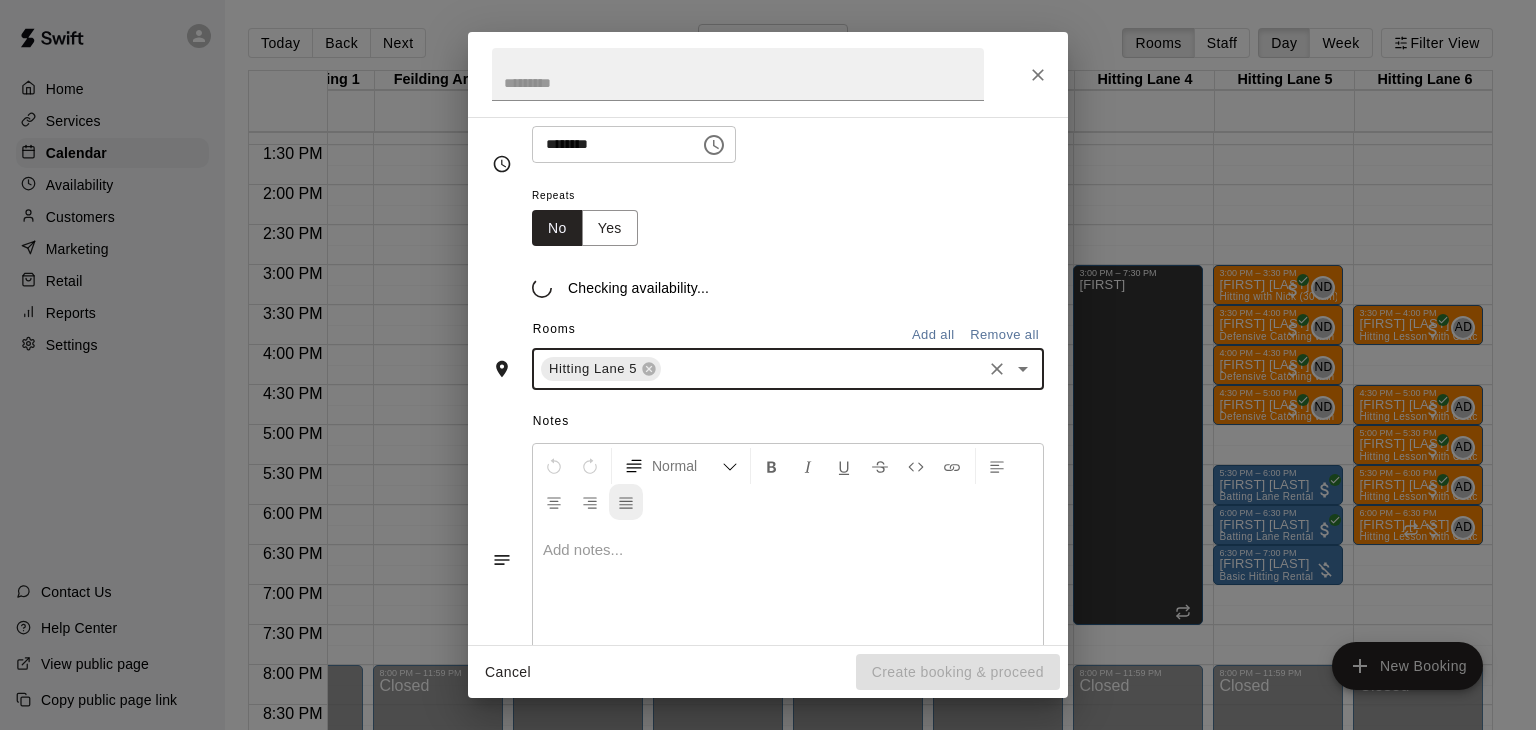 scroll, scrollTop: 271, scrollLeft: 0, axis: vertical 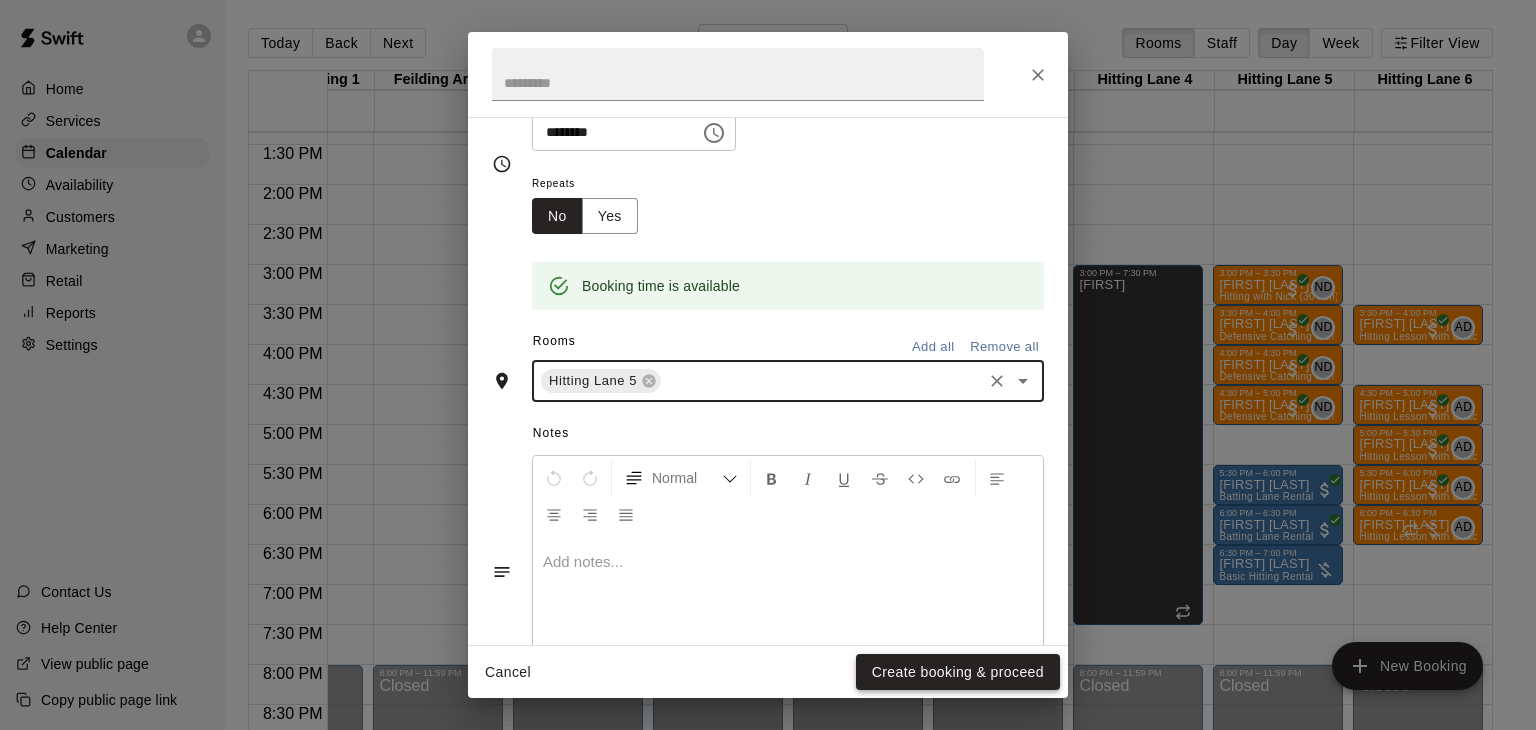 click on "Create booking & proceed" at bounding box center (958, 672) 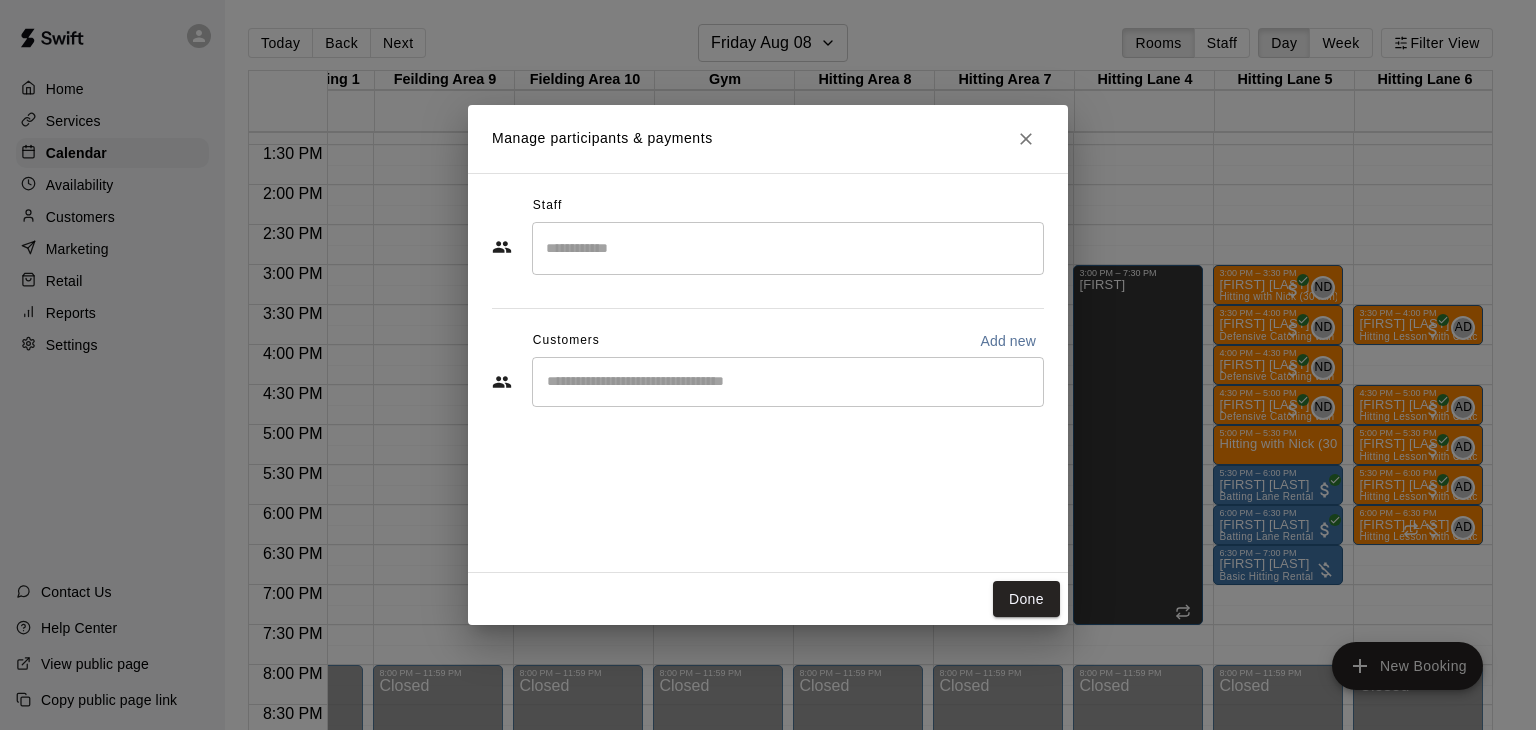 click on "​" at bounding box center [788, 382] 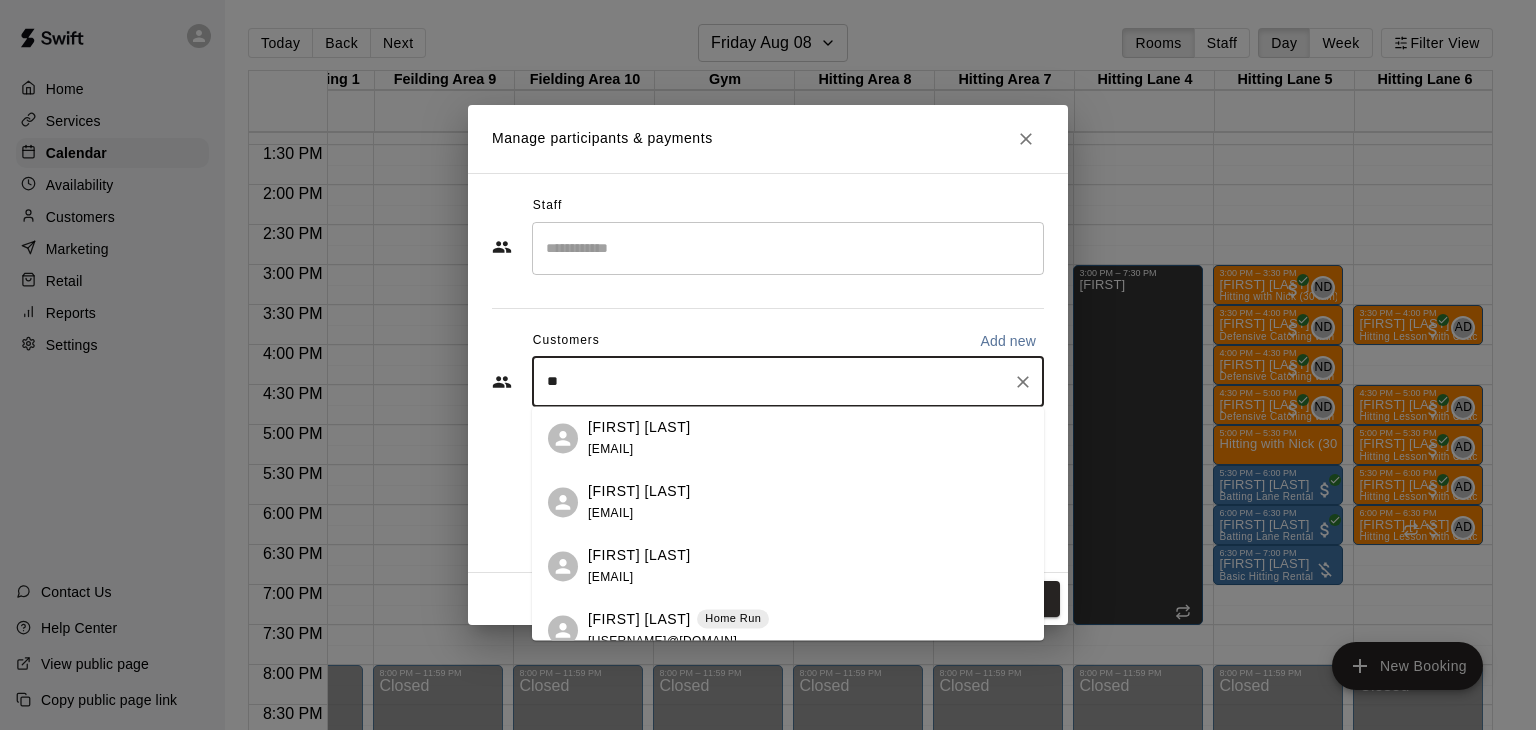 type on "*" 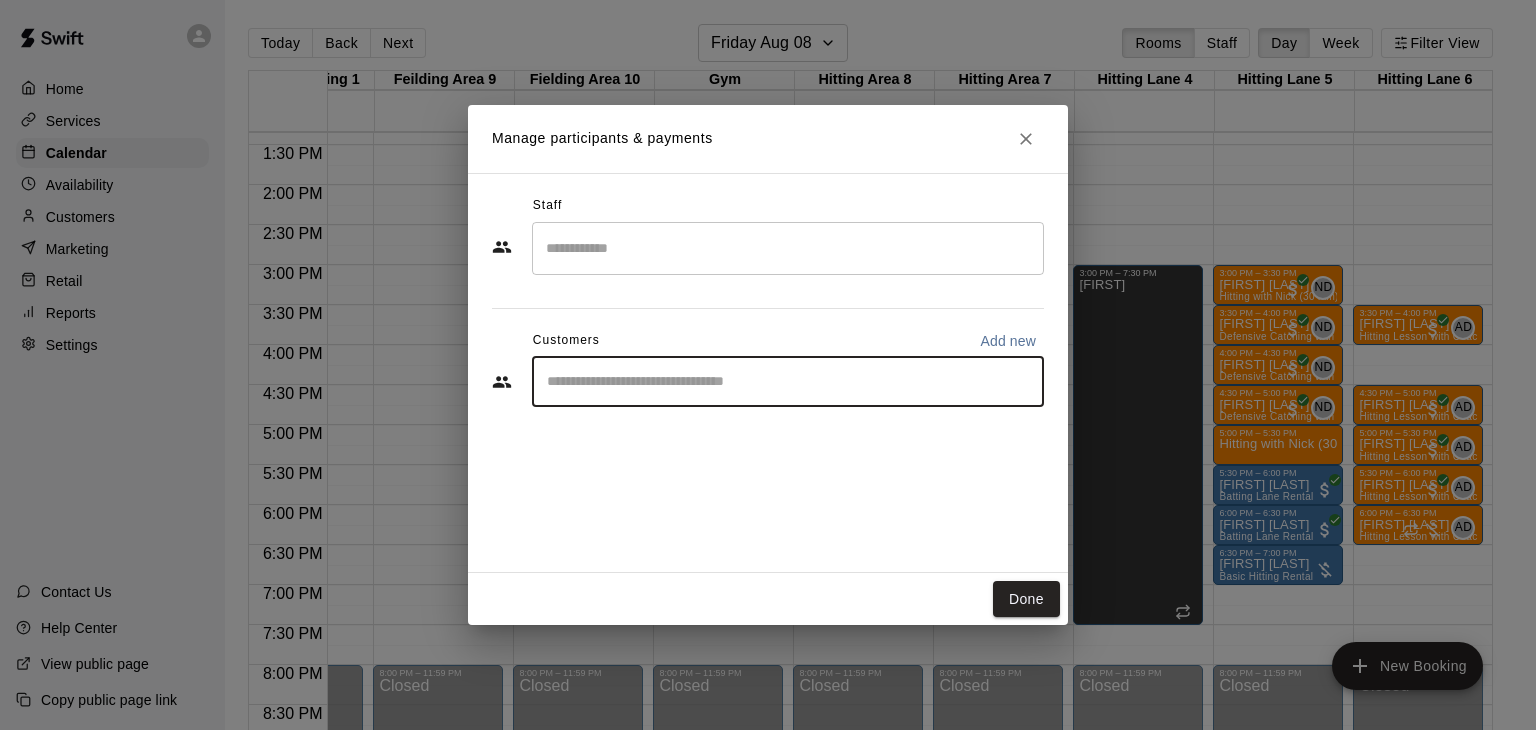 click at bounding box center (788, 382) 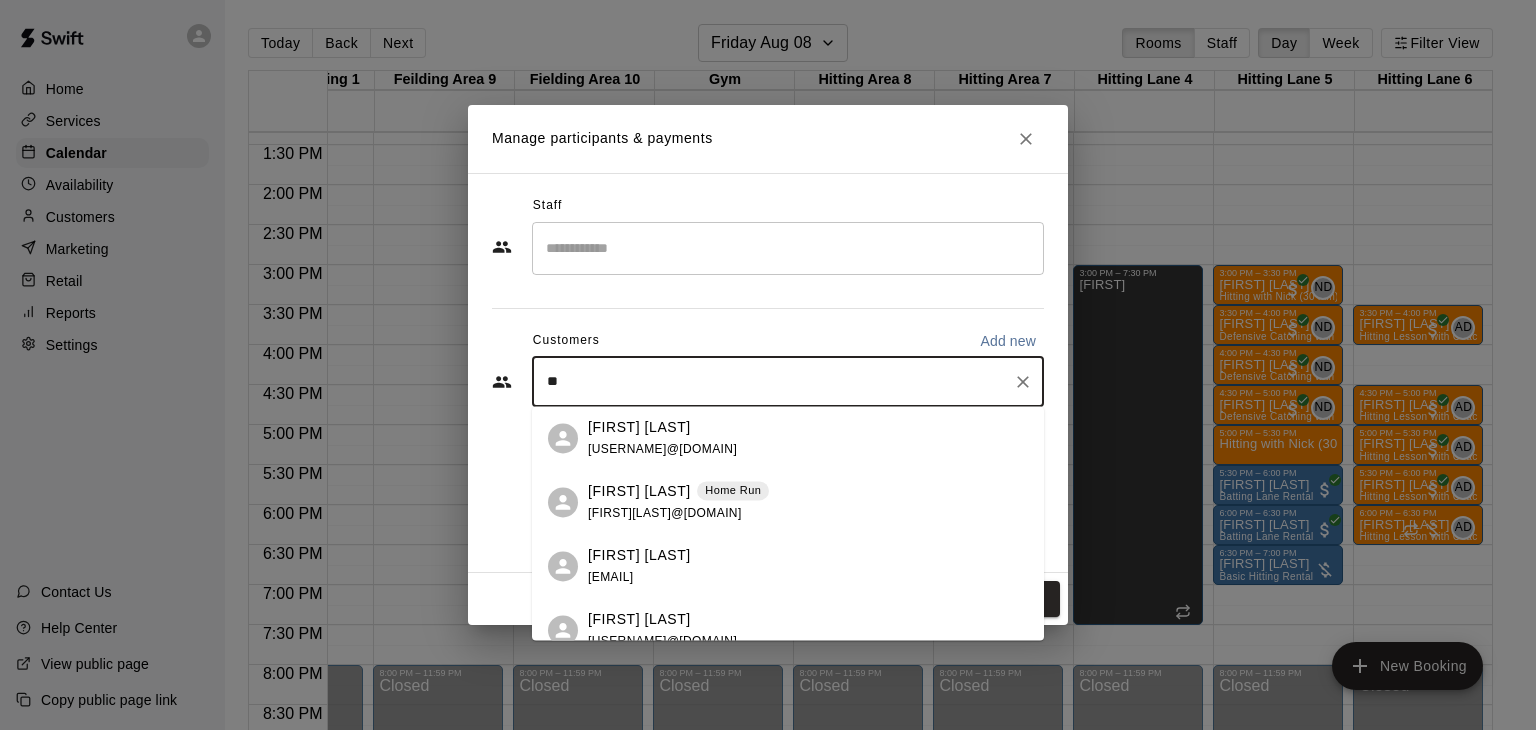 click on "**" at bounding box center [773, 382] 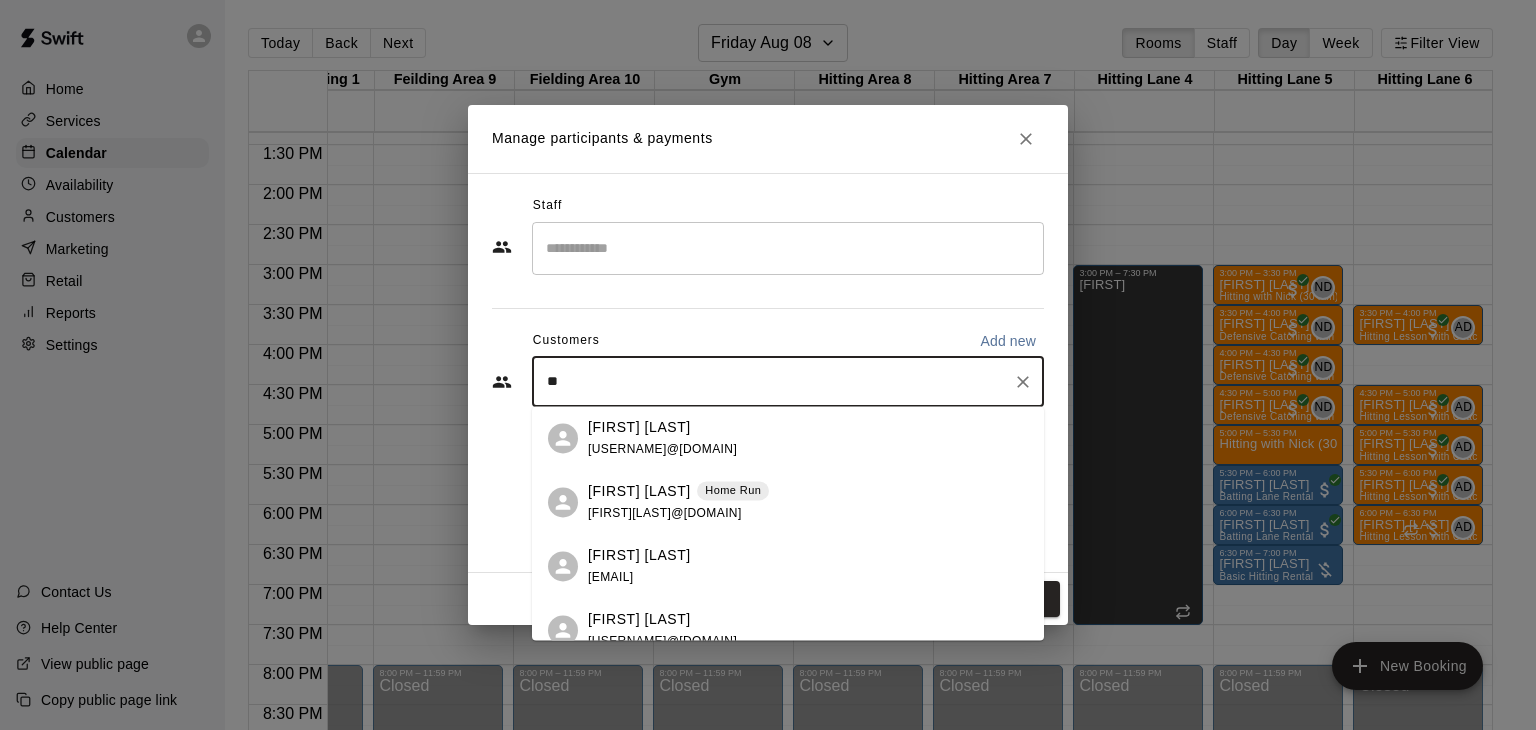 type on "*" 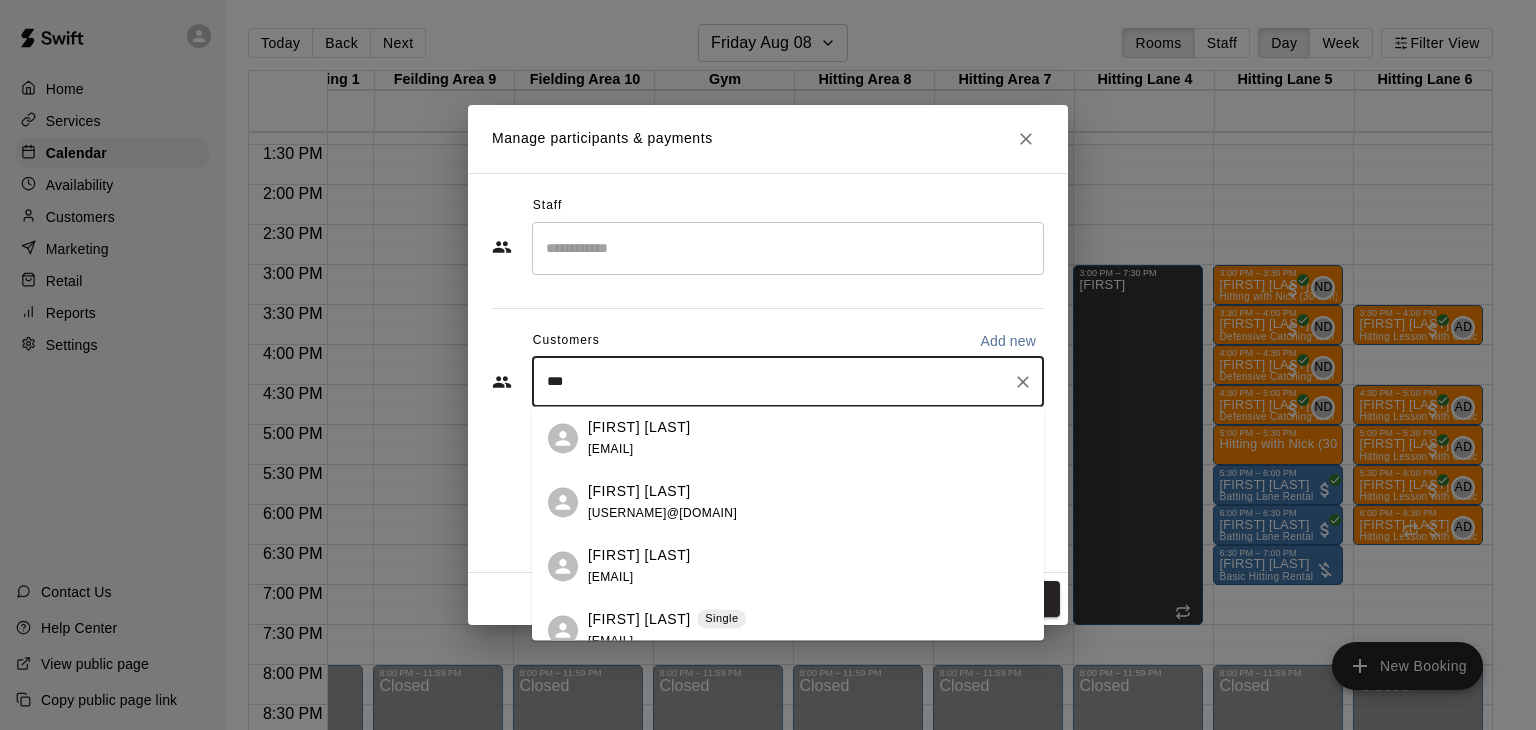 type on "****" 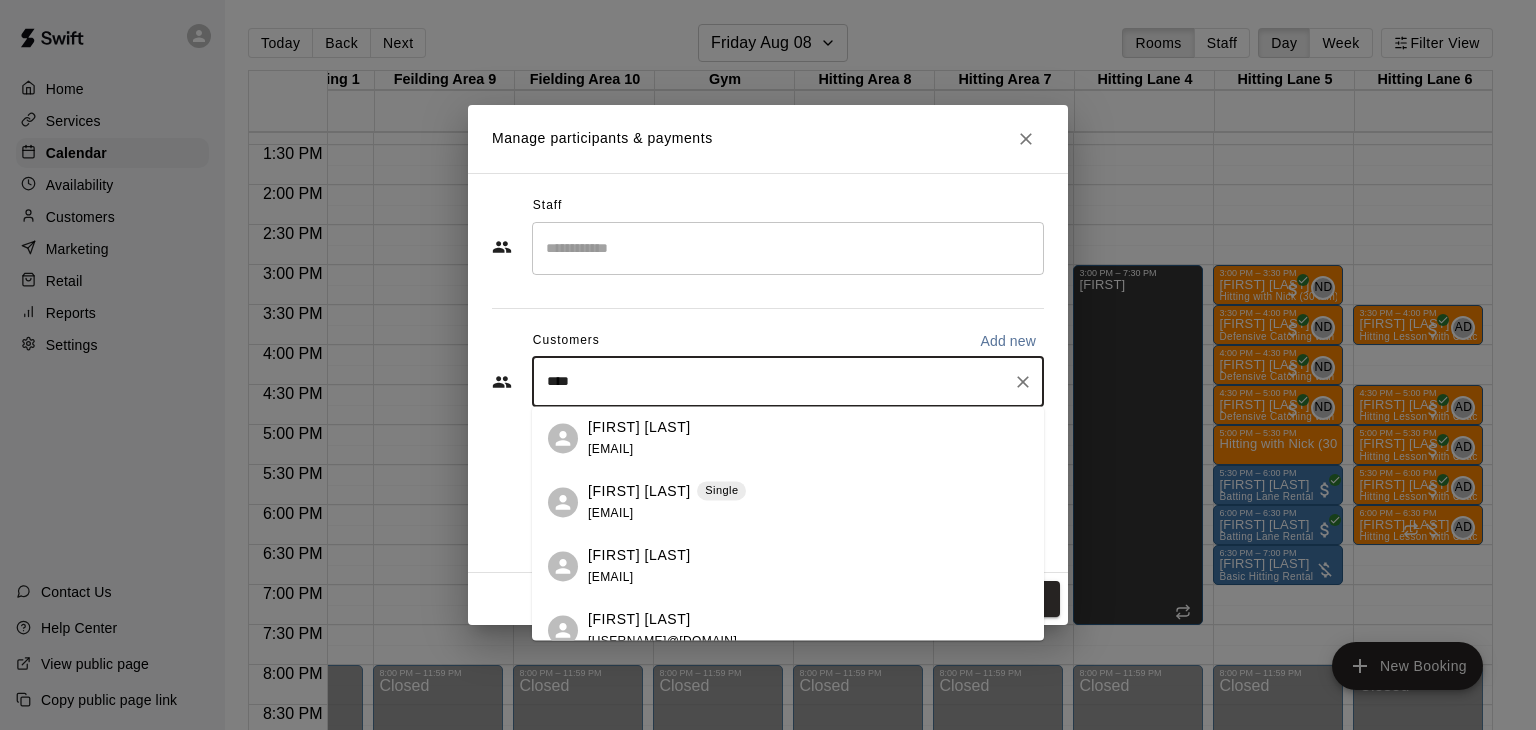 click on "[FIRST]  [LAST] [USERNAME]@[DOMAIN]" at bounding box center (788, 566) 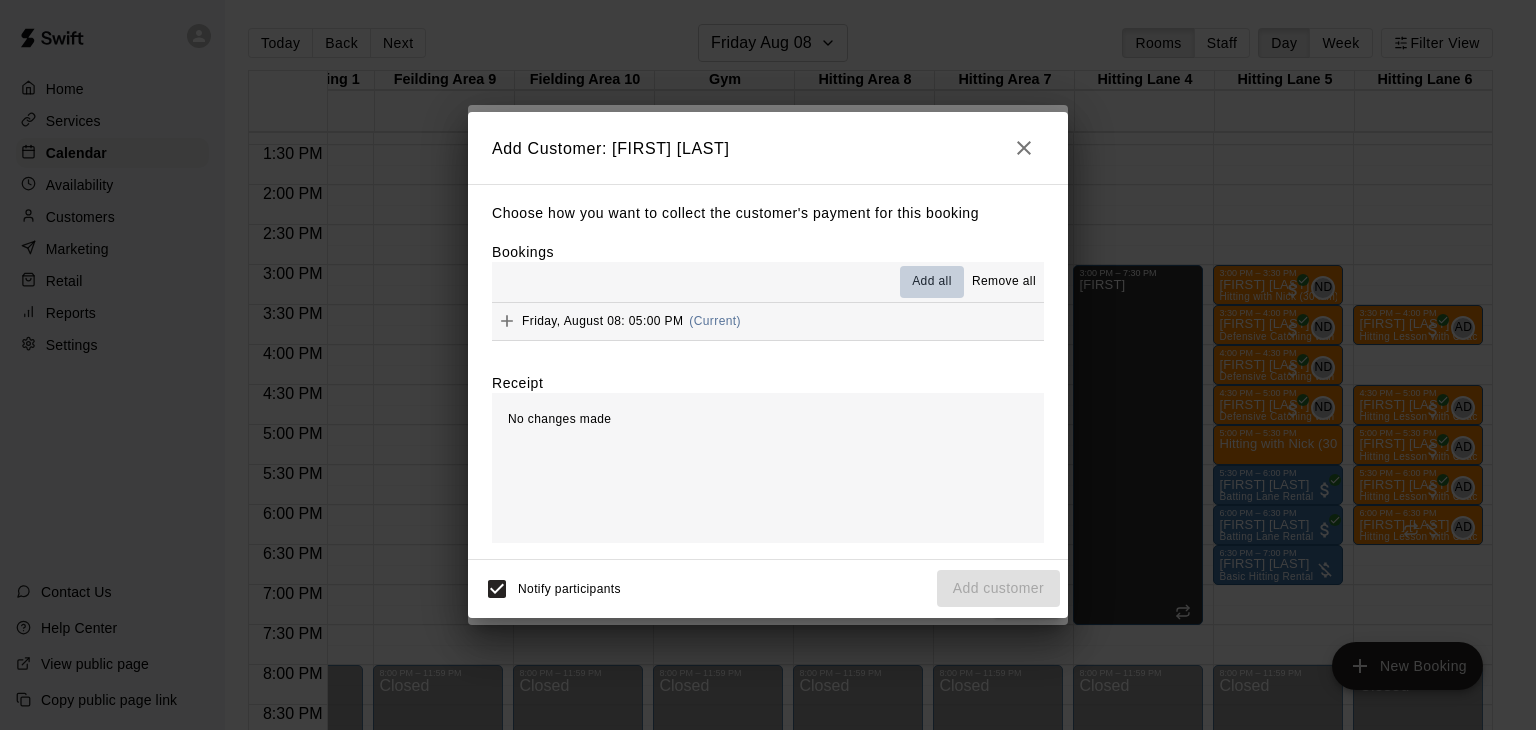 click on "Add all" at bounding box center (932, 282) 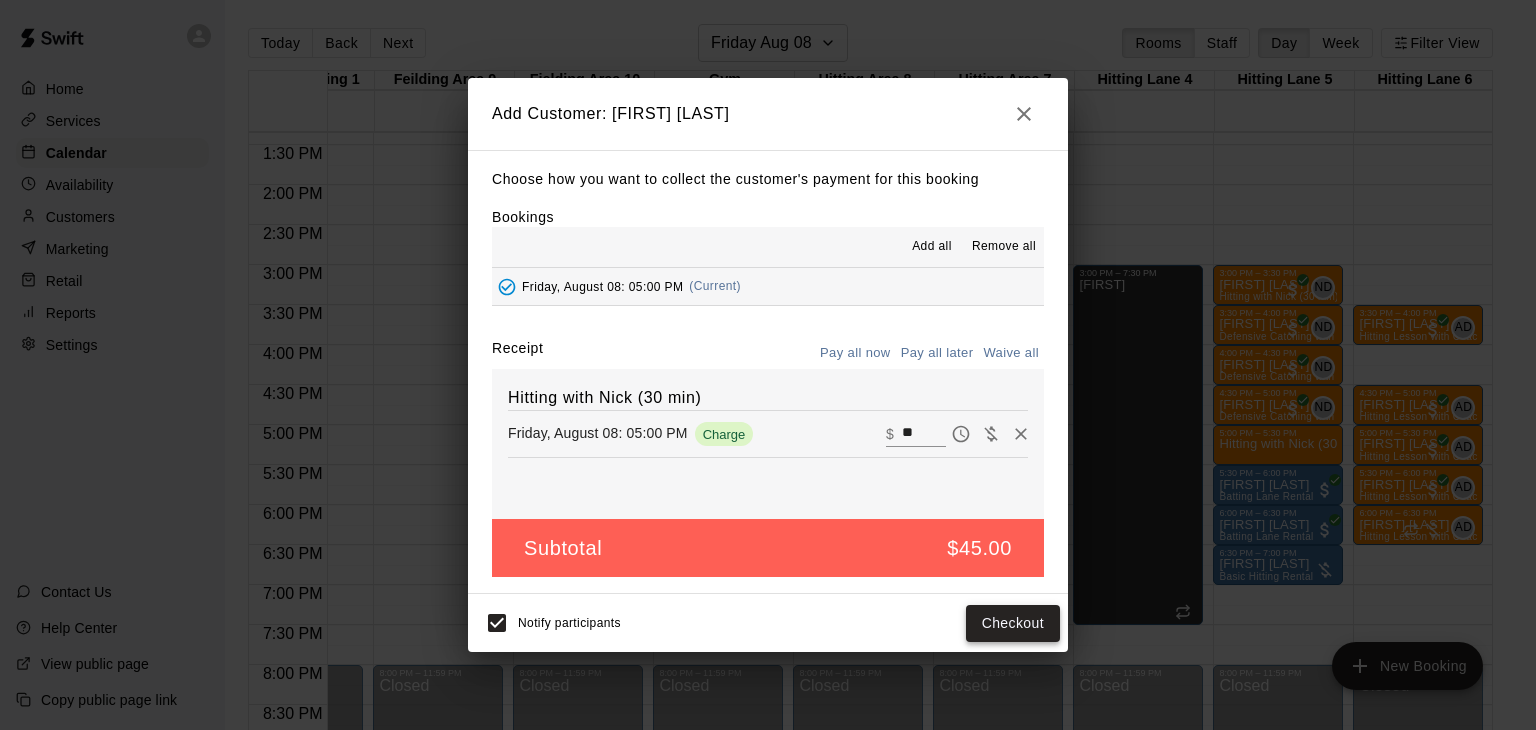 click on "Checkout" at bounding box center (1013, 623) 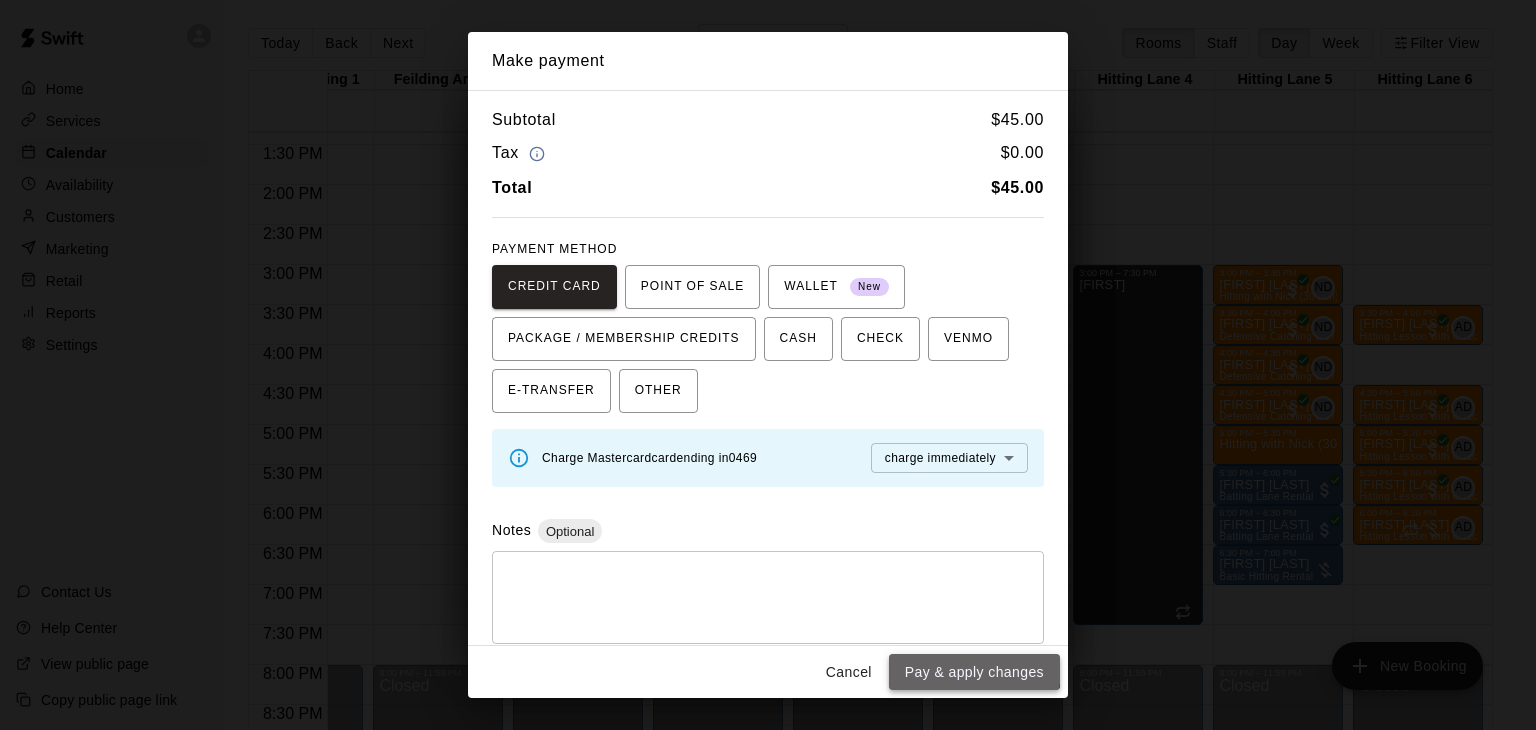 click on "Pay & apply changes" at bounding box center (974, 672) 